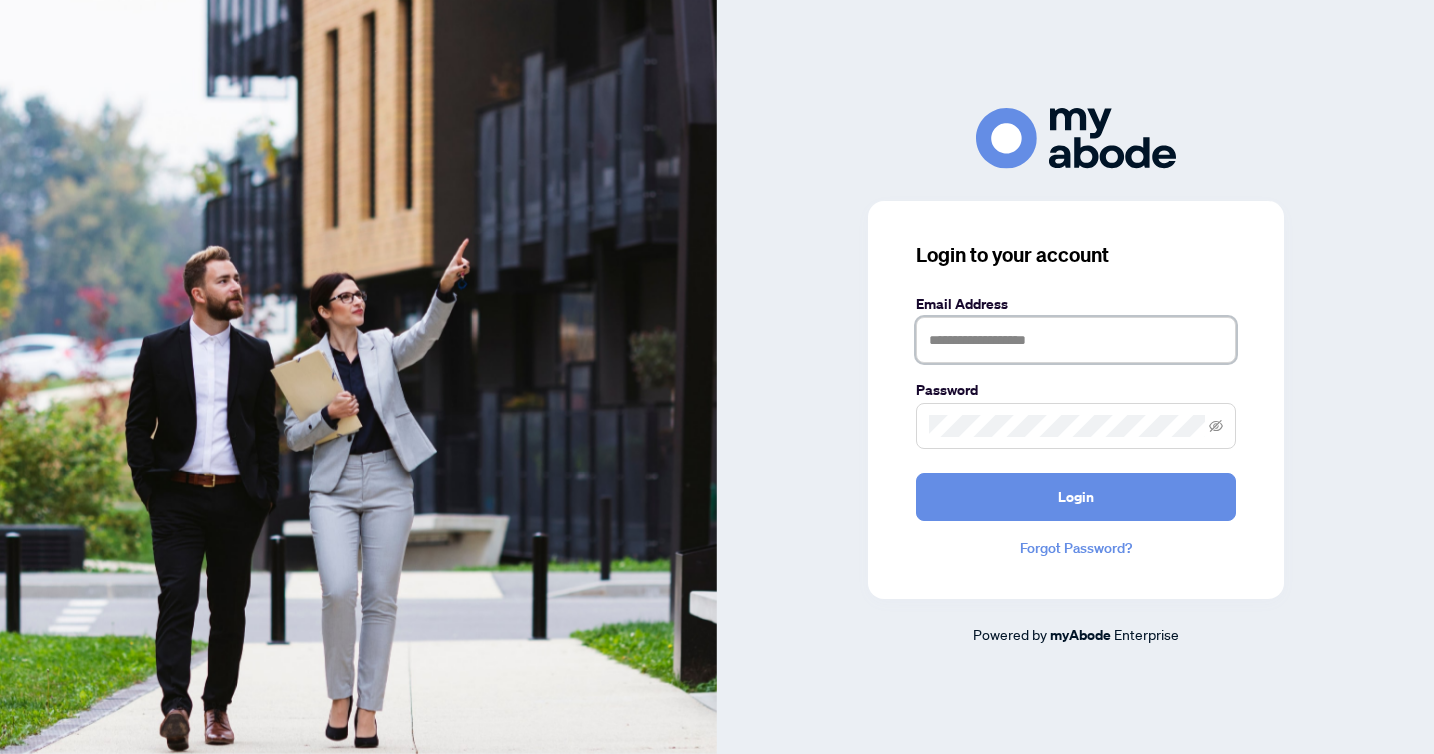 scroll, scrollTop: 0, scrollLeft: 0, axis: both 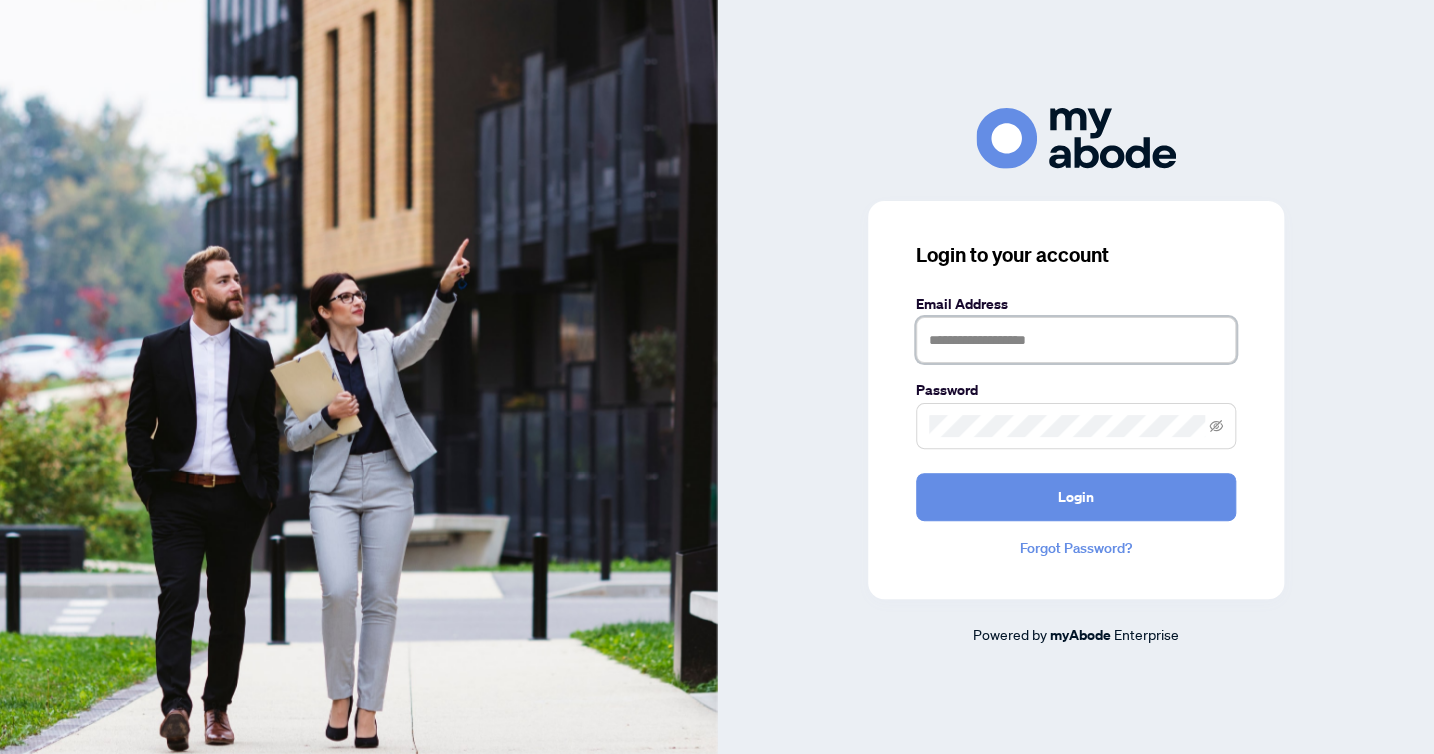 type on "**********" 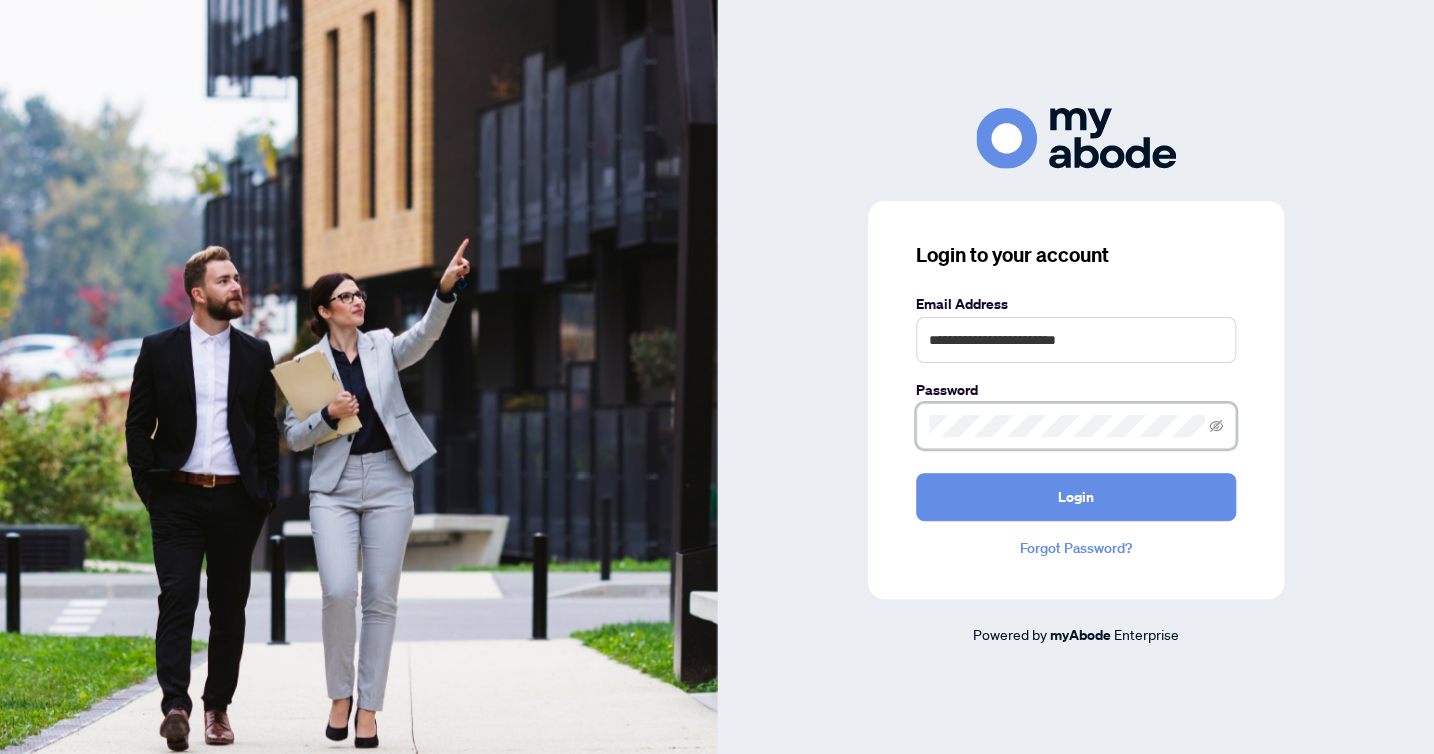 click on "Login" at bounding box center [1076, 497] 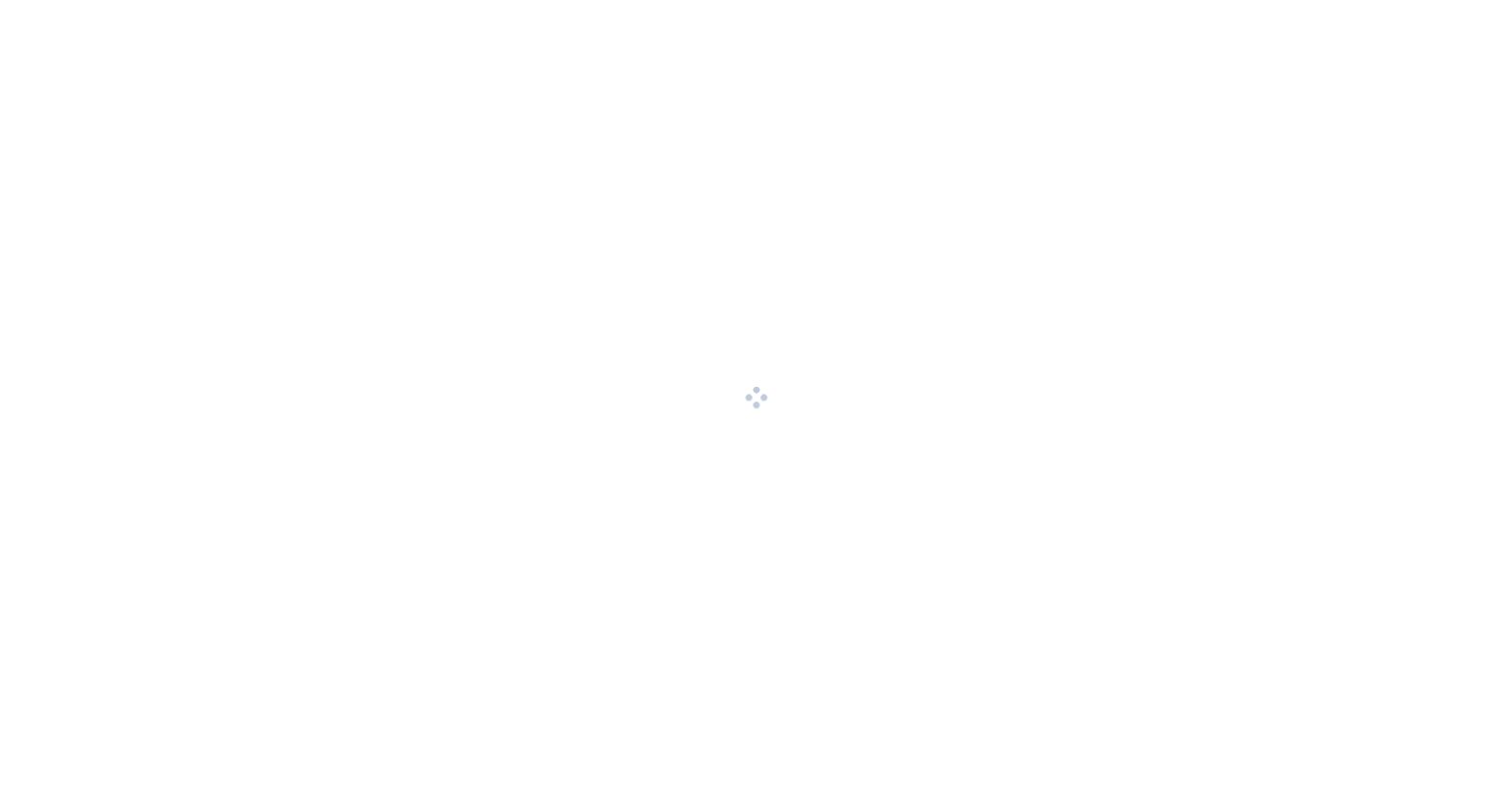 scroll, scrollTop: 0, scrollLeft: 0, axis: both 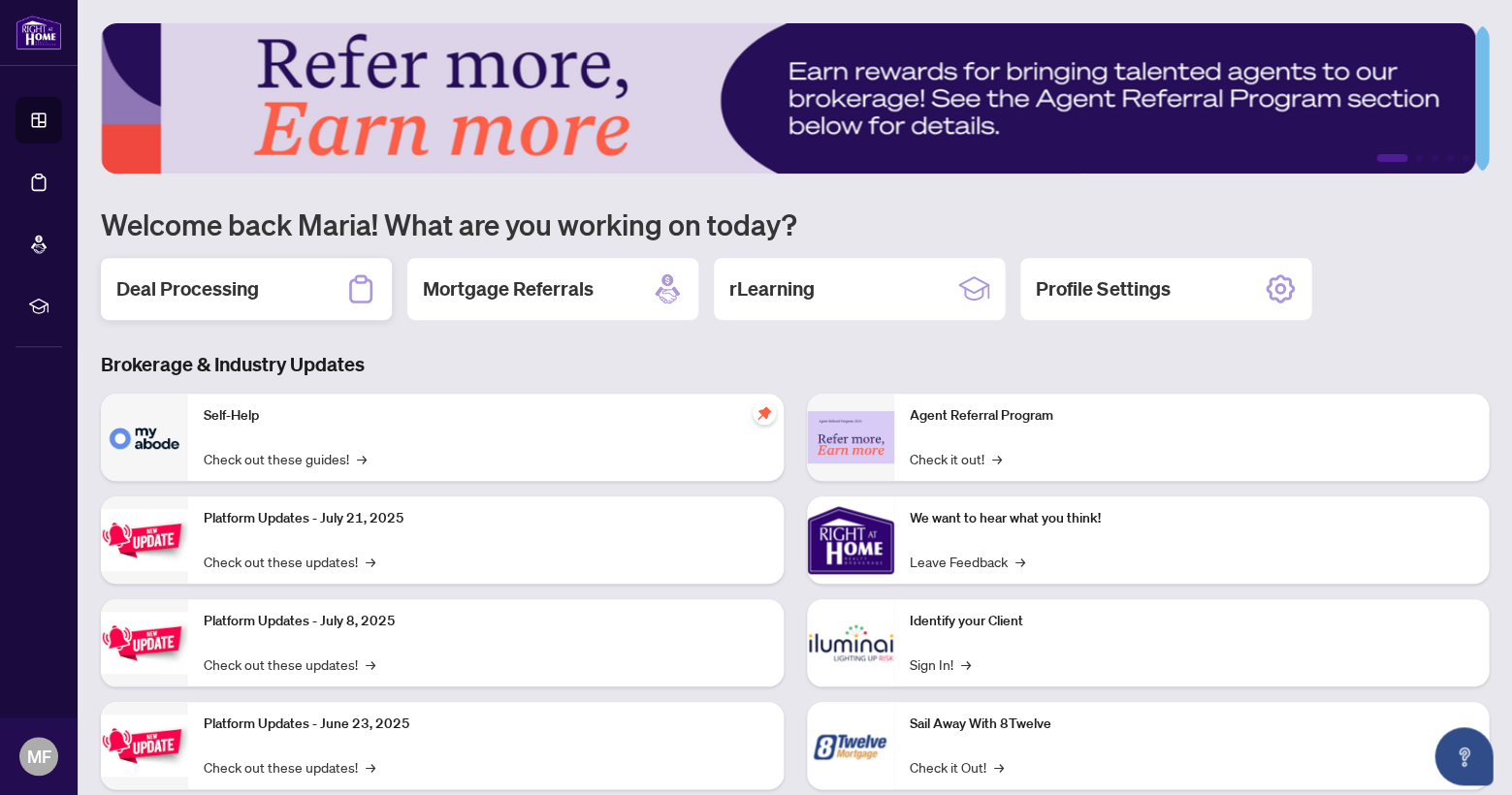 click 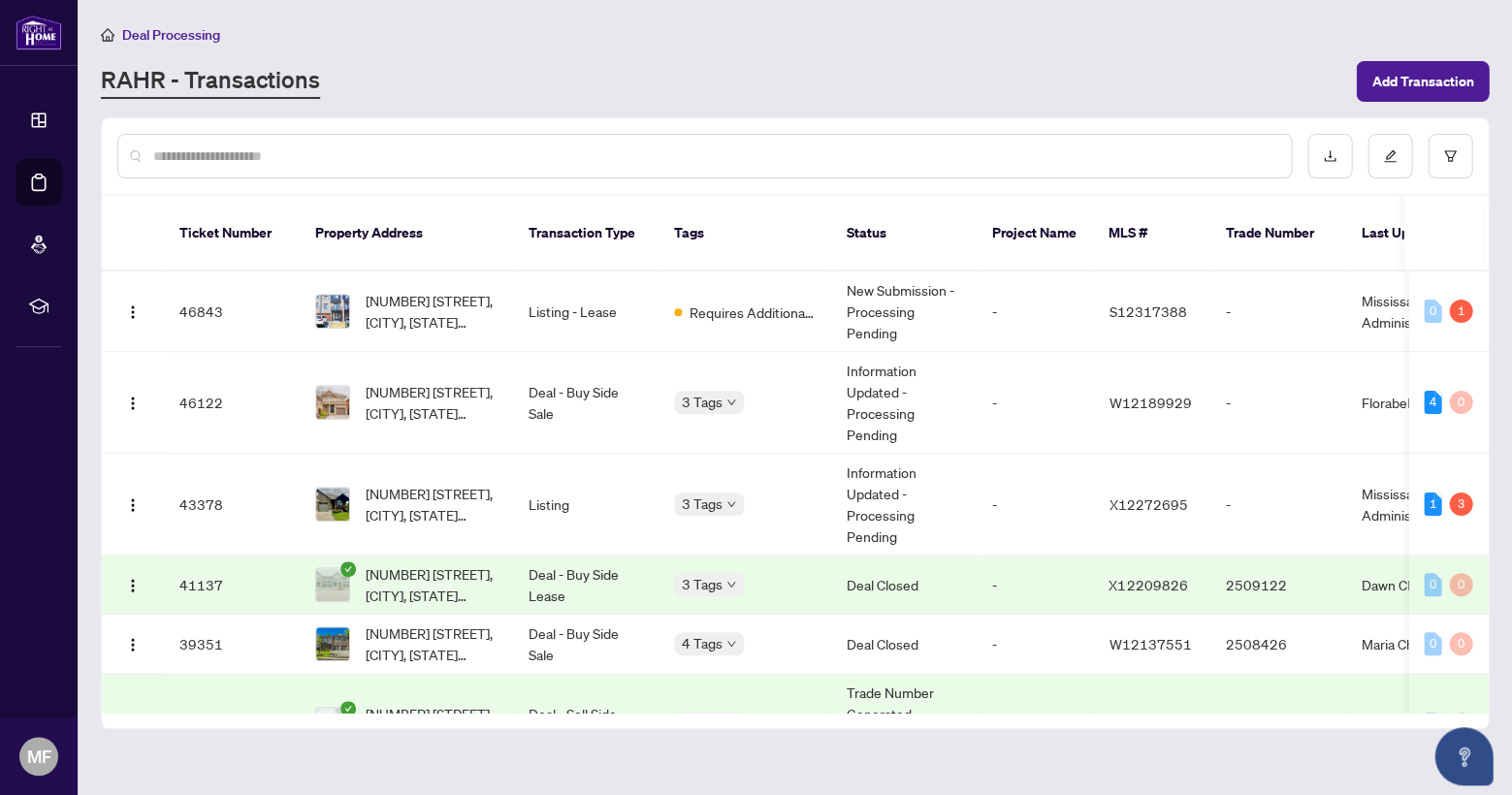 scroll, scrollTop: 0, scrollLeft: 0, axis: both 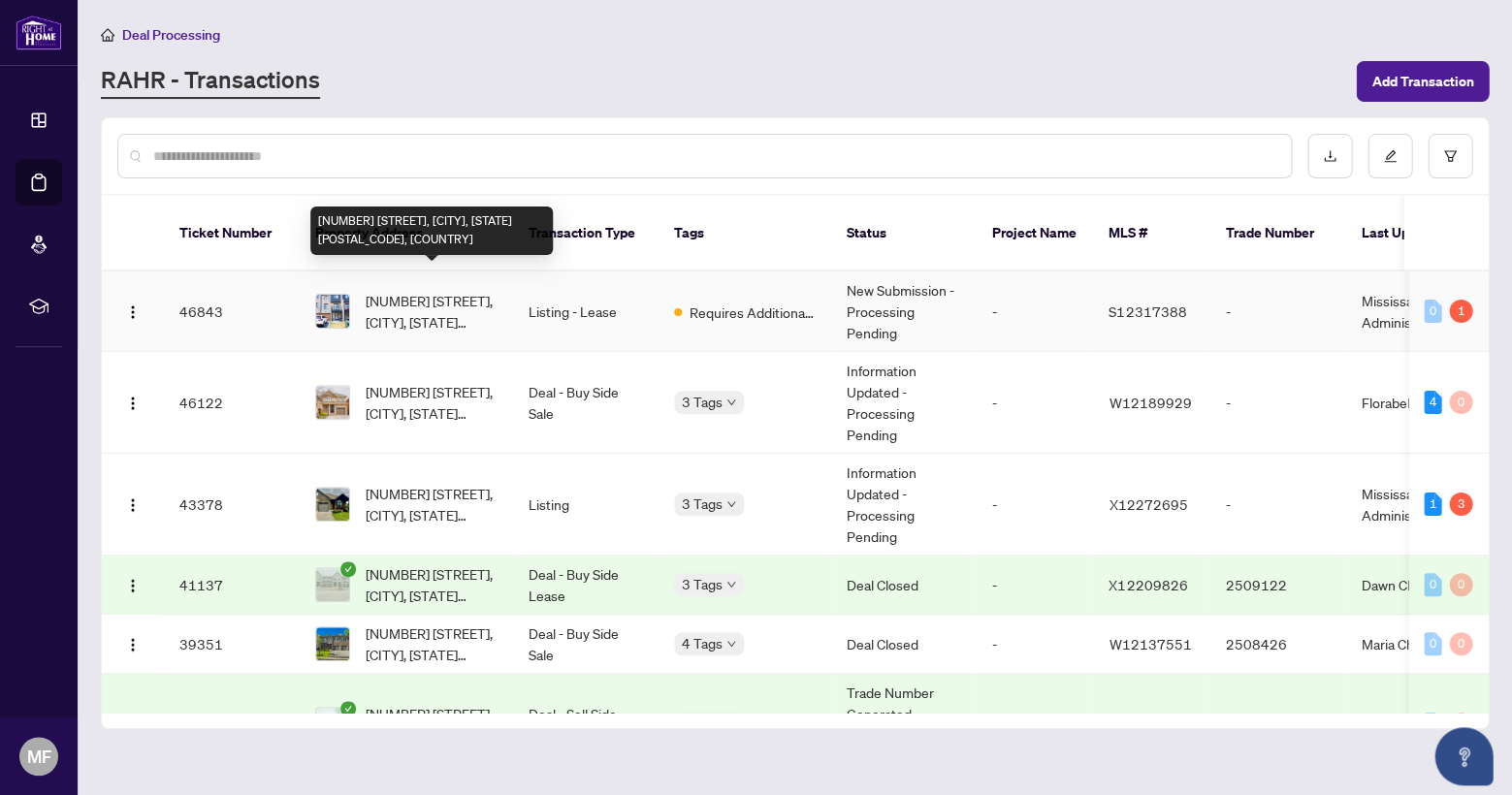 click on "[NUMBER] [STREET], [CITY], [STATE] [POSTAL_CODE], Canada" at bounding box center (432, 311) 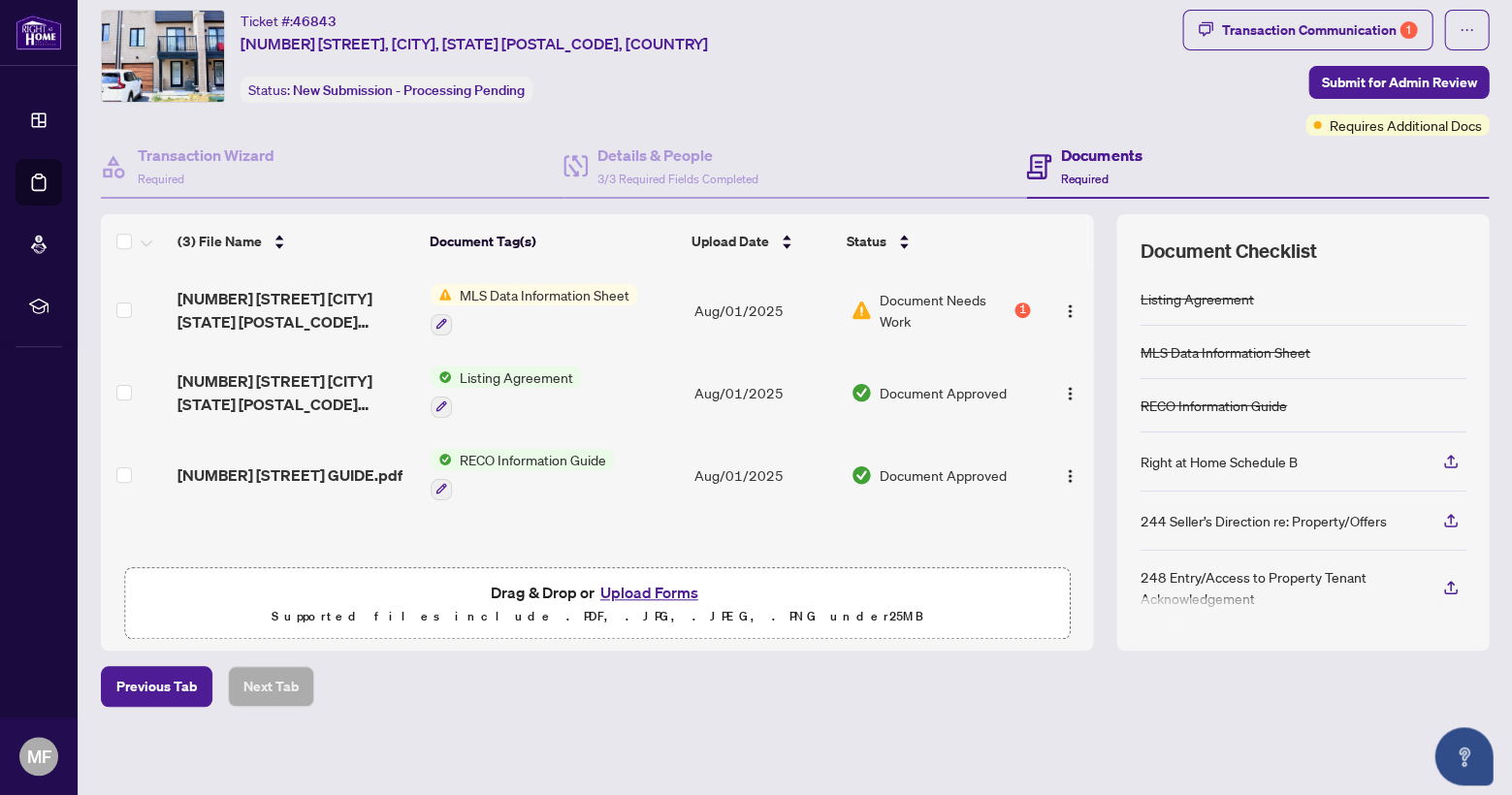 scroll, scrollTop: 50, scrollLeft: 0, axis: vertical 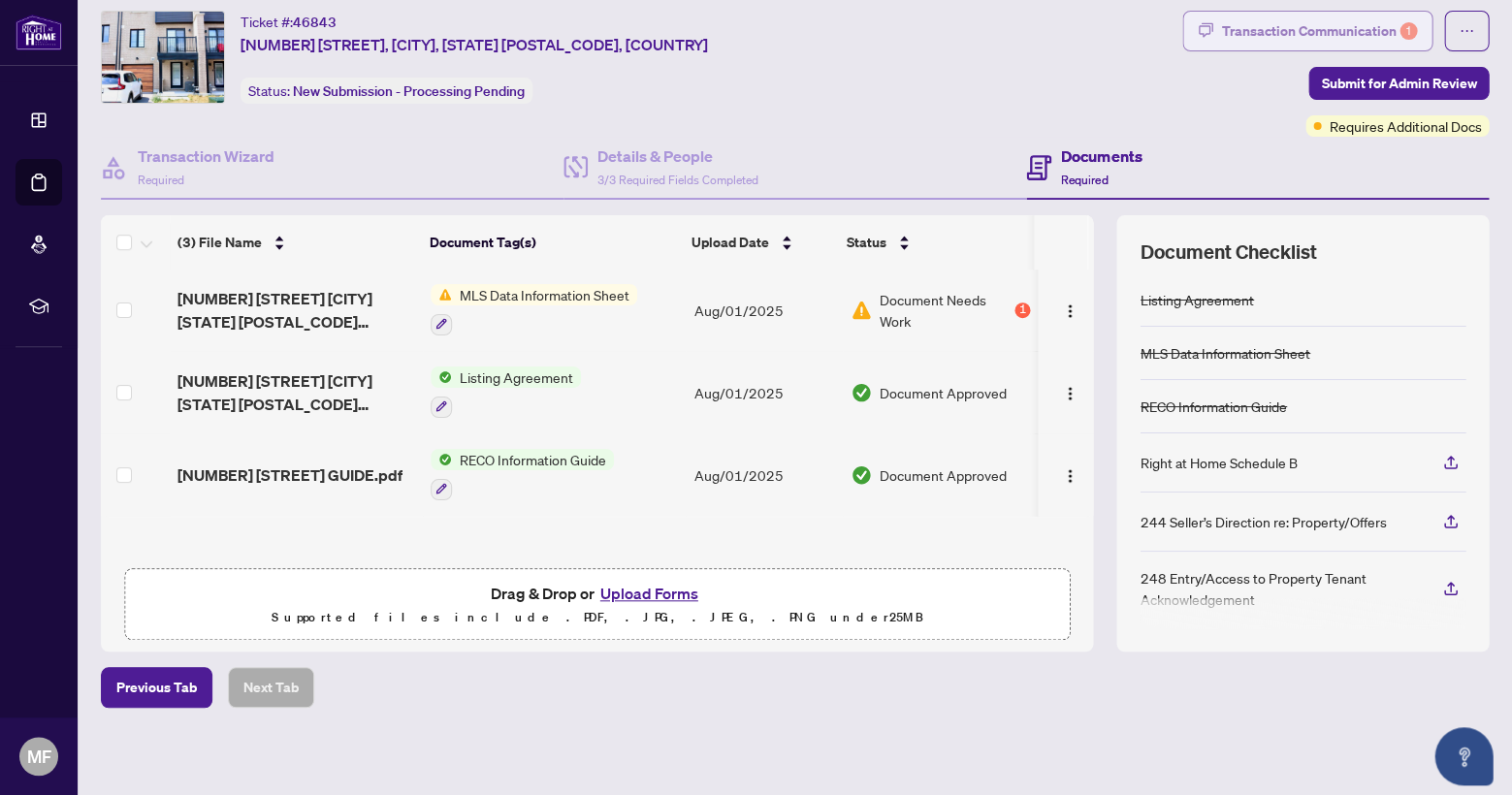 click on "Transaction Communication 1" at bounding box center [1319, 31] 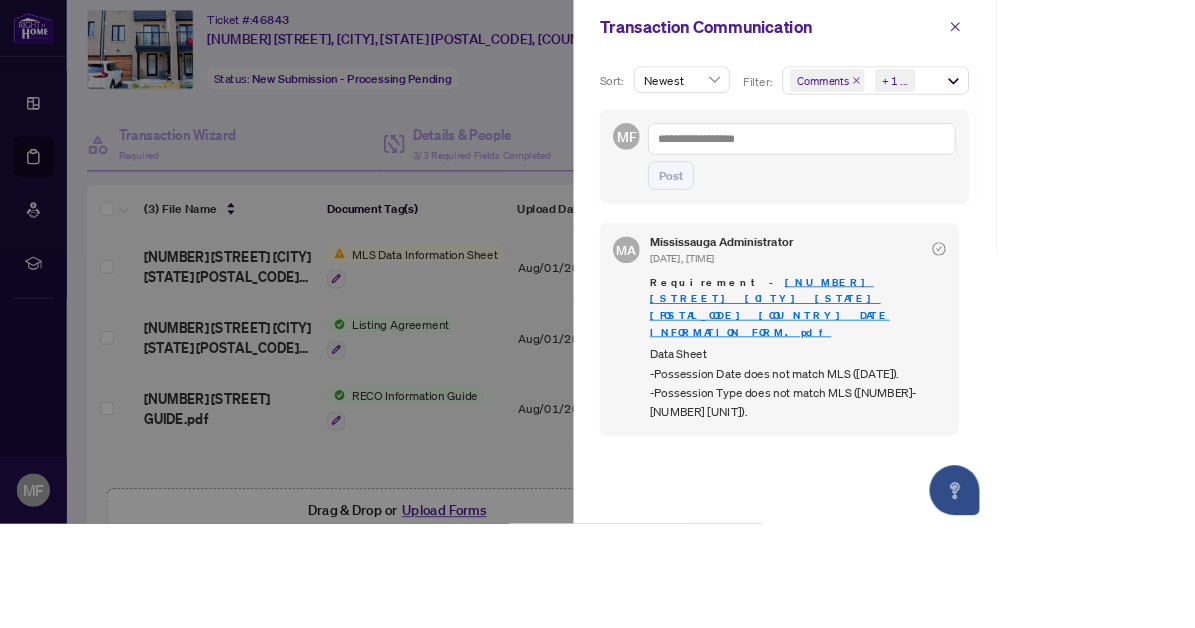 scroll, scrollTop: 52, scrollLeft: 0, axis: vertical 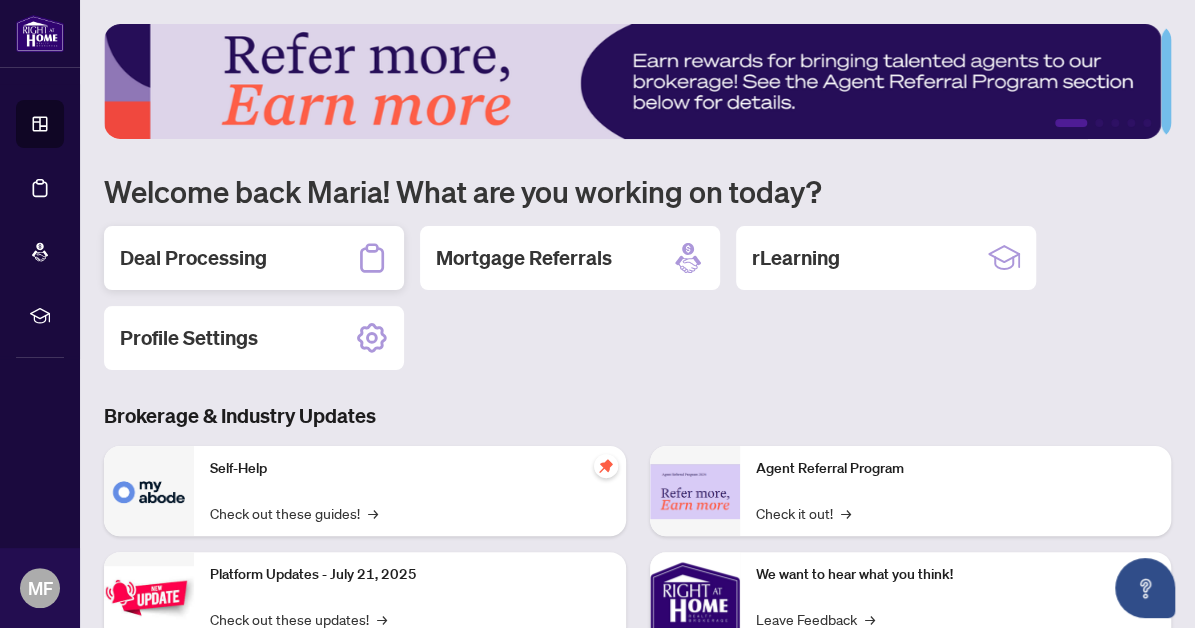 click 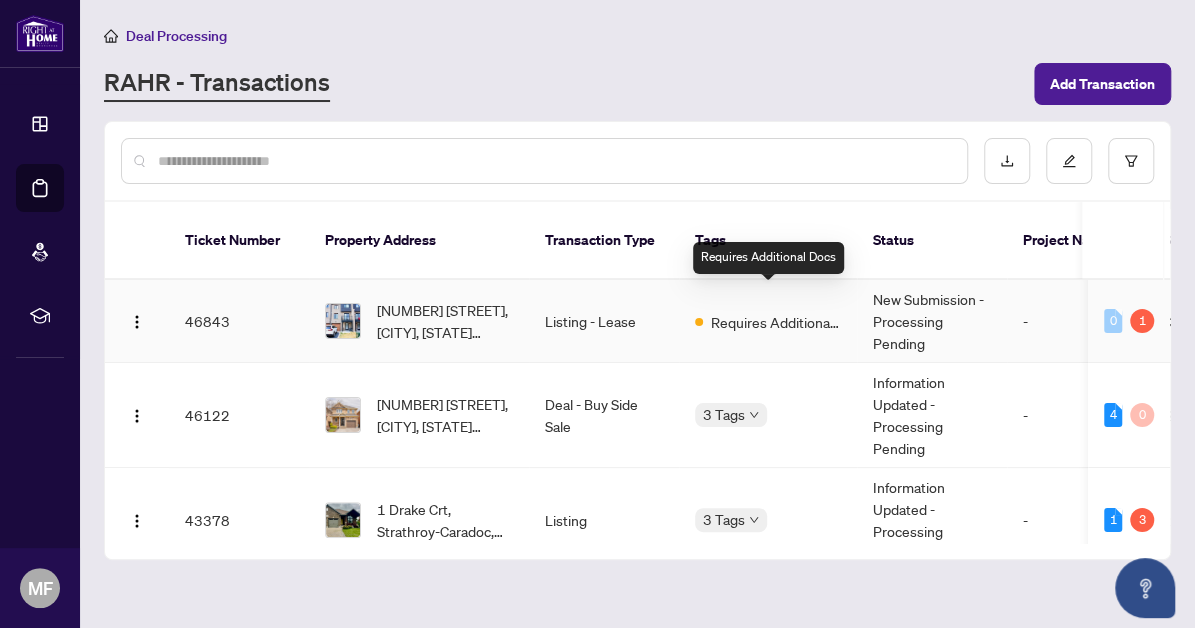 click on "Requires Additional Docs" at bounding box center [776, 322] 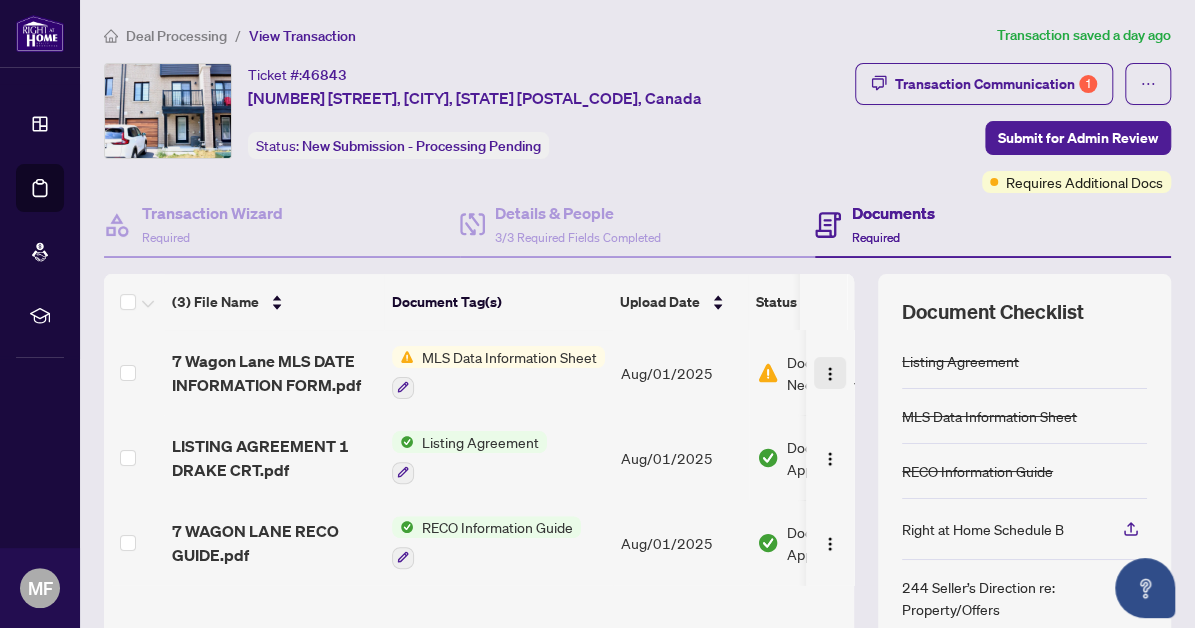 click at bounding box center [830, 374] 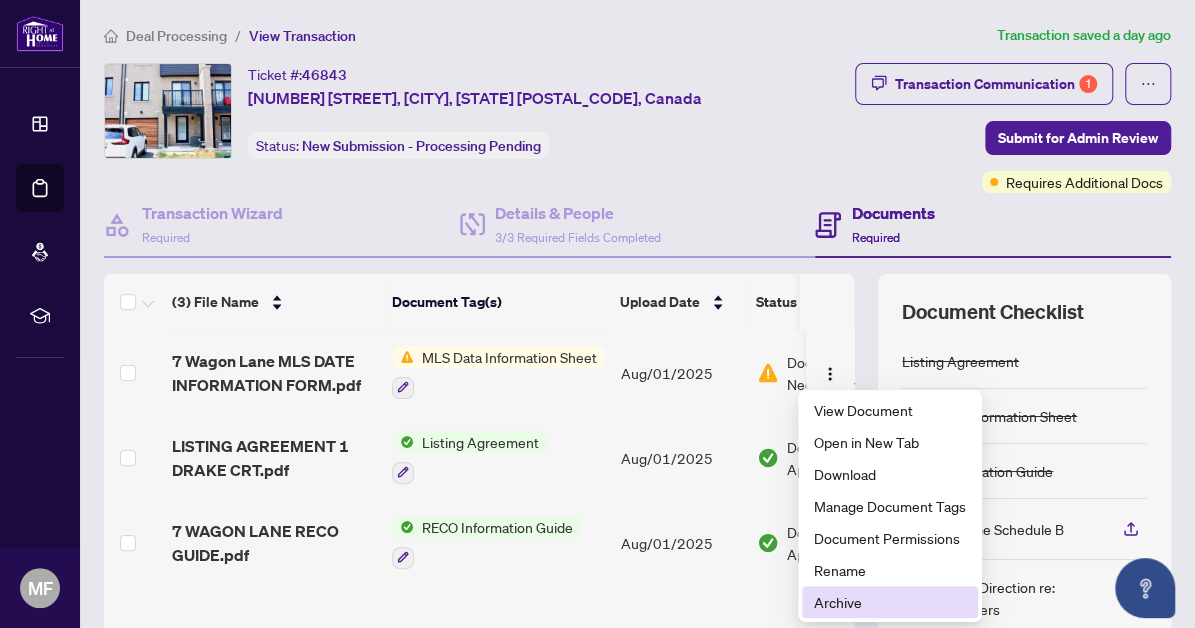 click on "Archive" at bounding box center (890, 602) 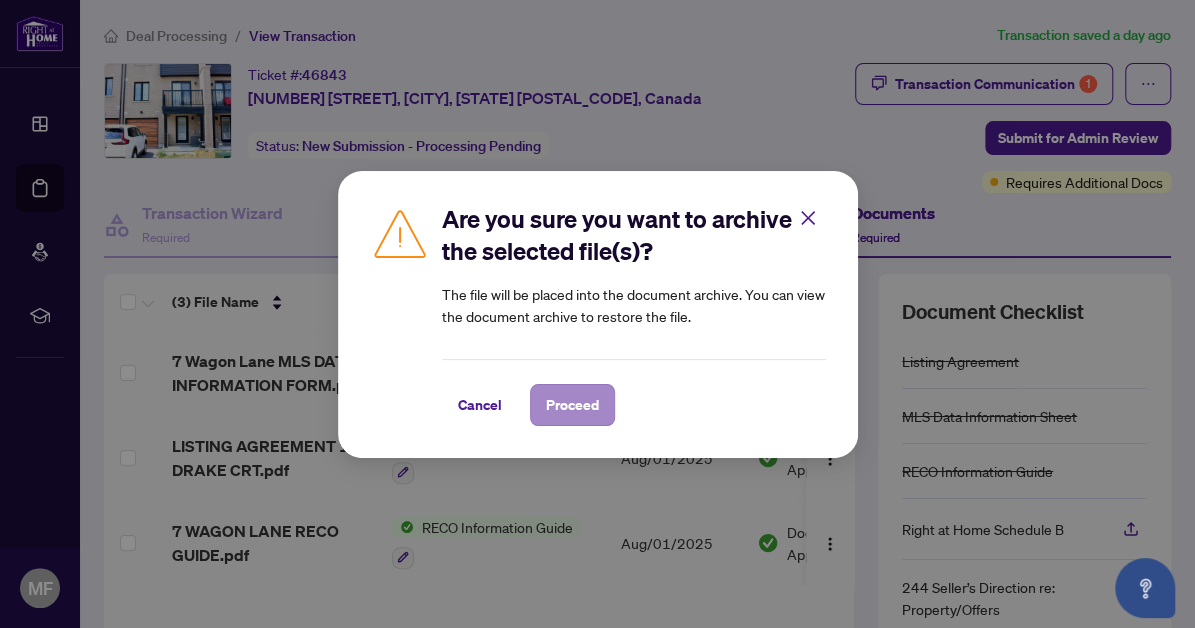 click on "Proceed" at bounding box center [572, 405] 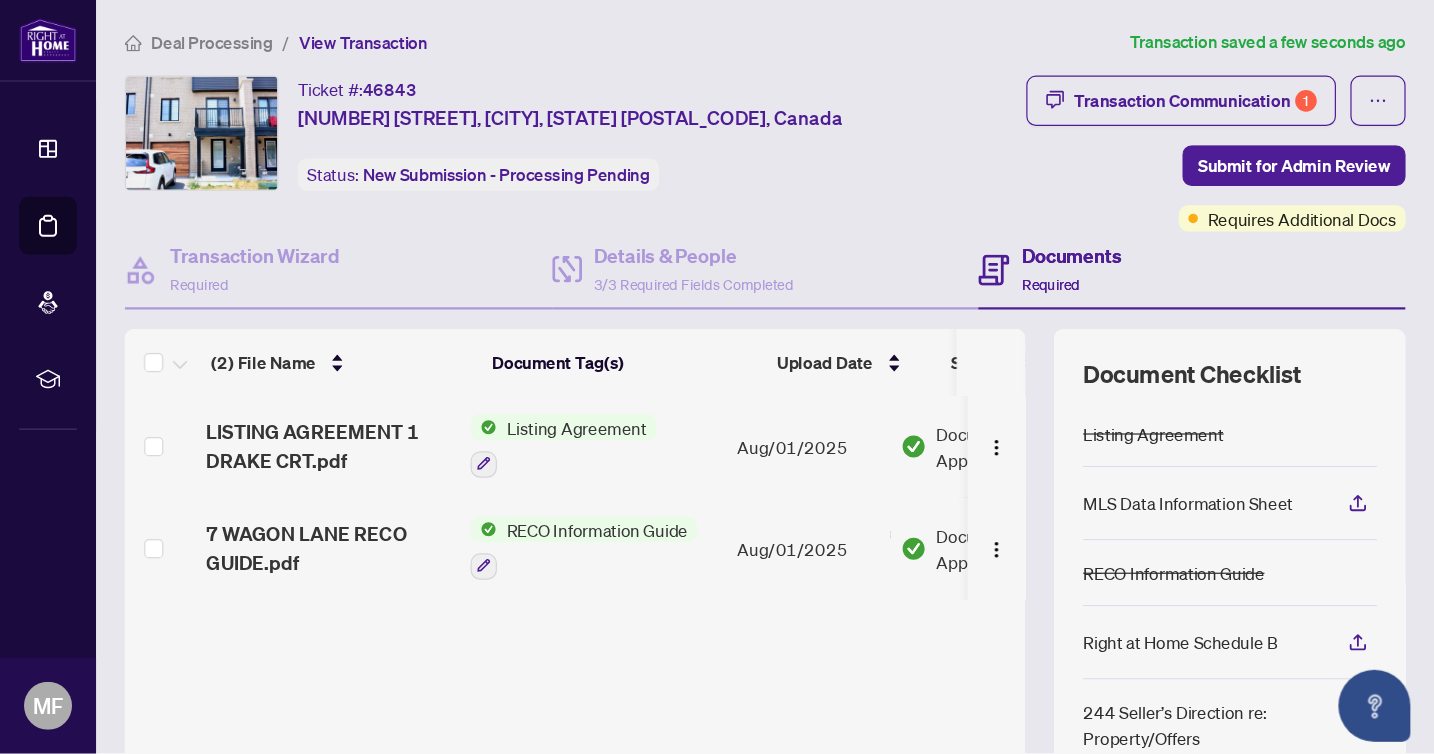 scroll, scrollTop: 1, scrollLeft: 0, axis: vertical 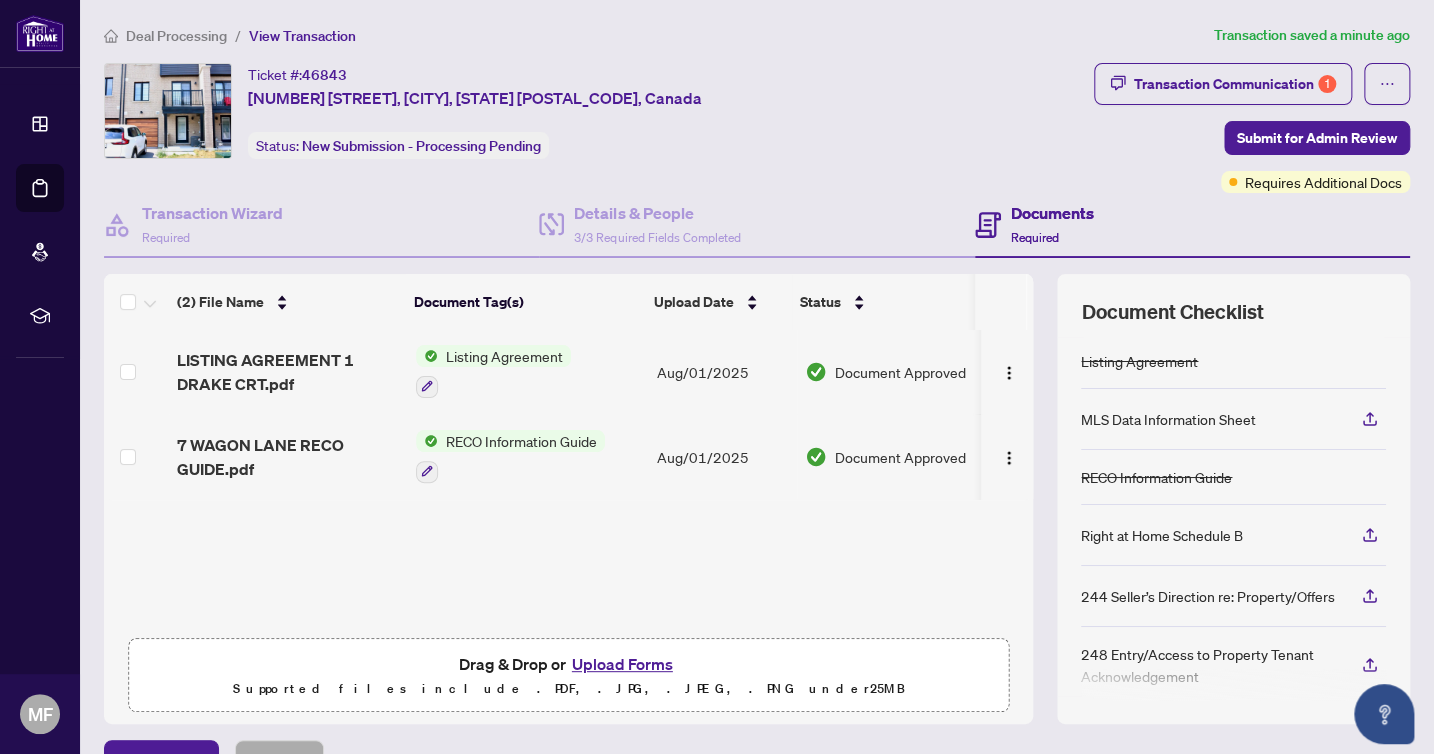 click on "Upload Forms" at bounding box center (622, 664) 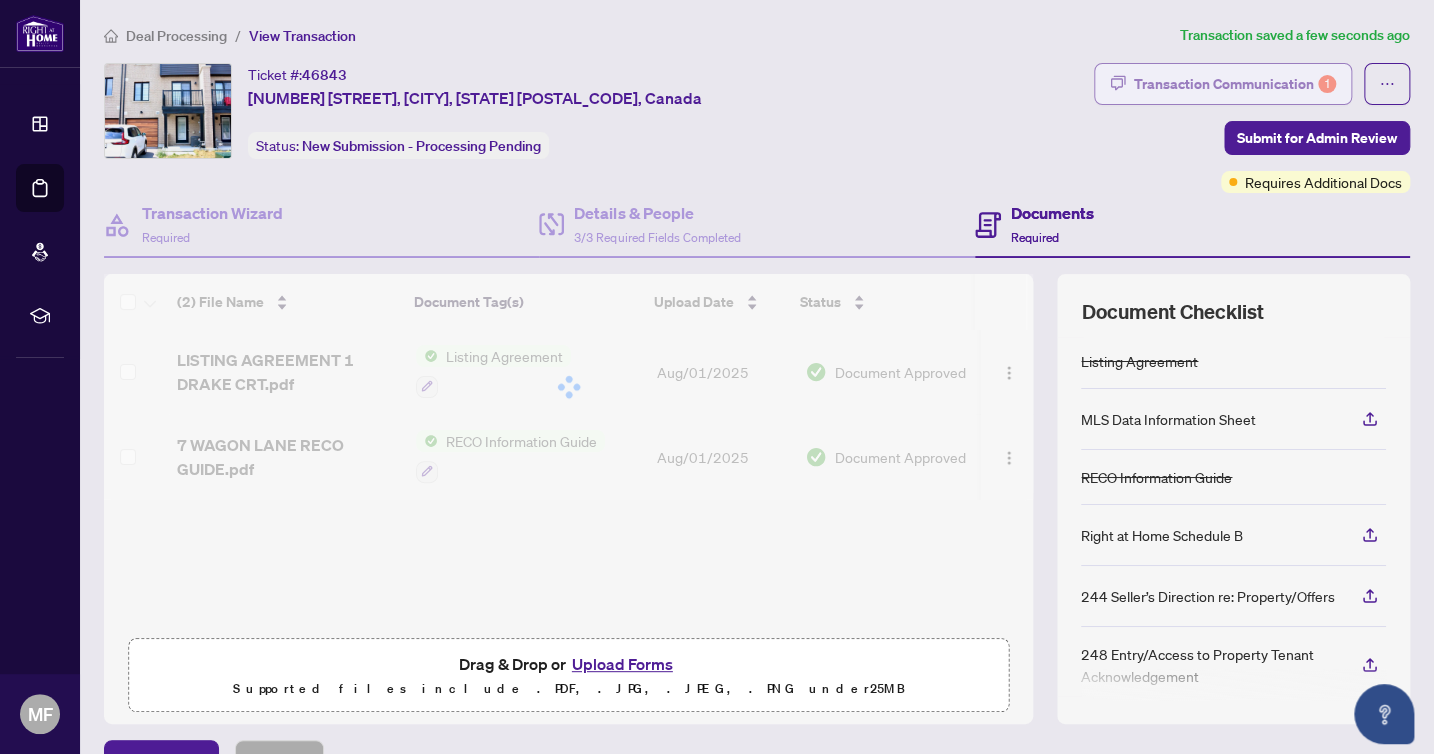 click on "Transaction Communication 1" at bounding box center (1235, 84) 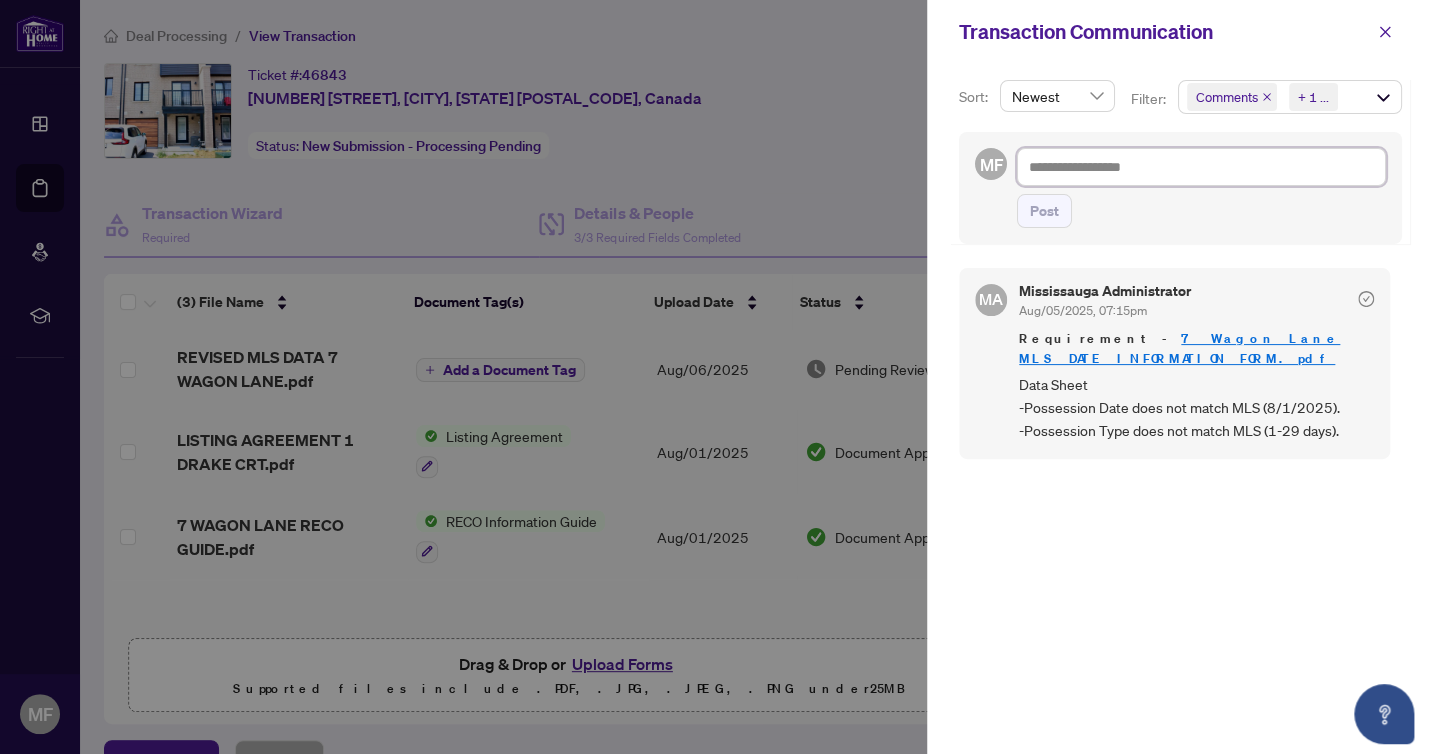 click at bounding box center [1201, 167] 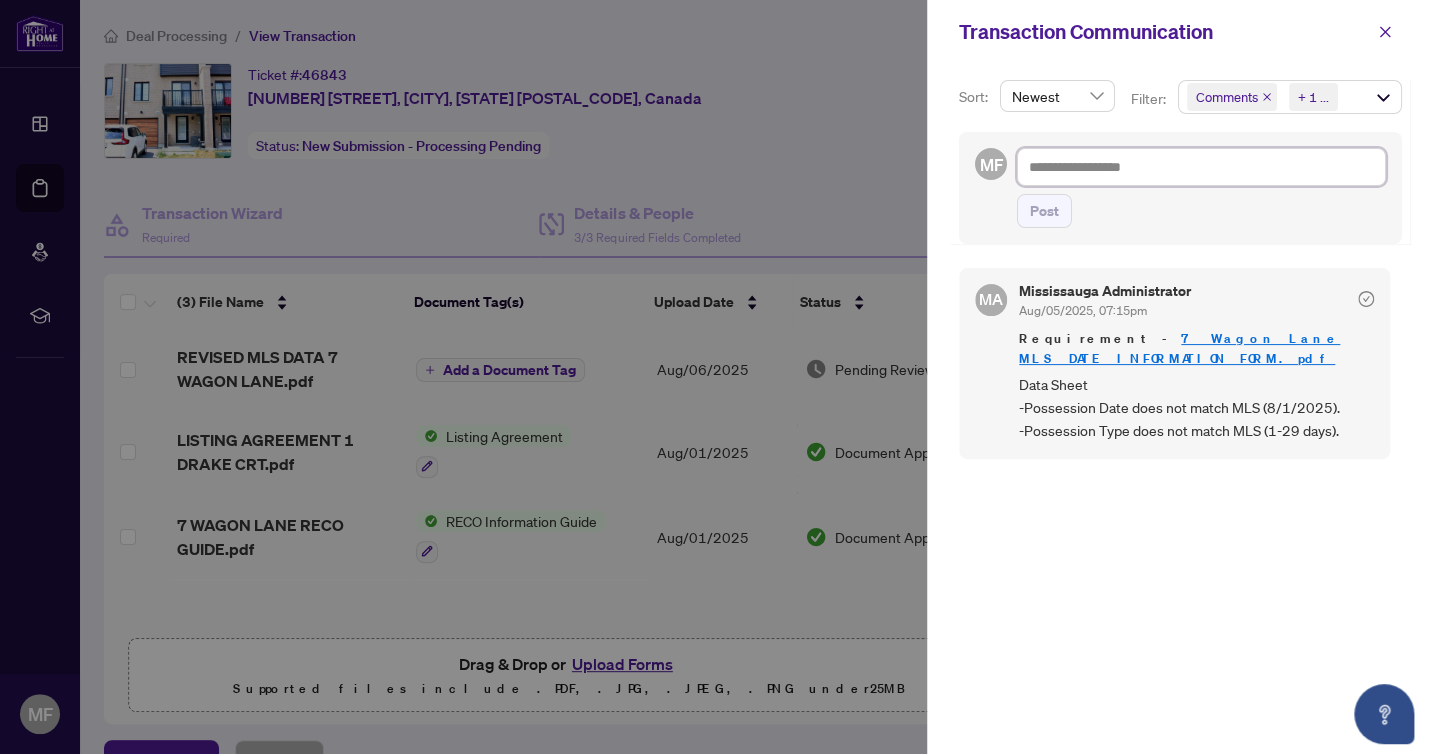 type on "*" 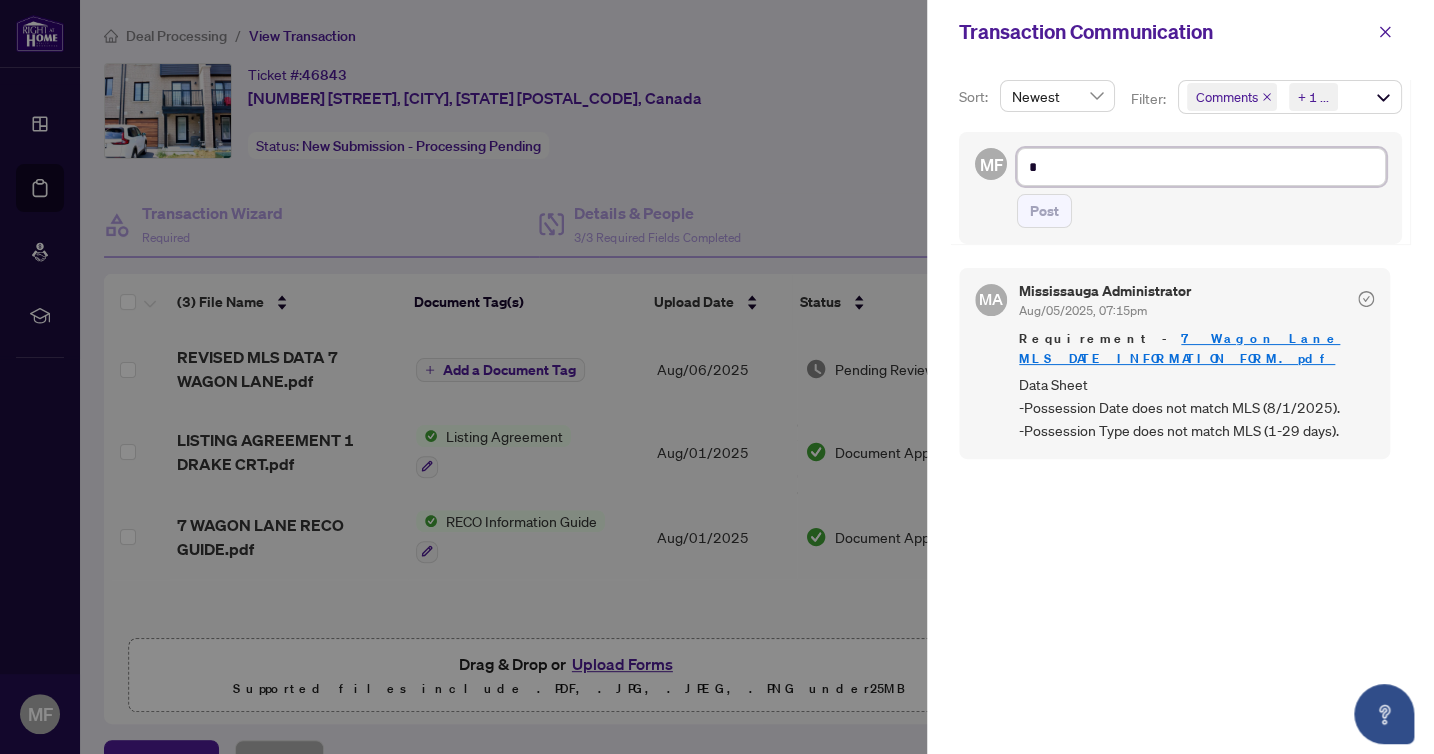type on "*" 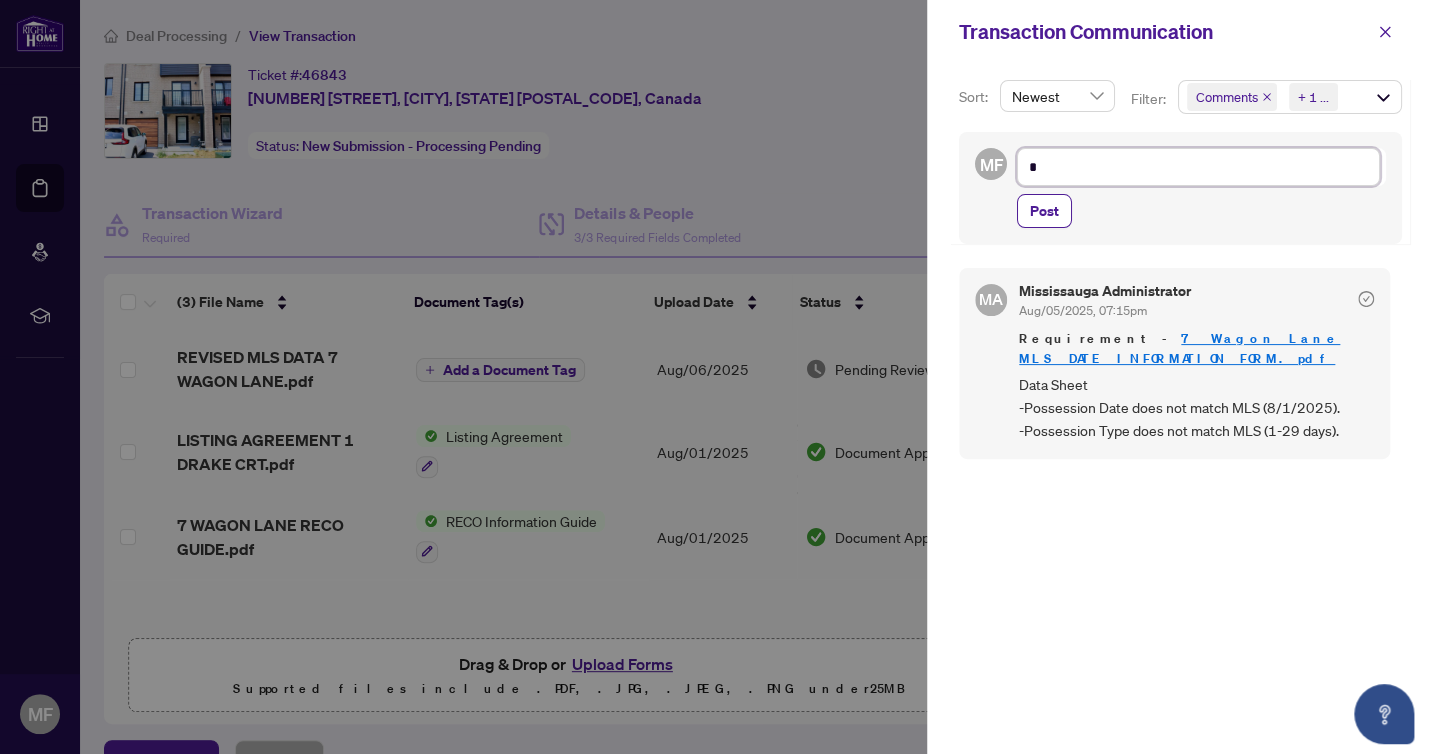 type on "**" 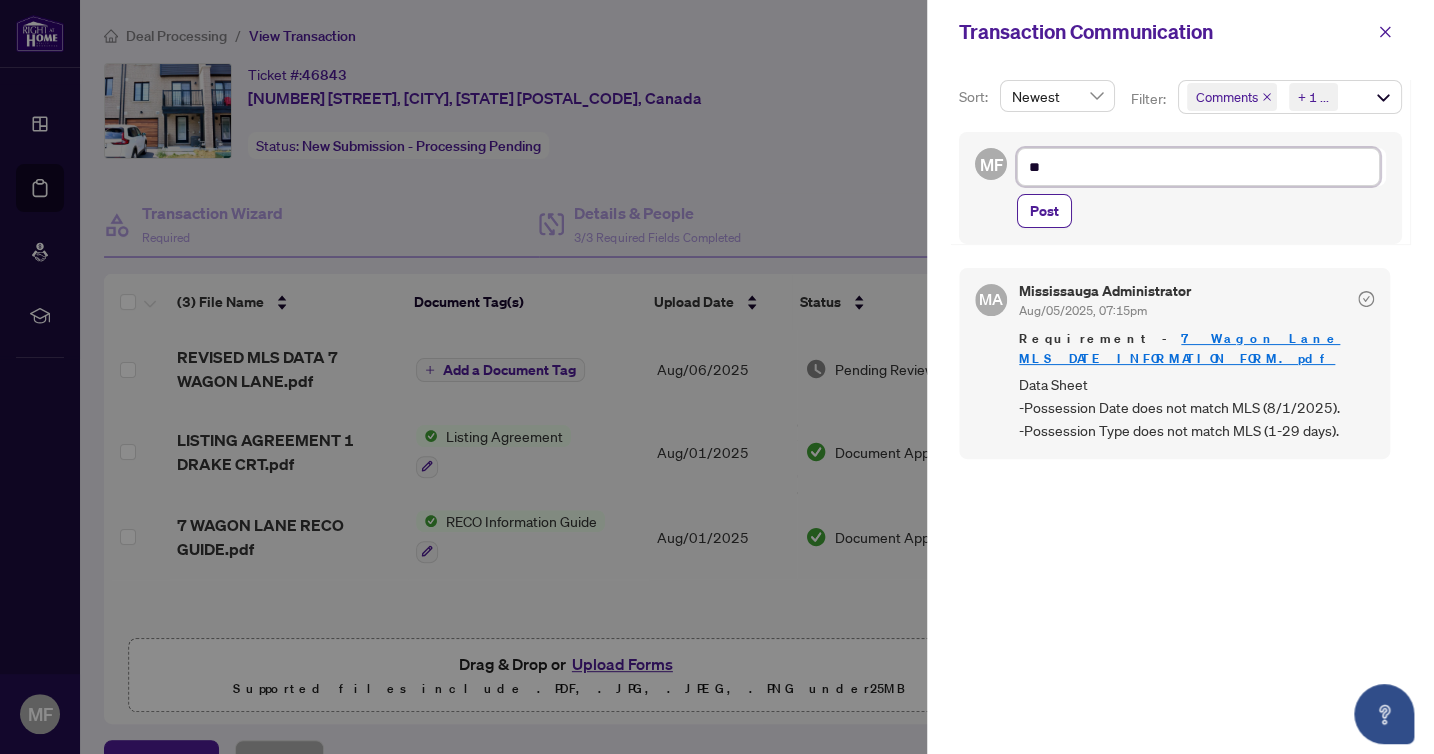 type on "***" 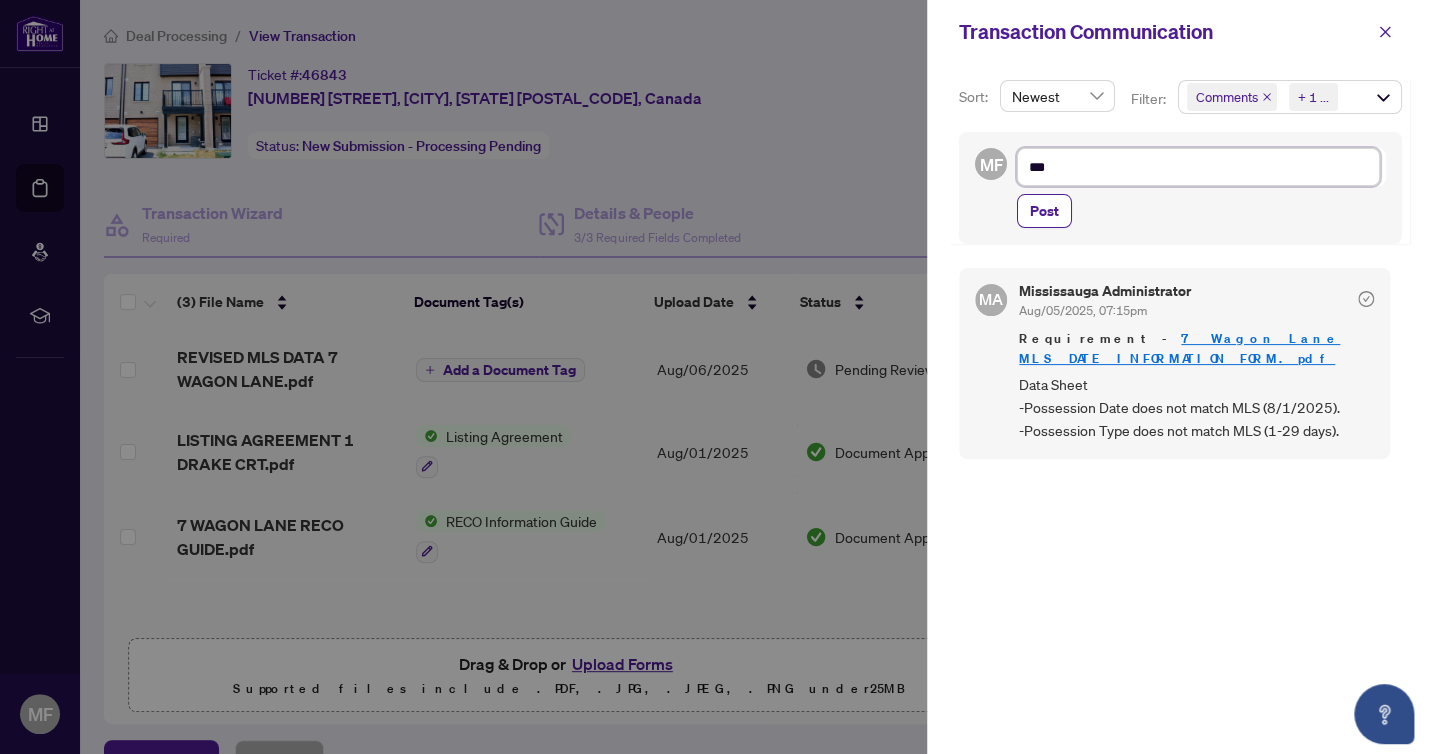 type on "****" 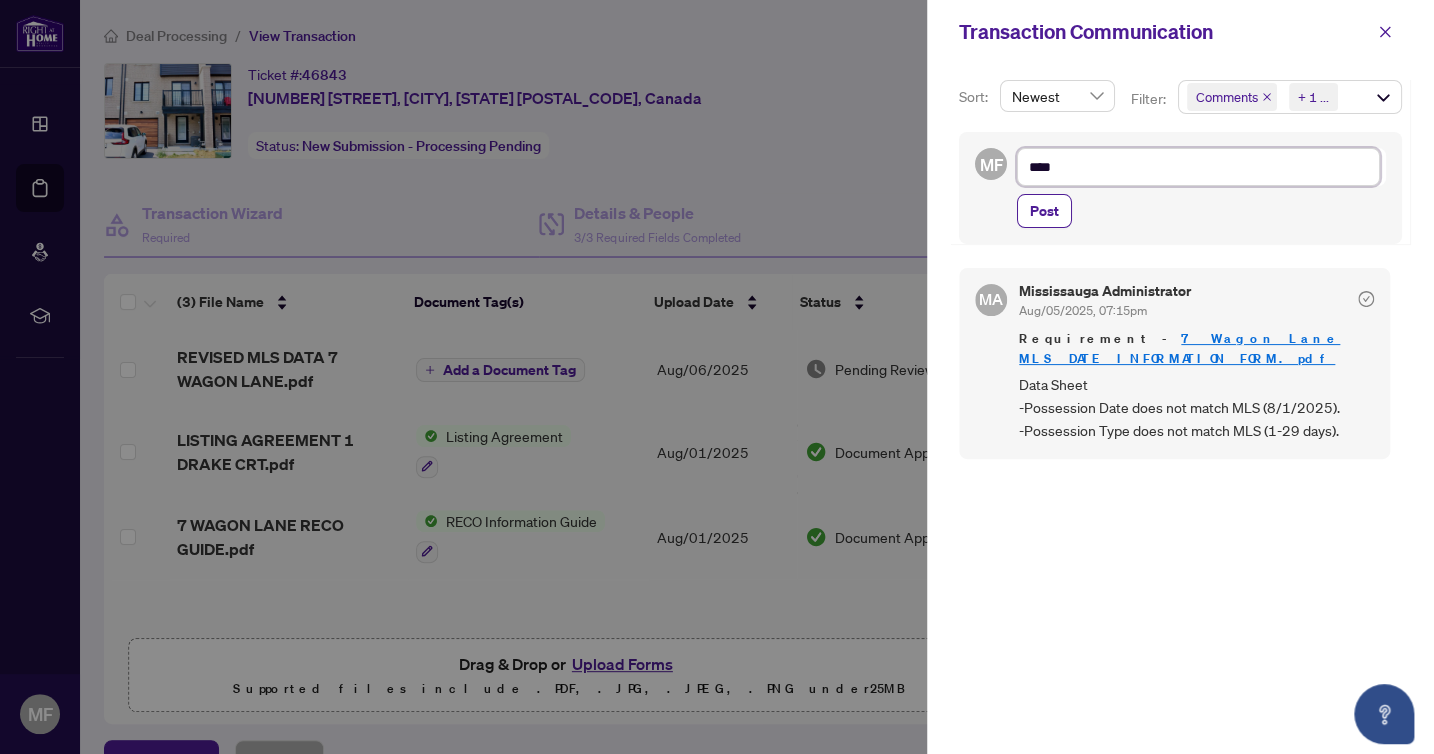 type on "*****" 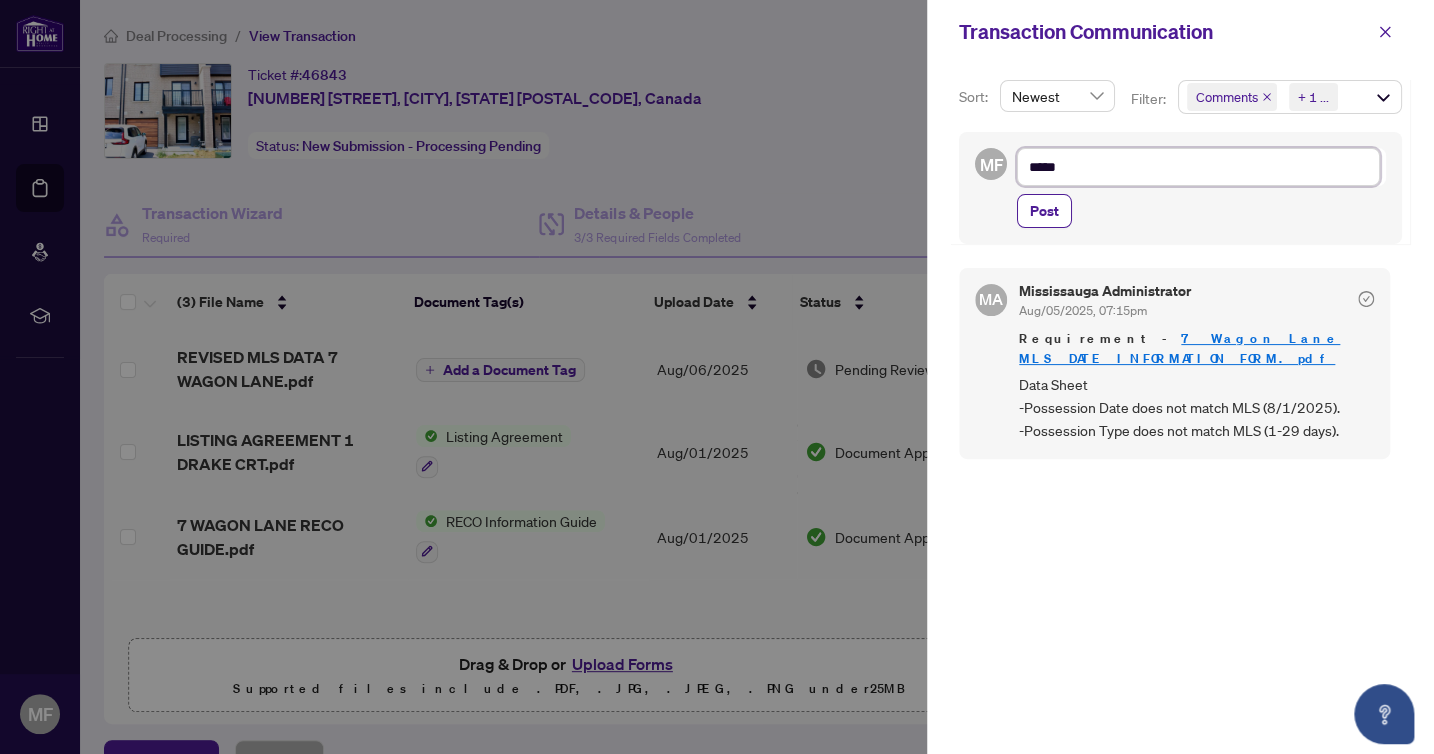 type on "******" 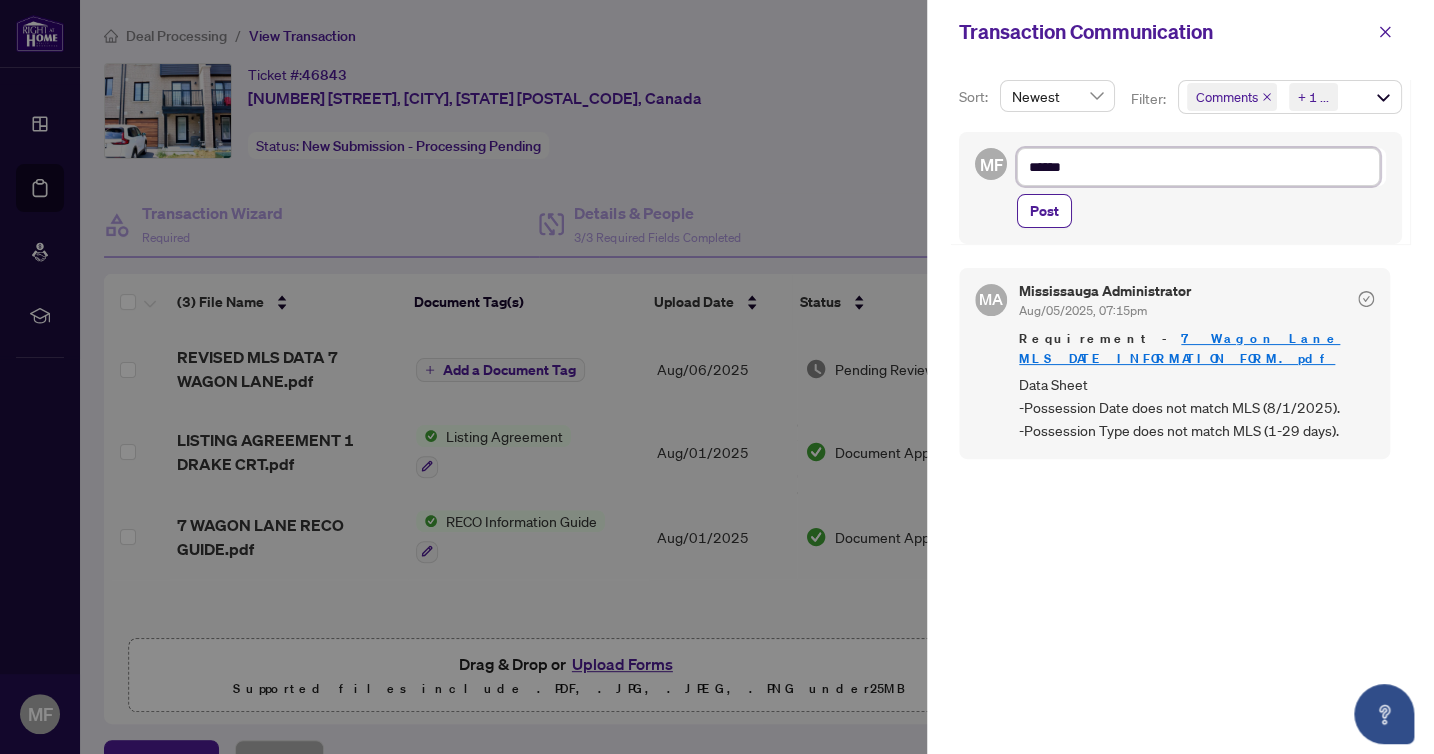 type on "*******" 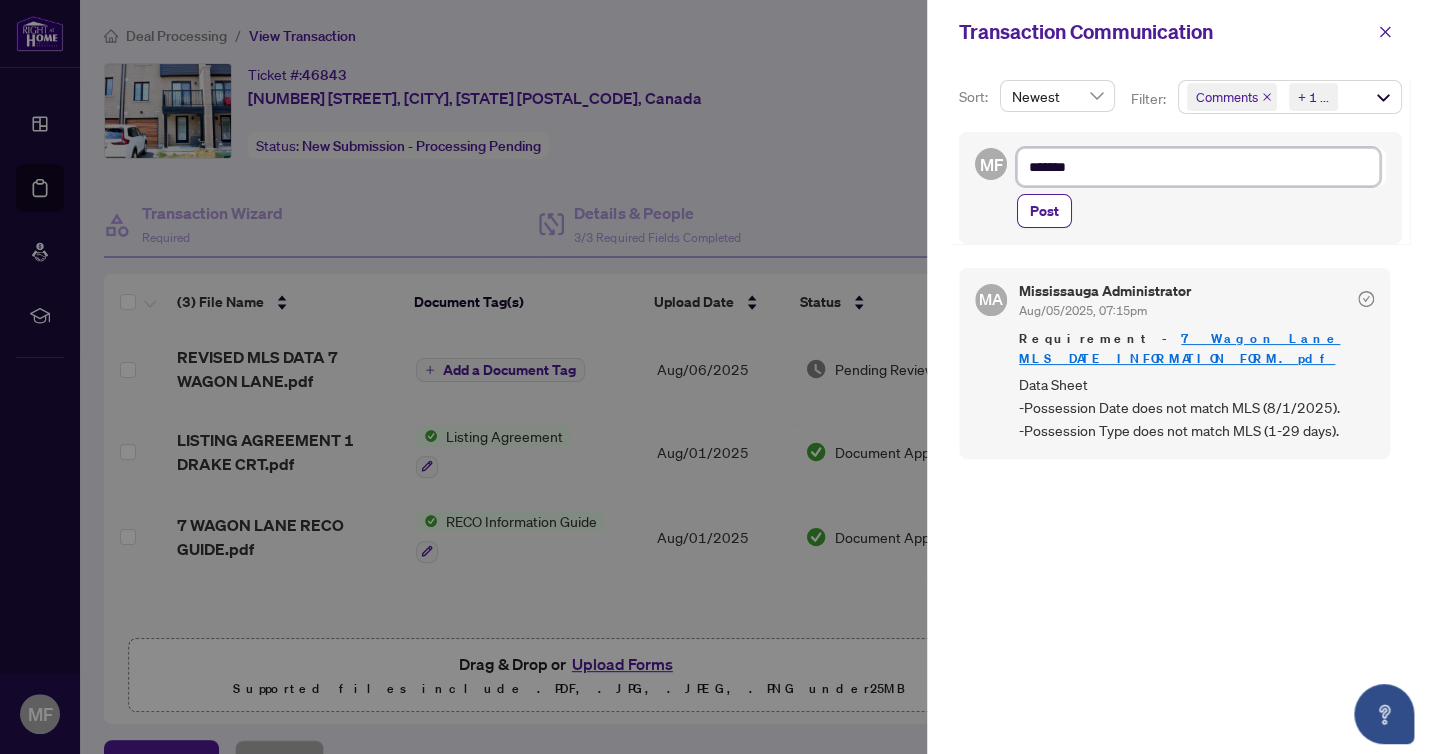 type on "*******" 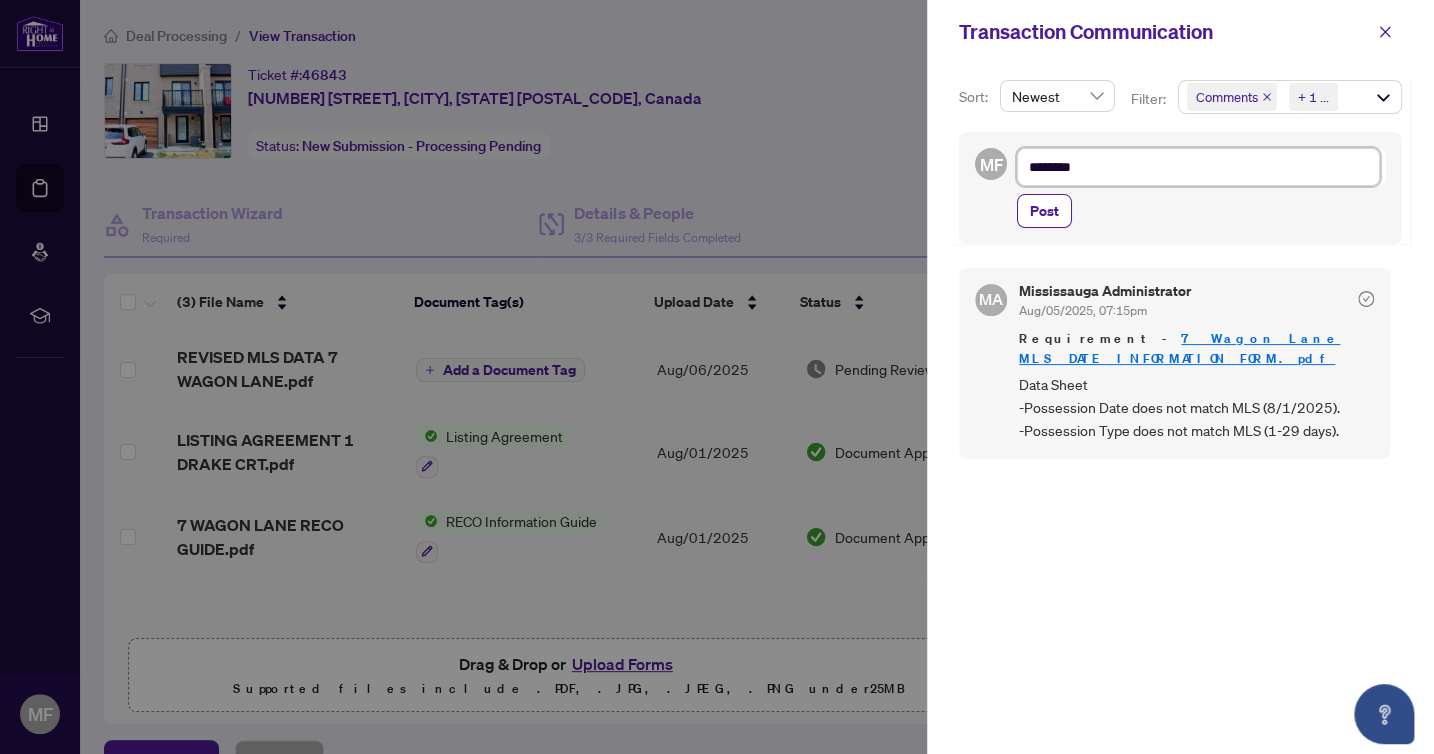 type on "*********" 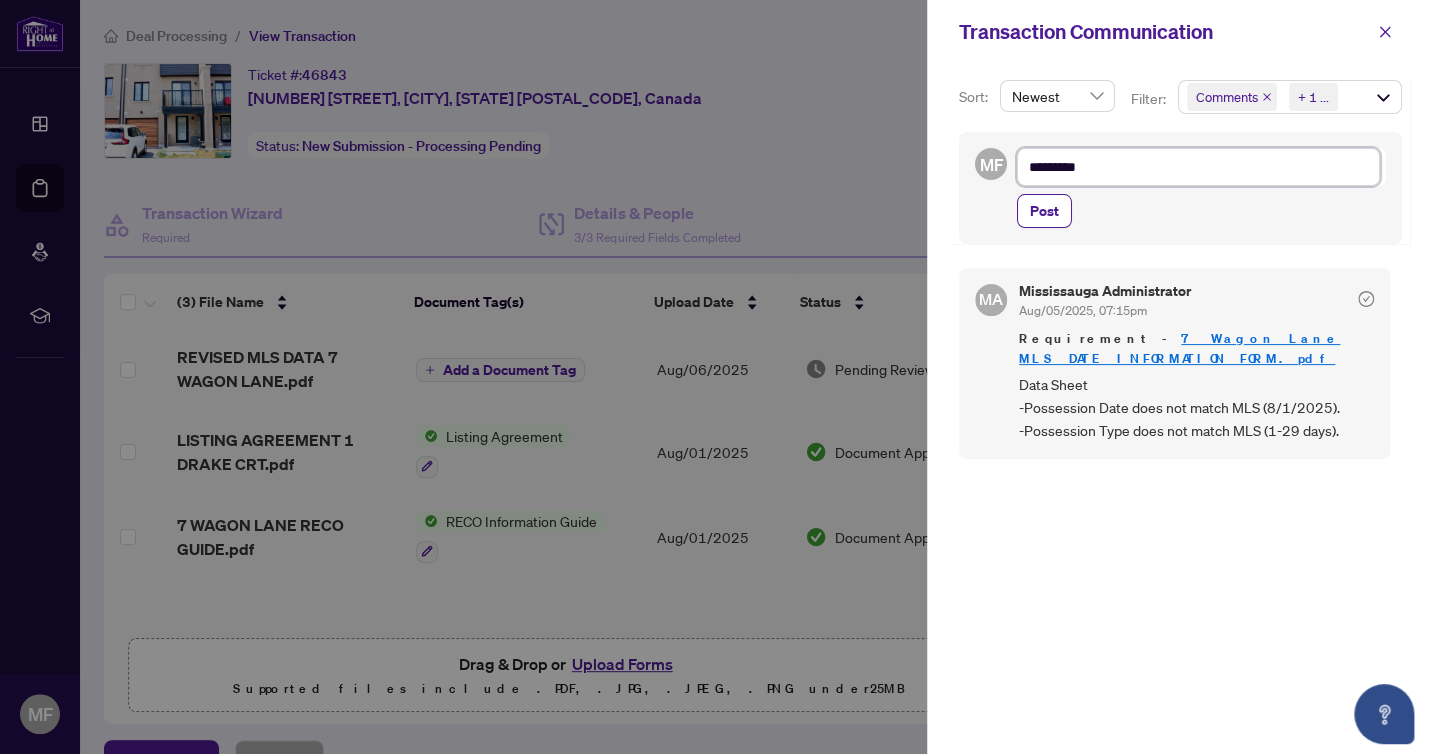 type on "**********" 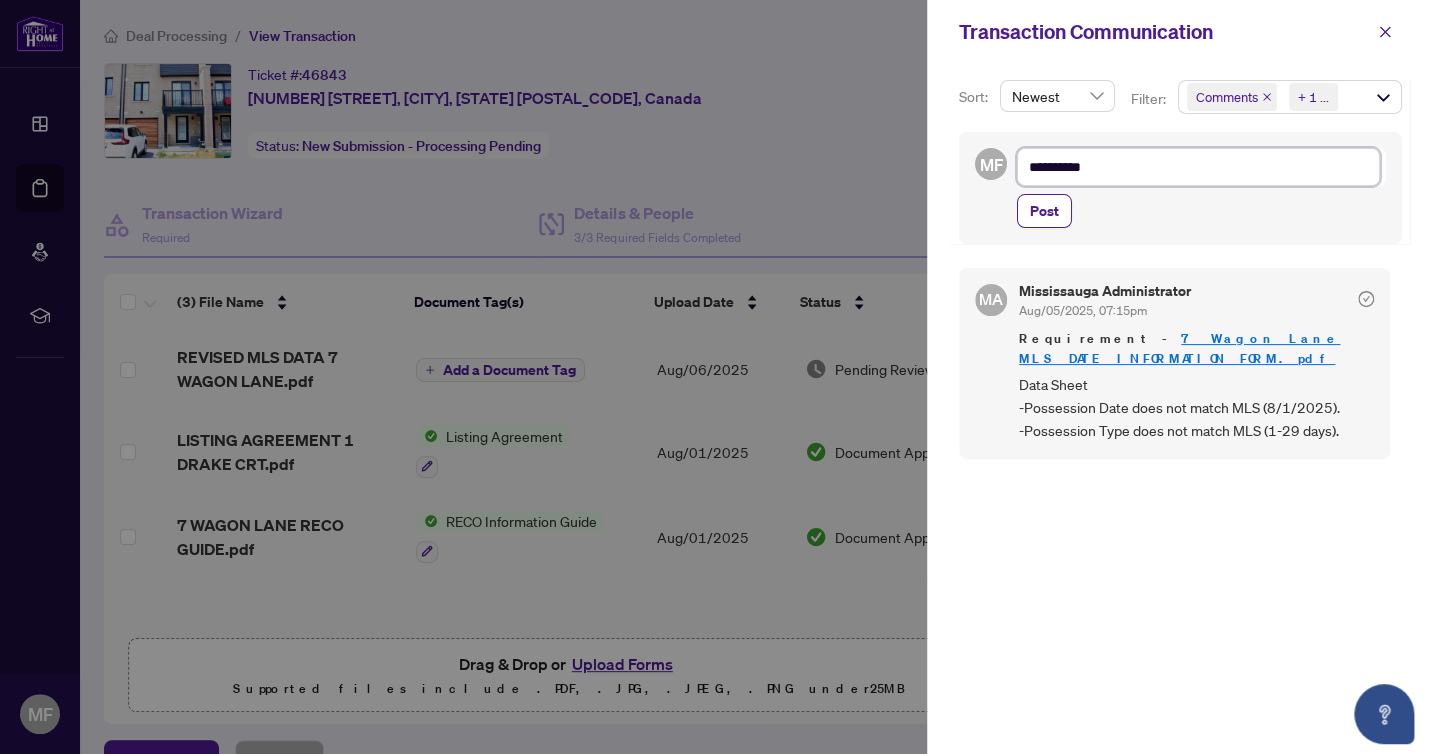 type on "**********" 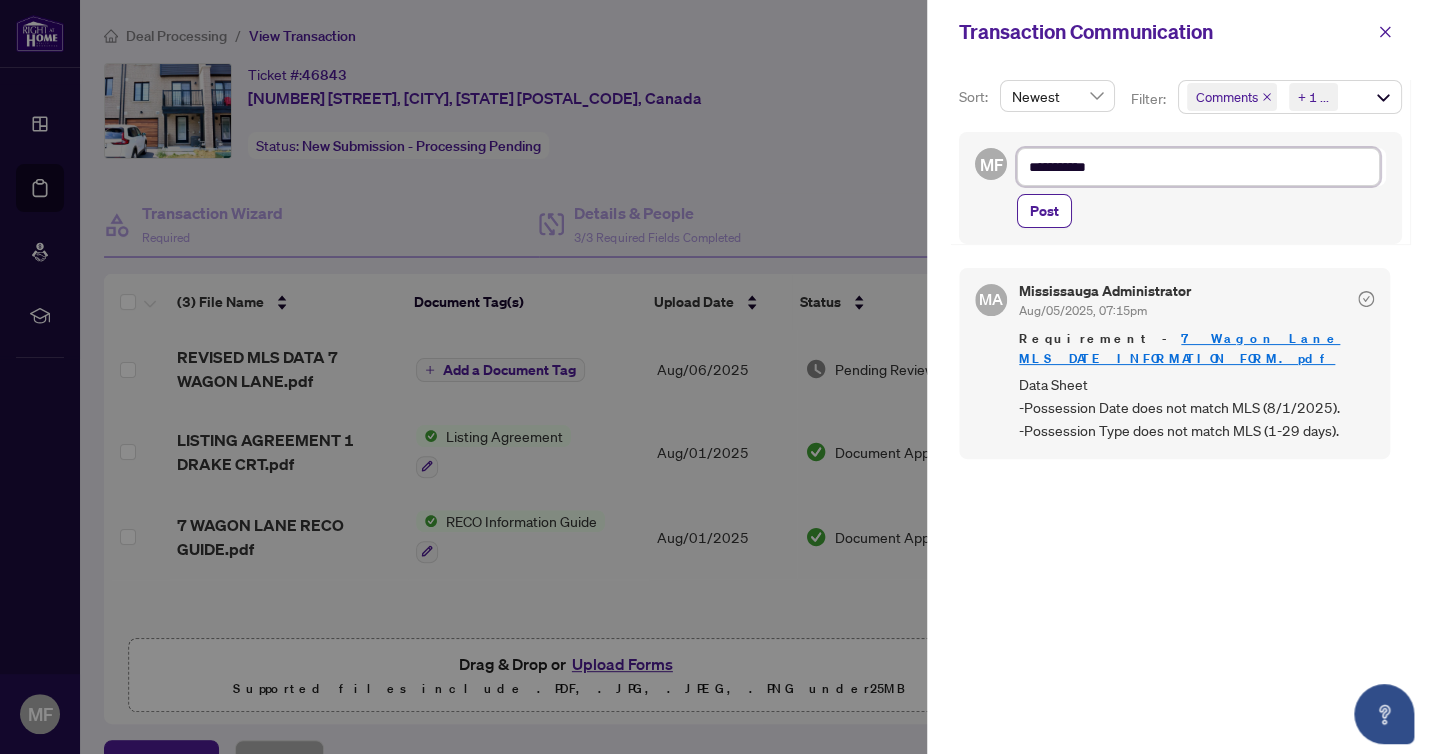 type on "**********" 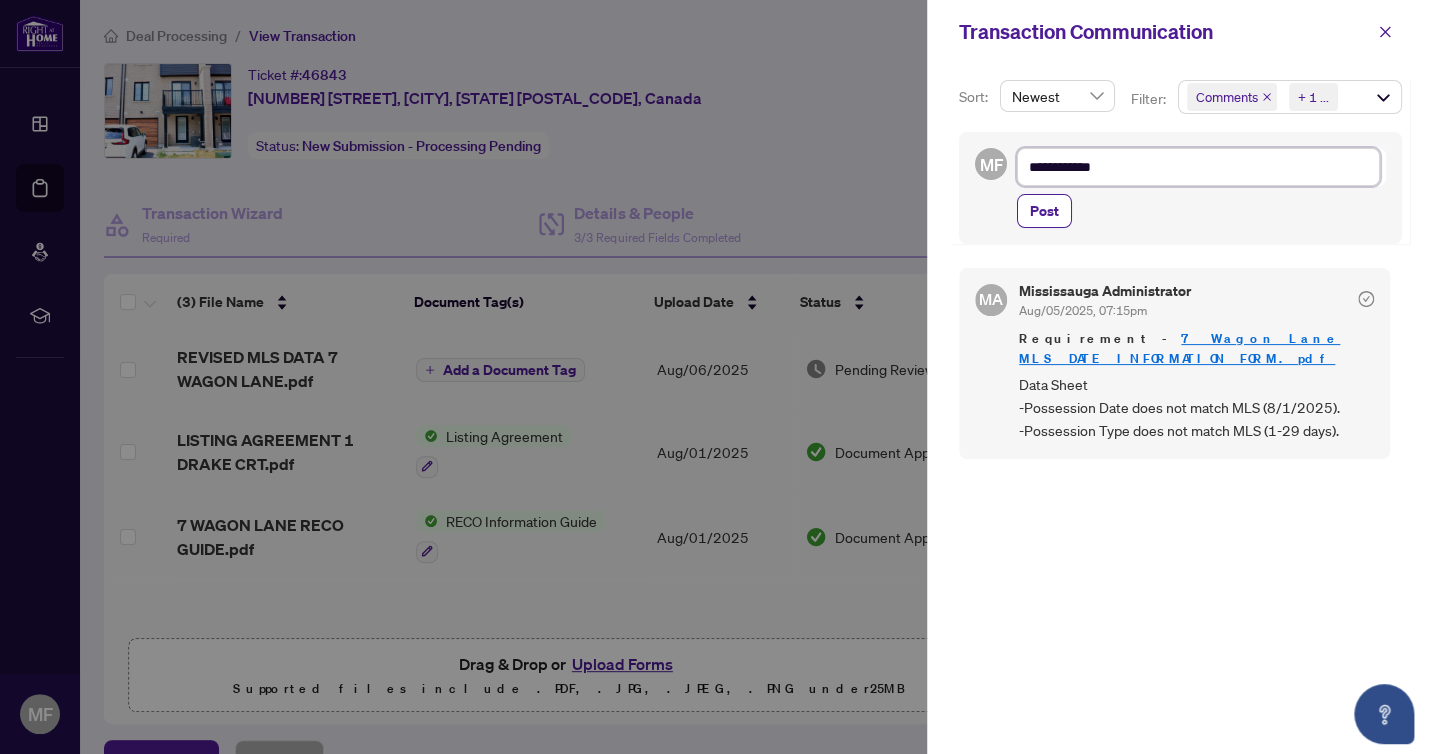 type on "**********" 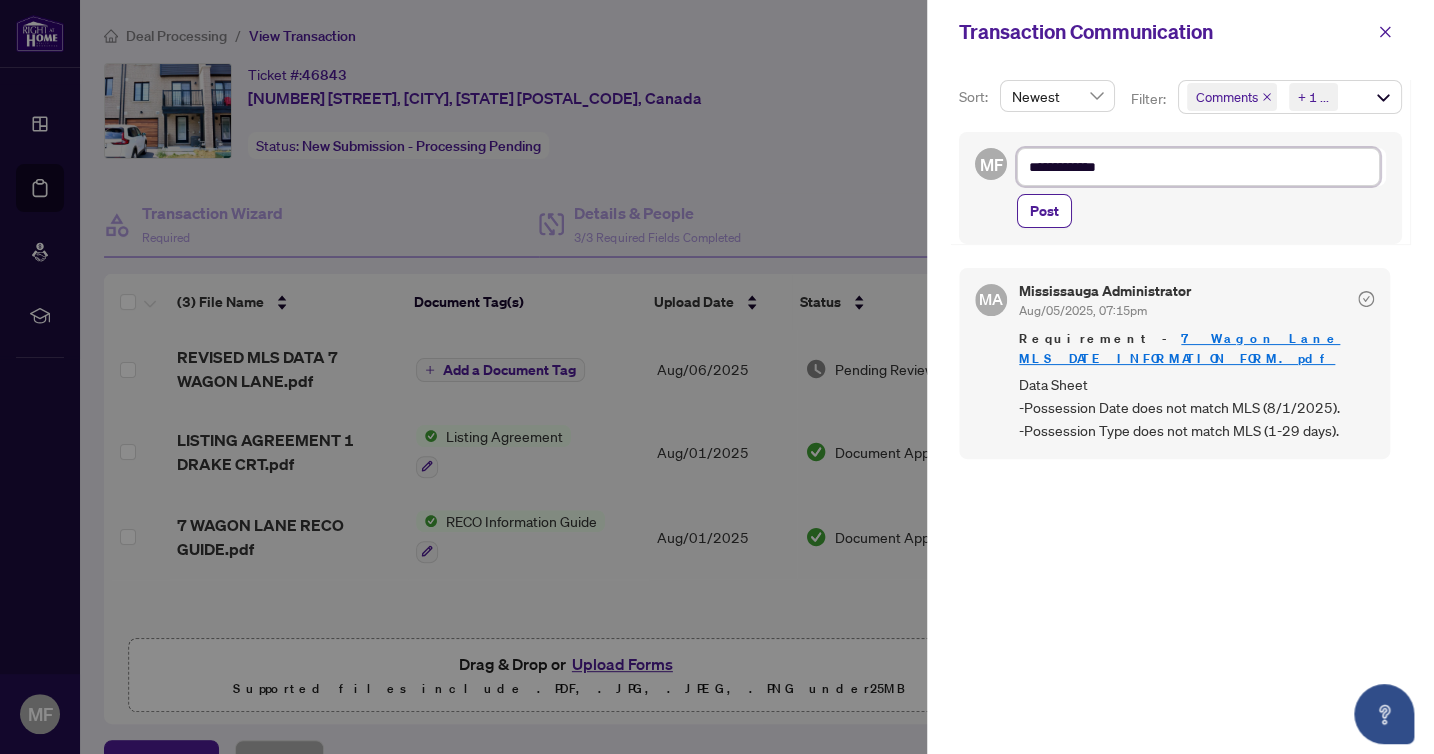 type on "**********" 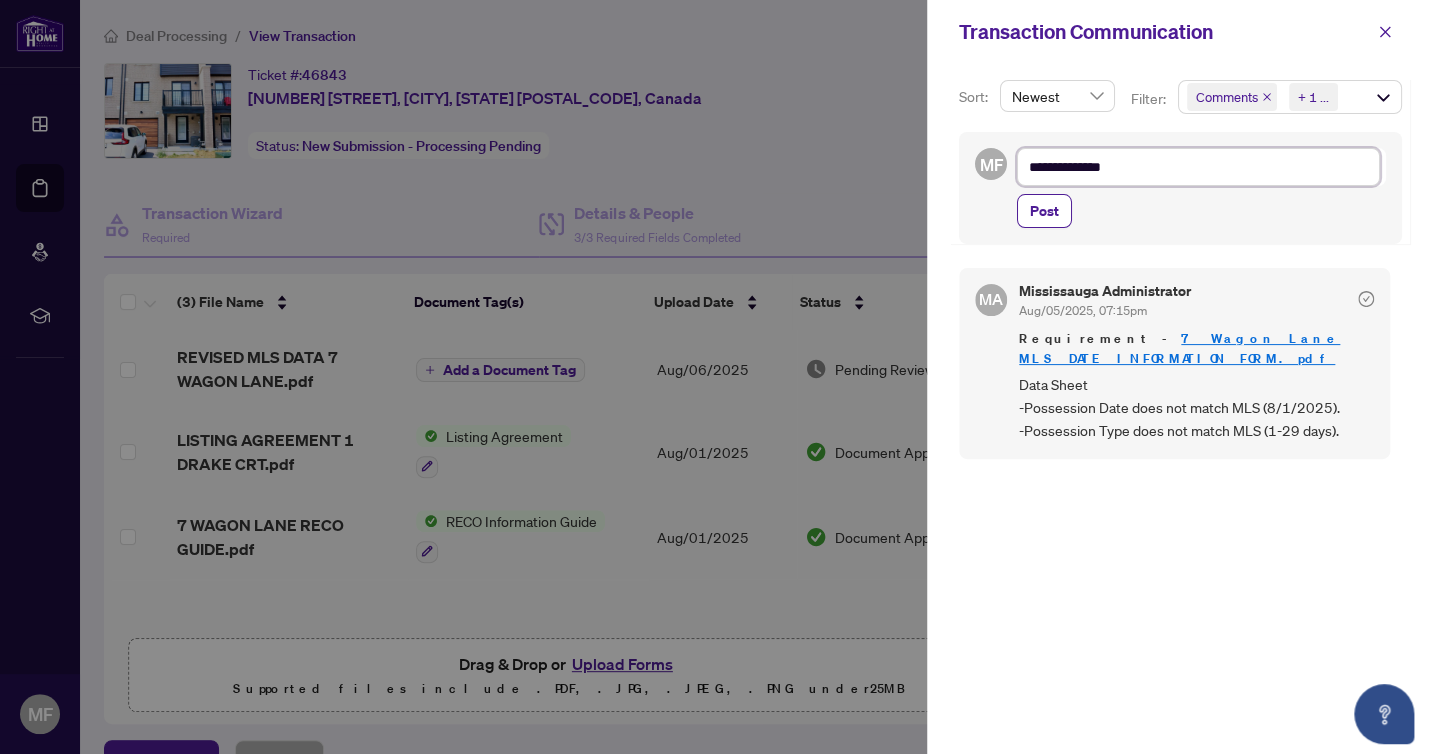 type on "**********" 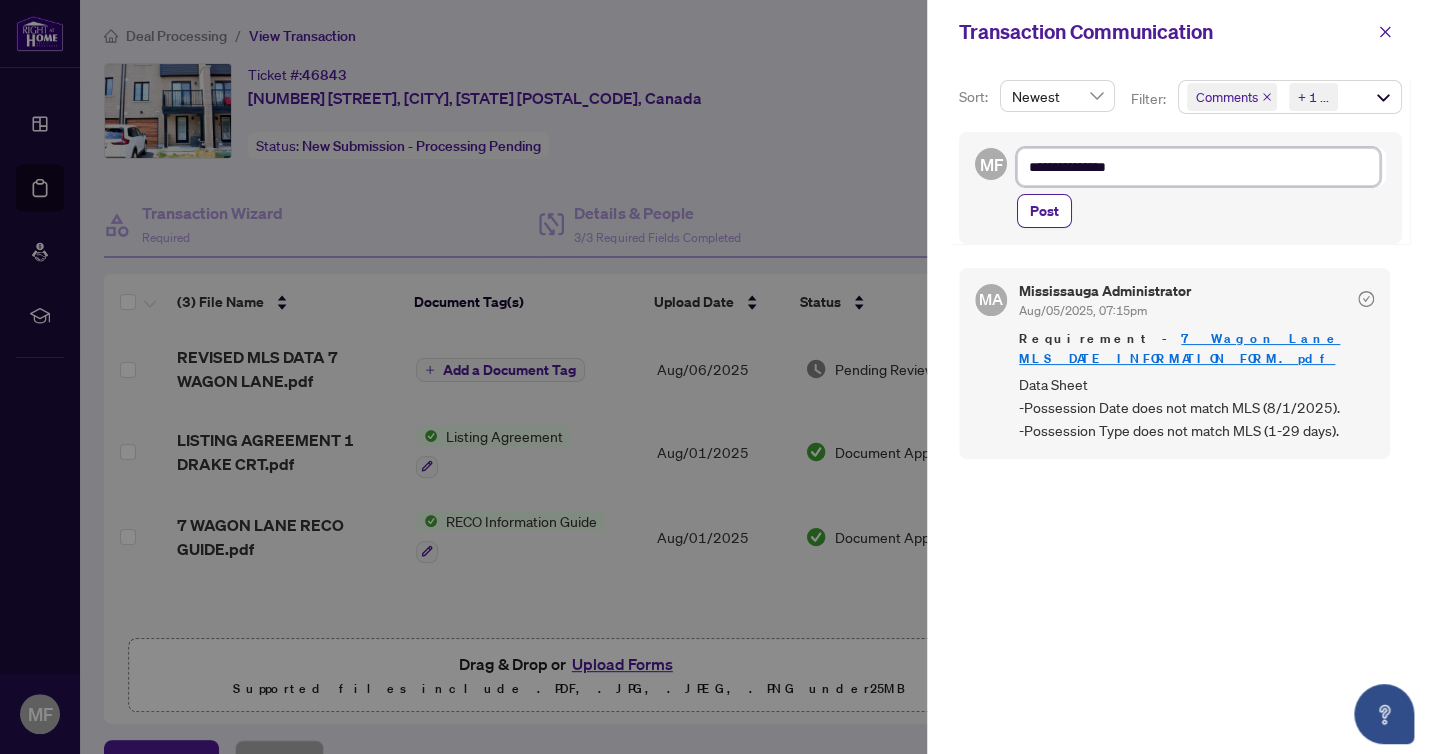 type on "**********" 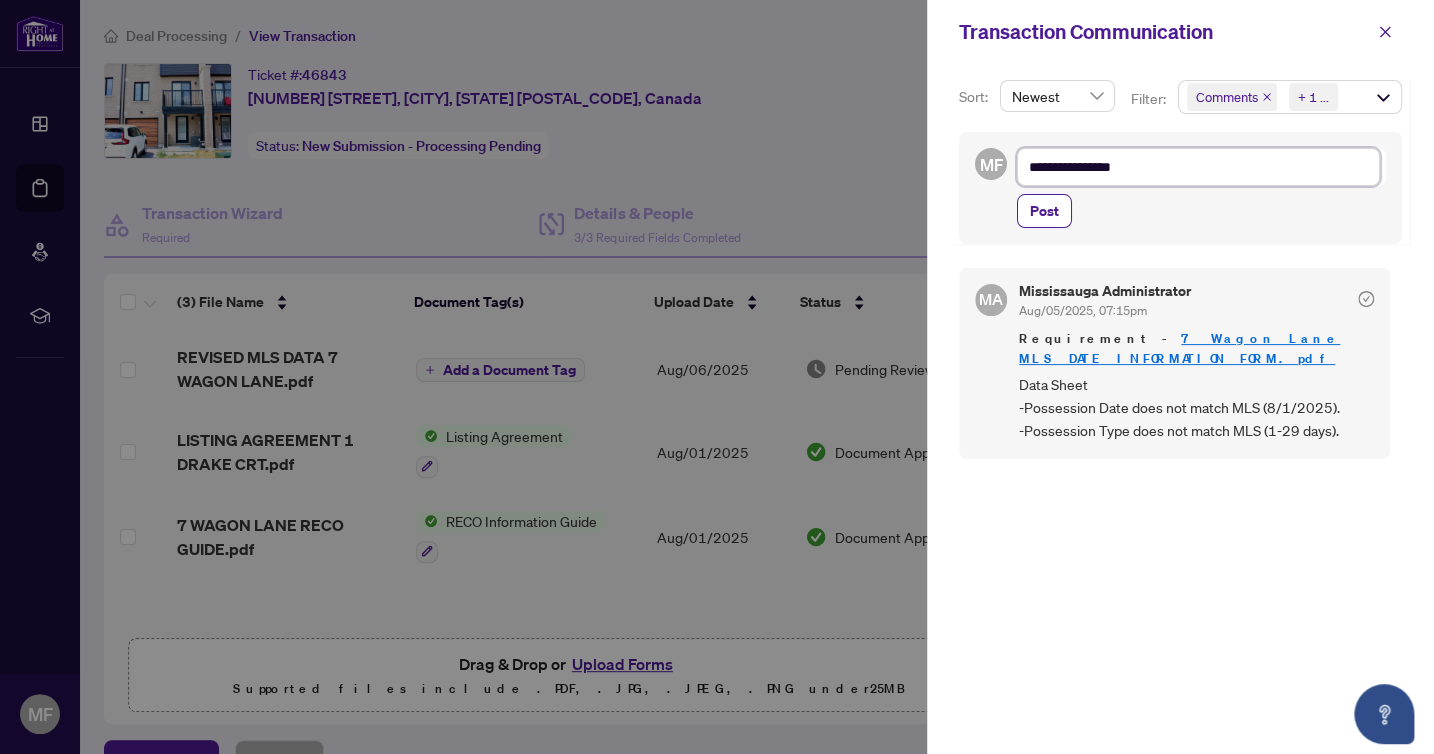 type on "**********" 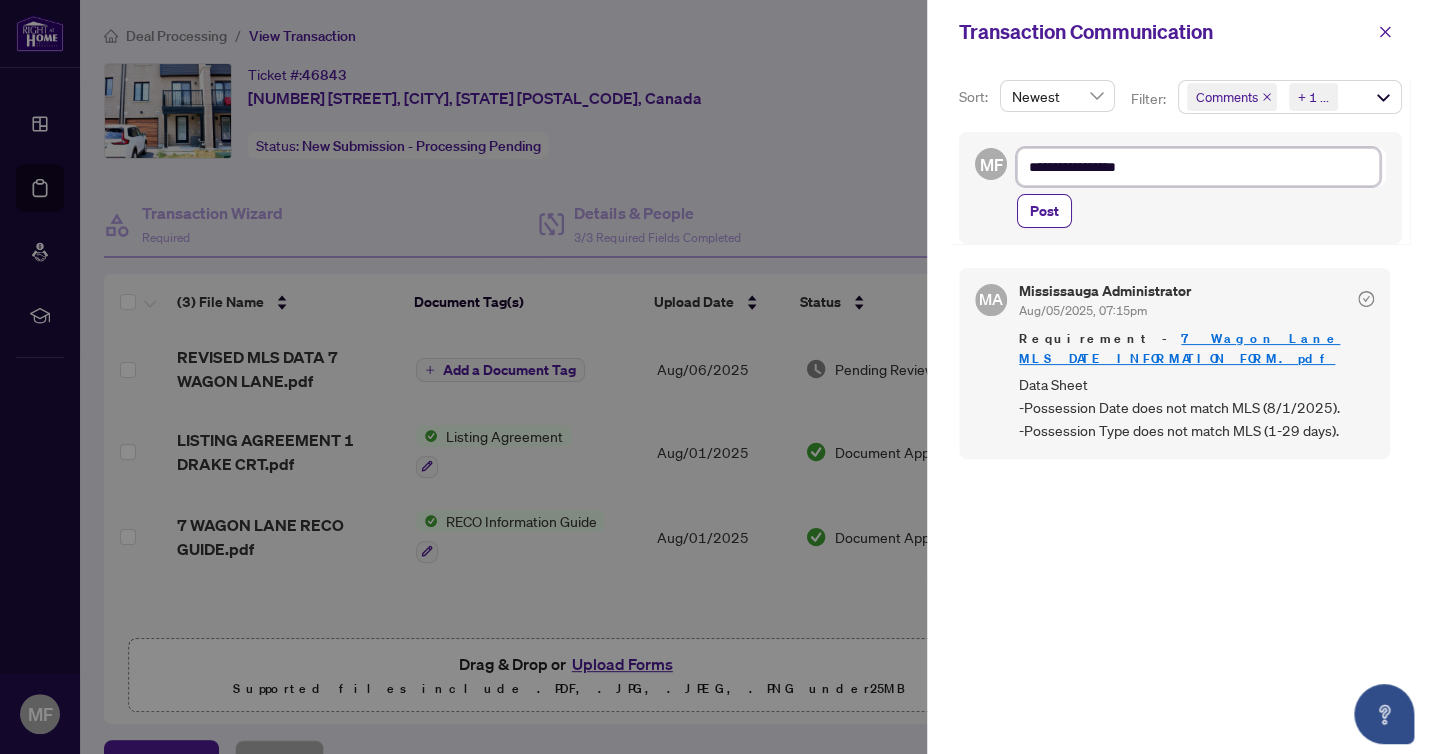type on "**********" 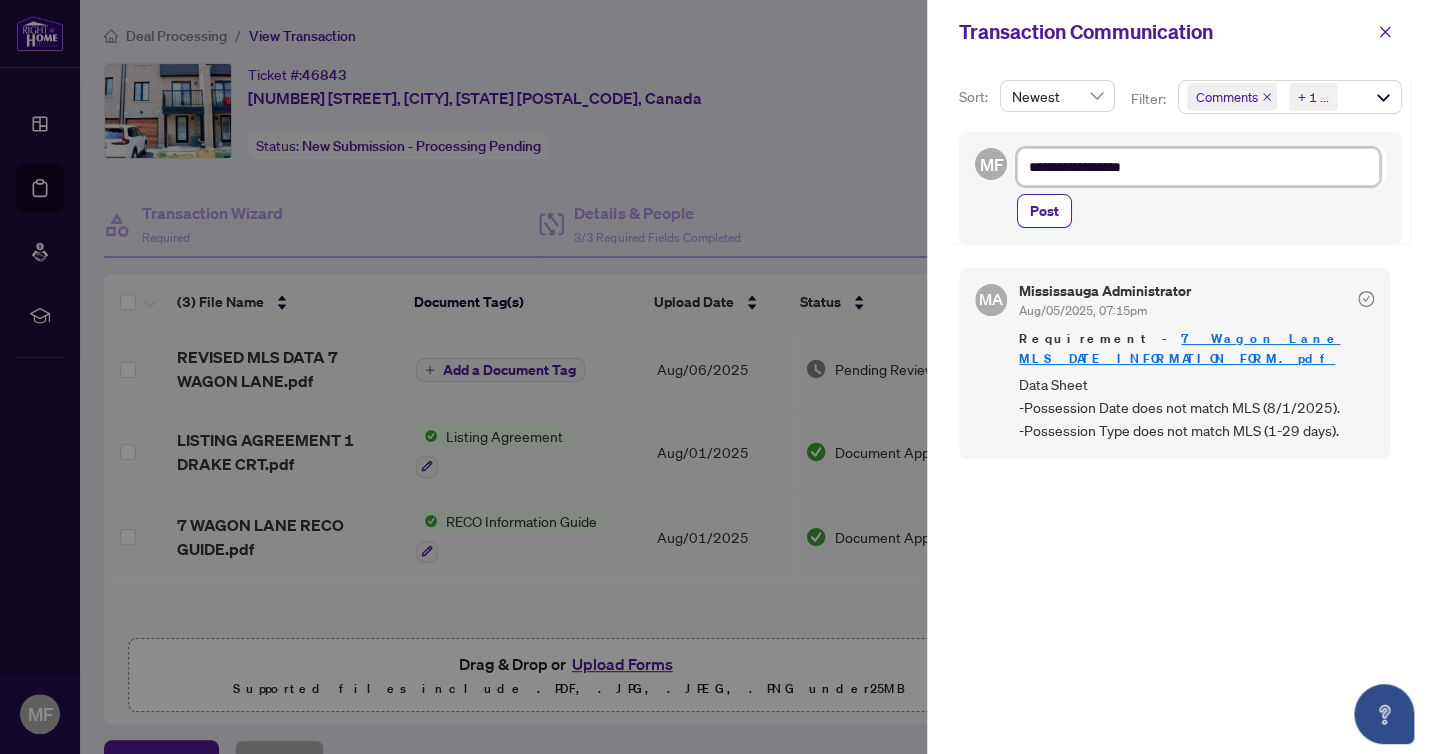 type on "**********" 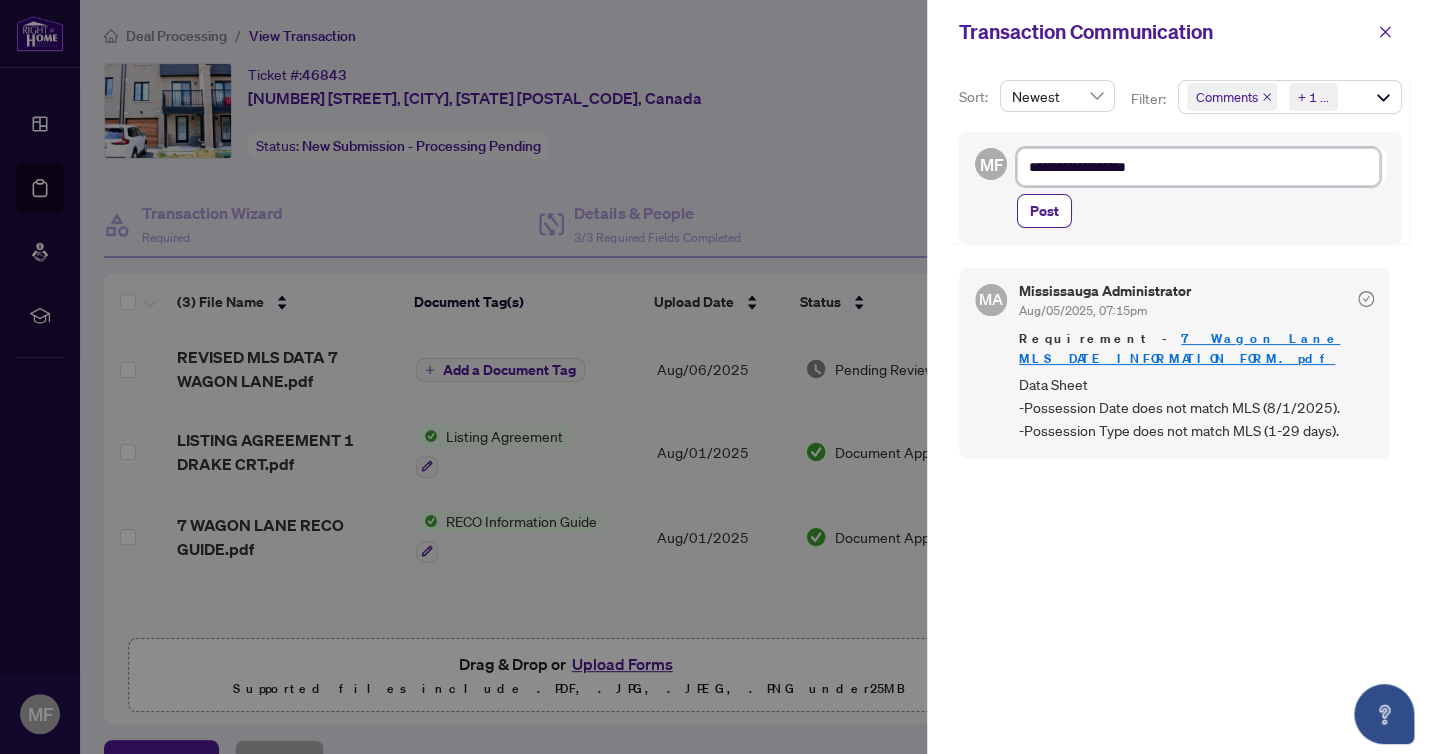 type on "**********" 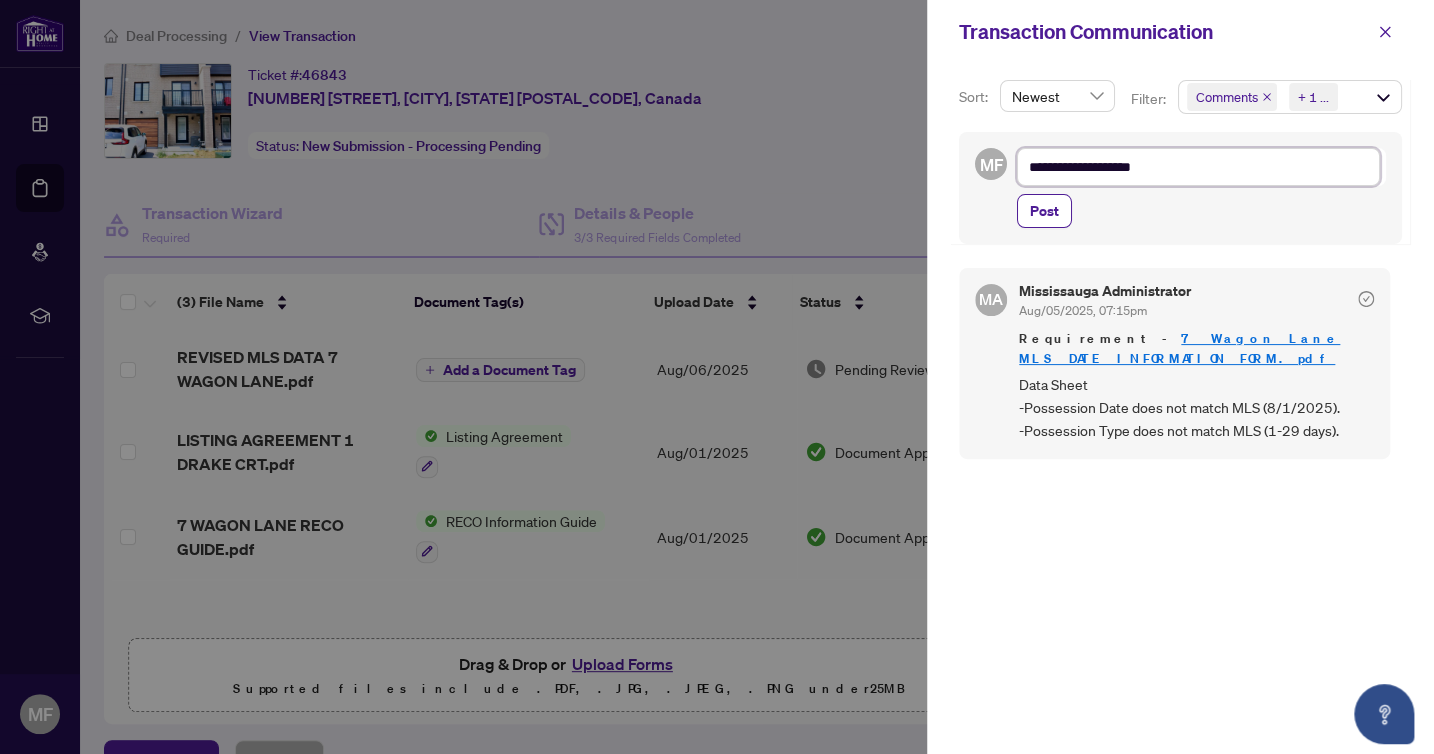 type on "**********" 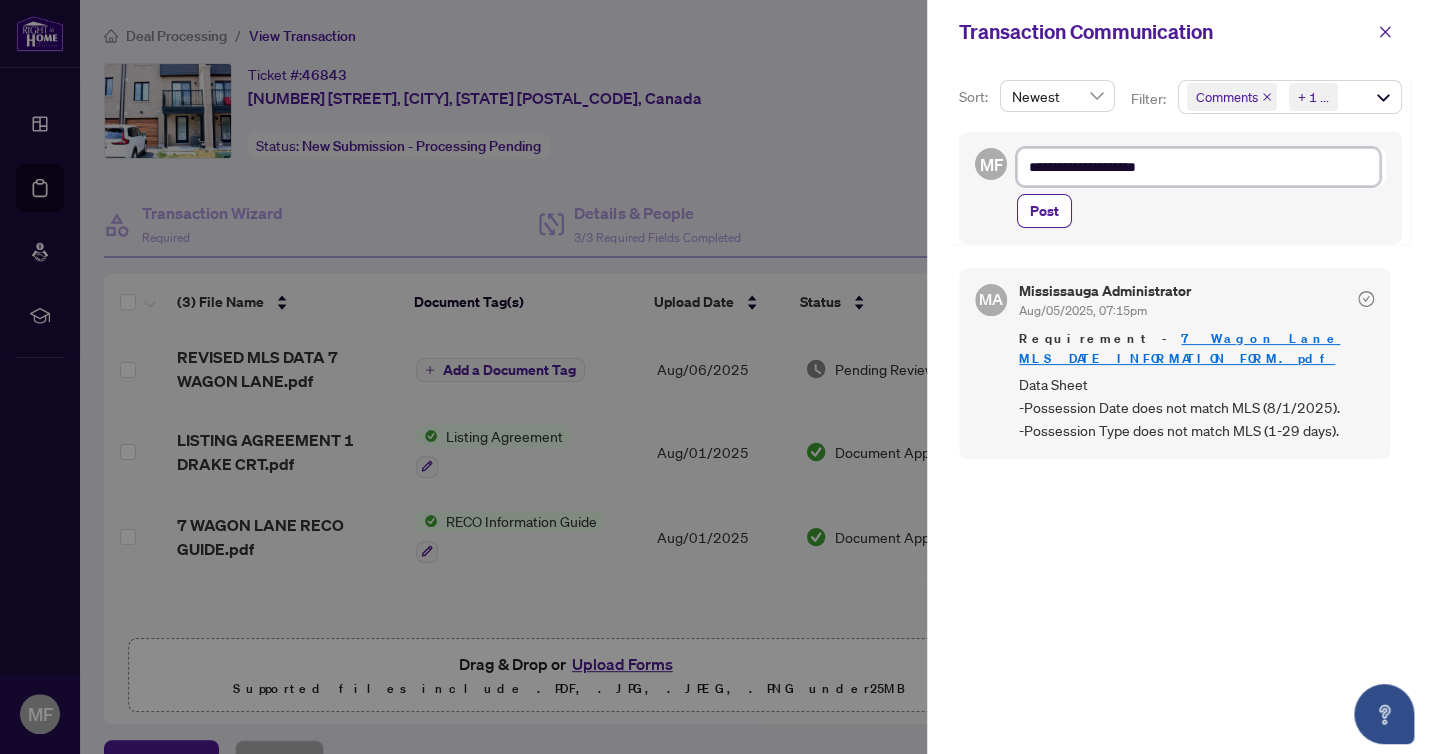 type on "**********" 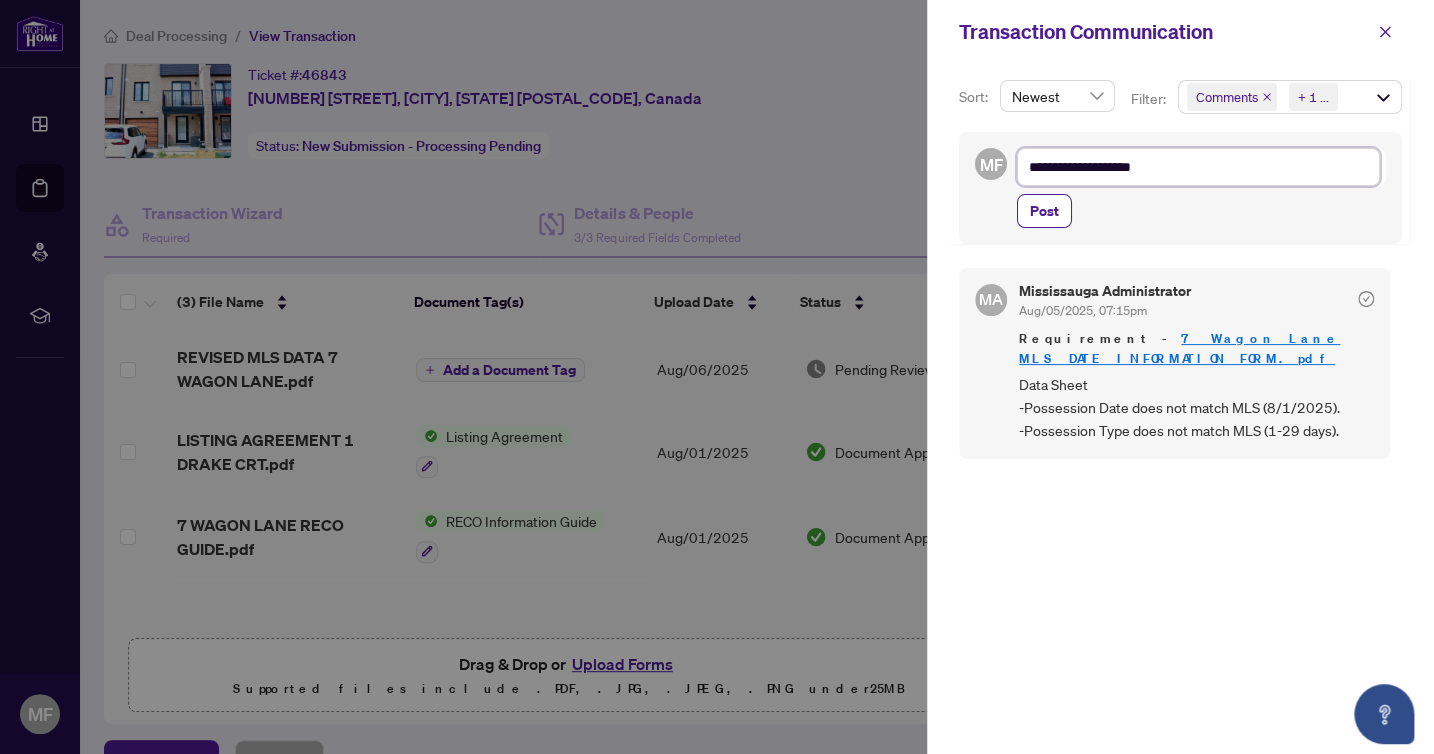 type on "**********" 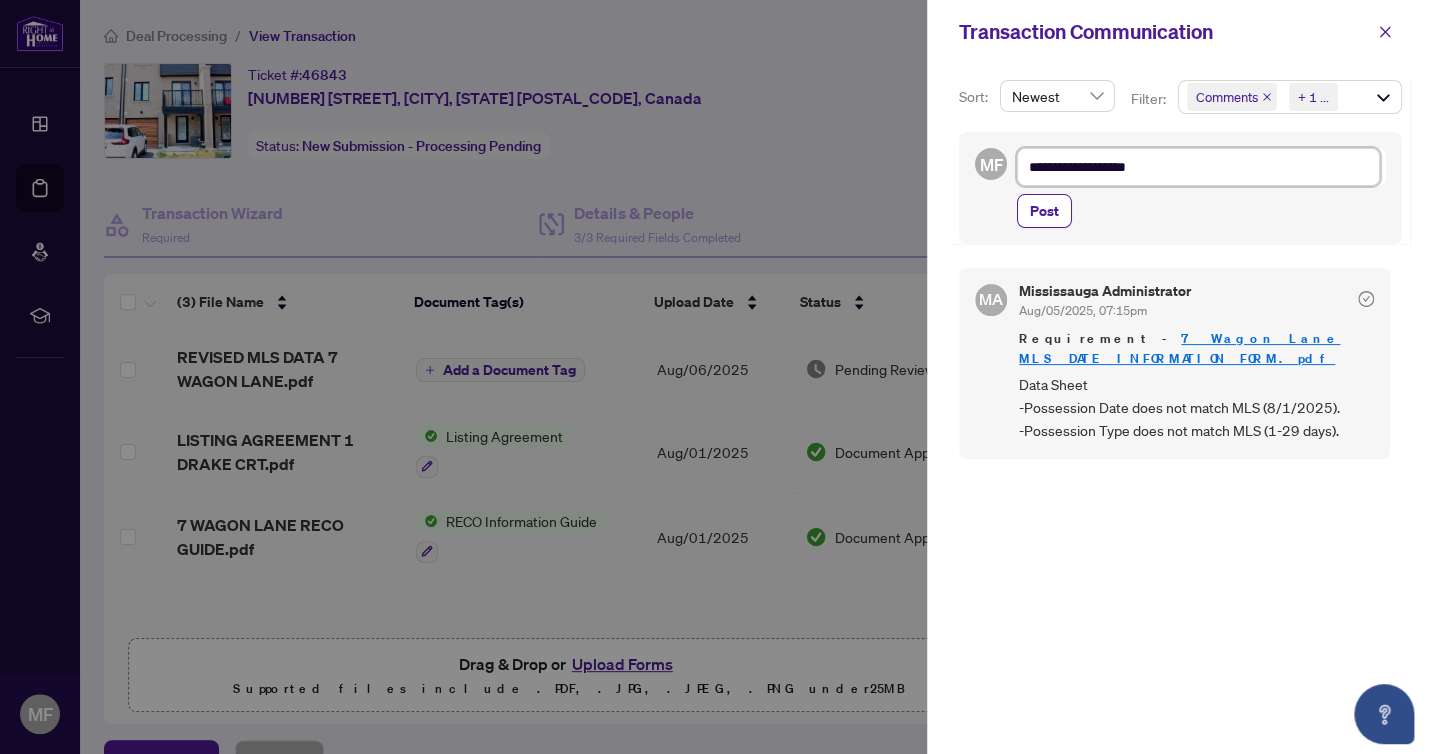 type on "**********" 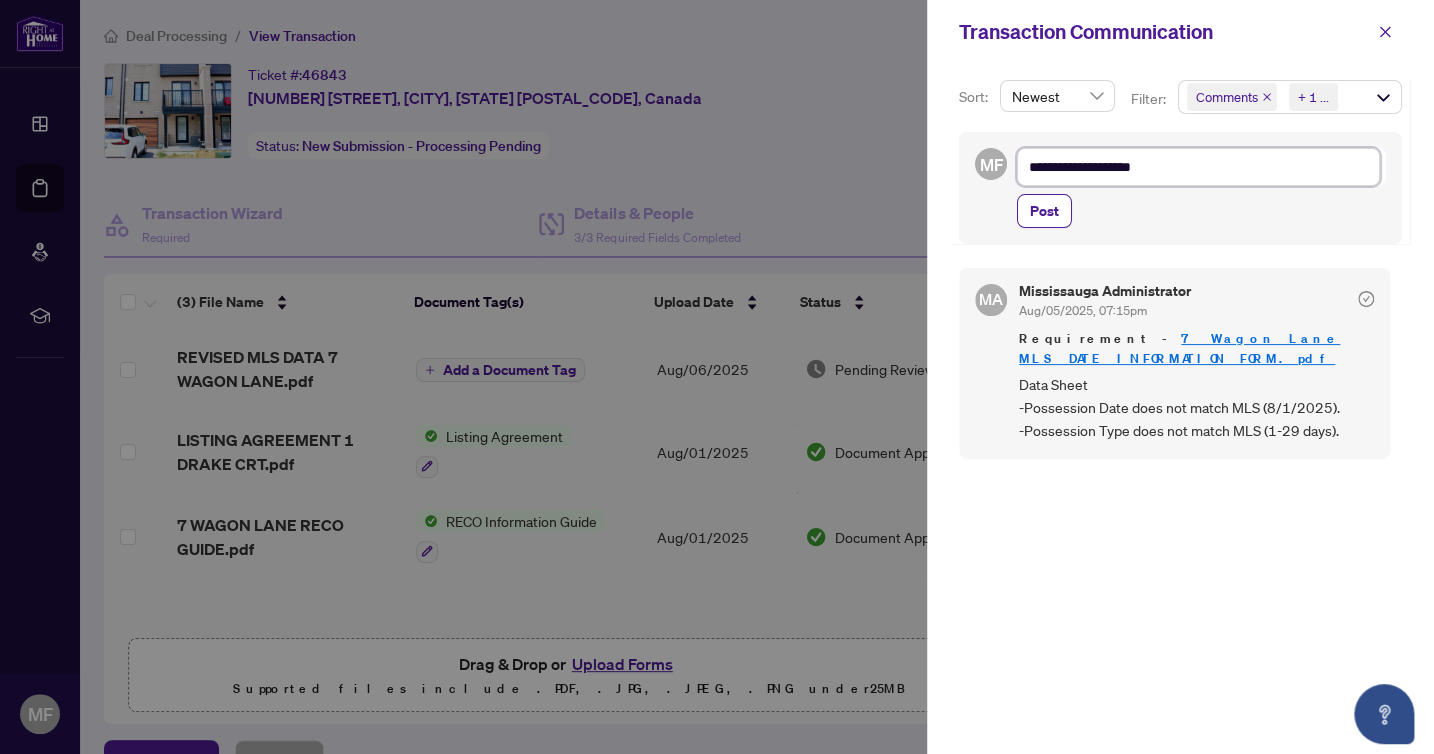 type on "**********" 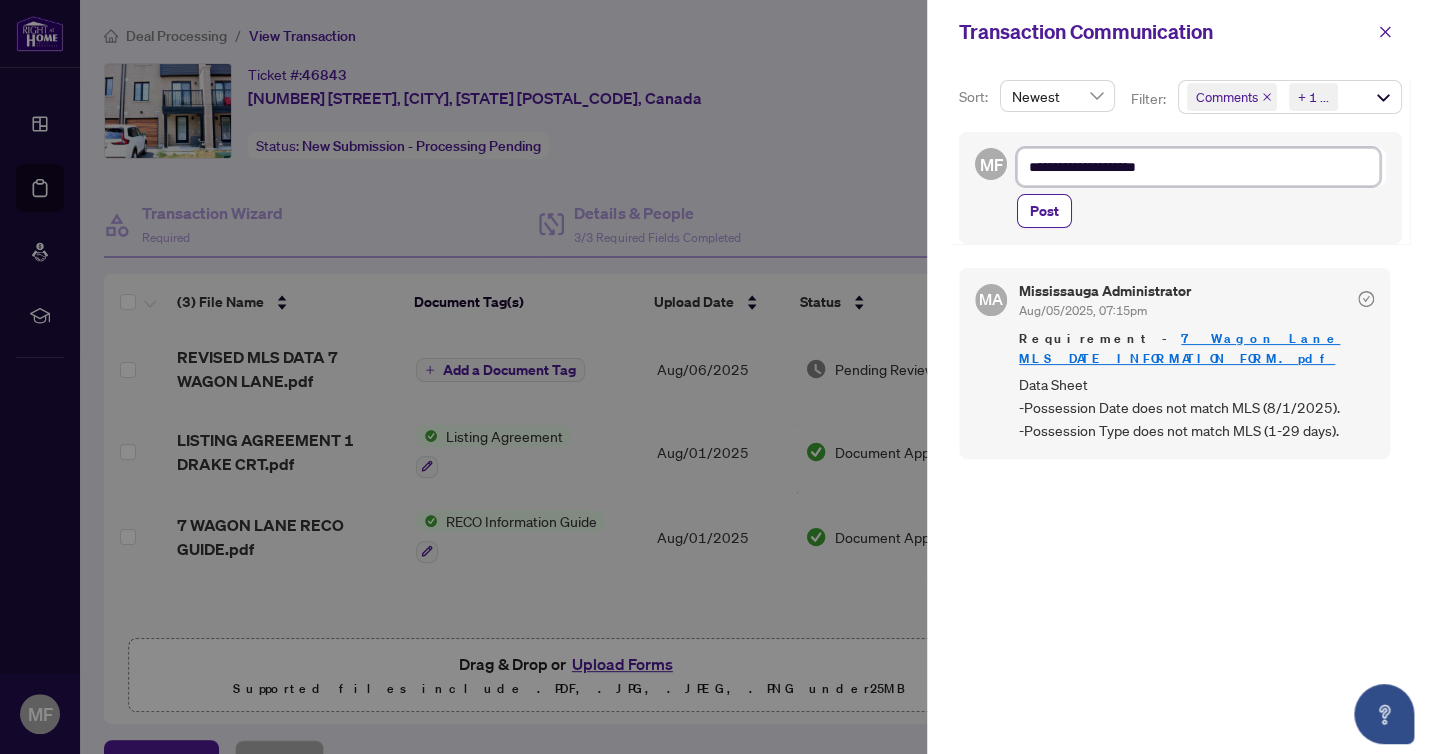type on "**********" 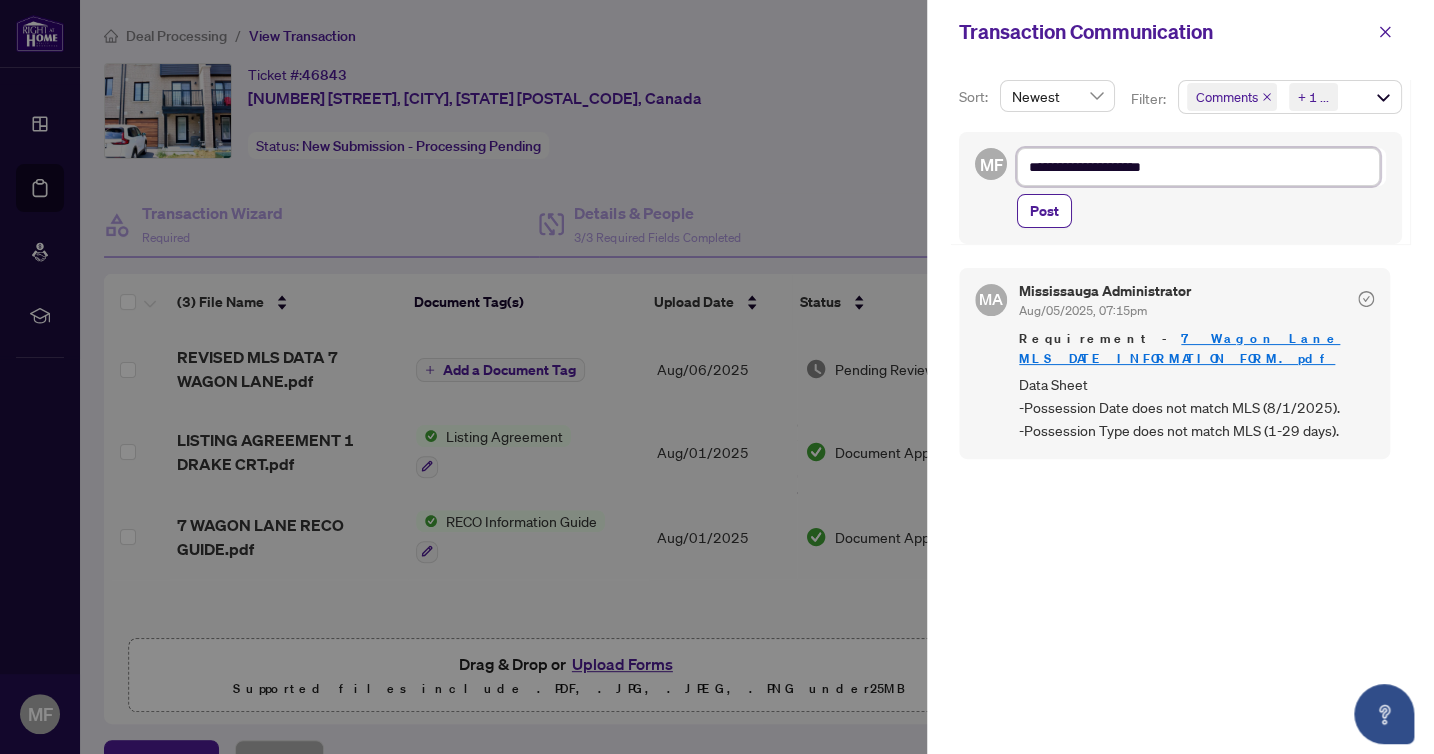 type on "**********" 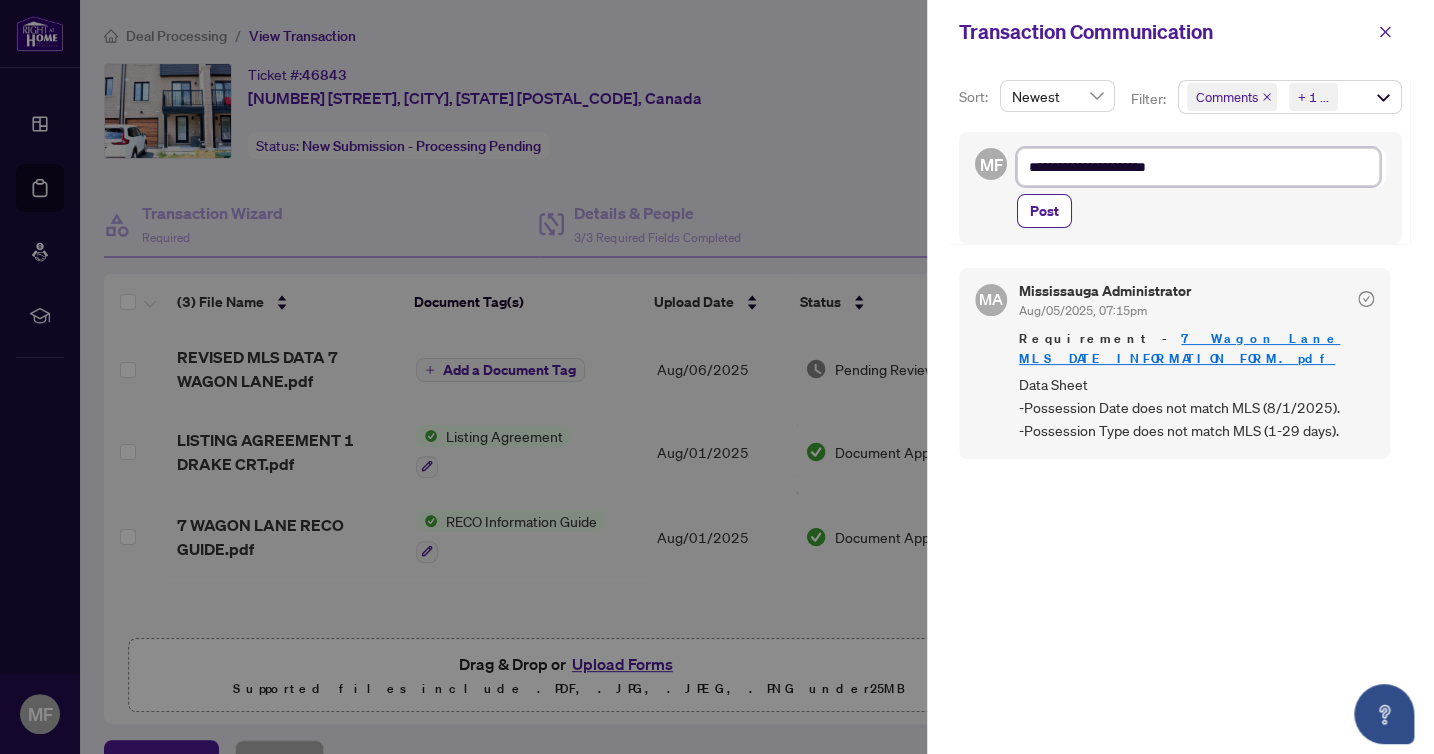 type on "**********" 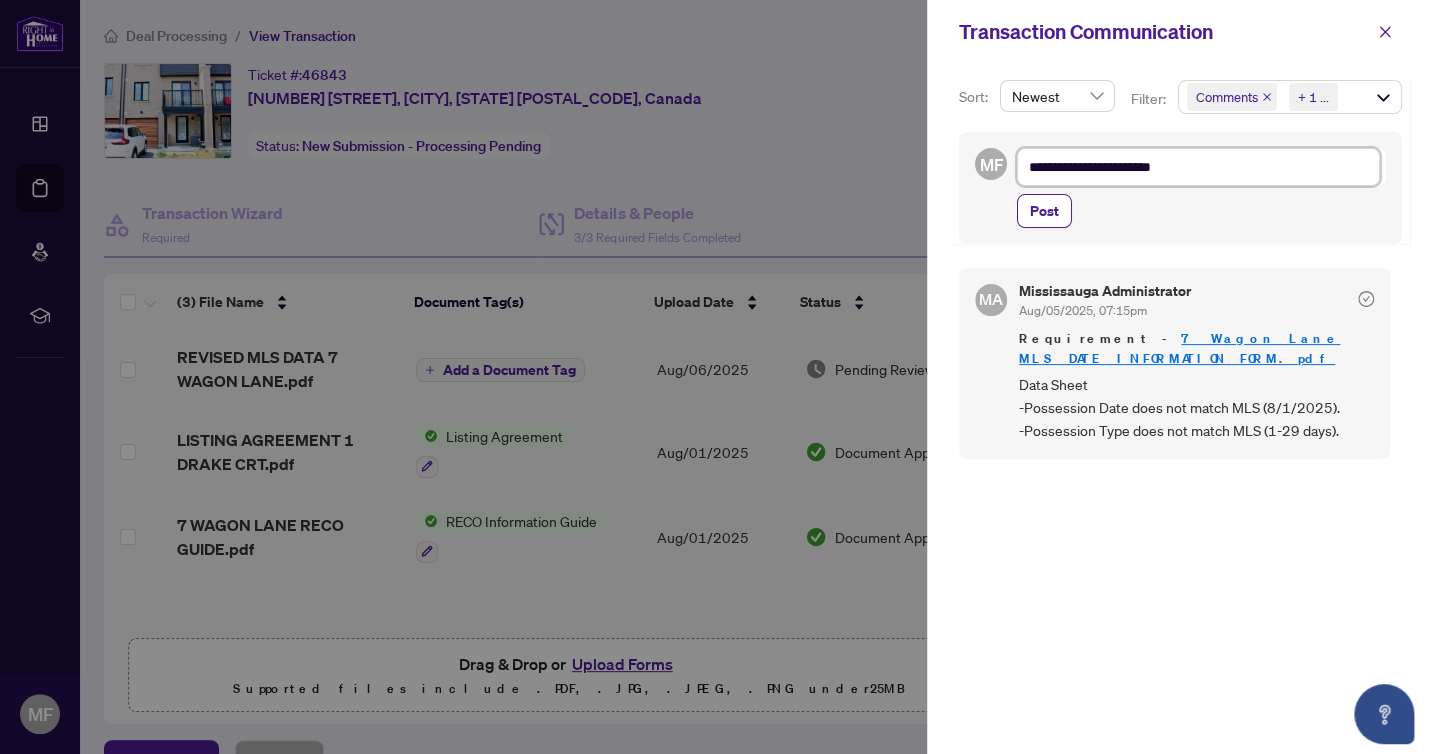 type on "**********" 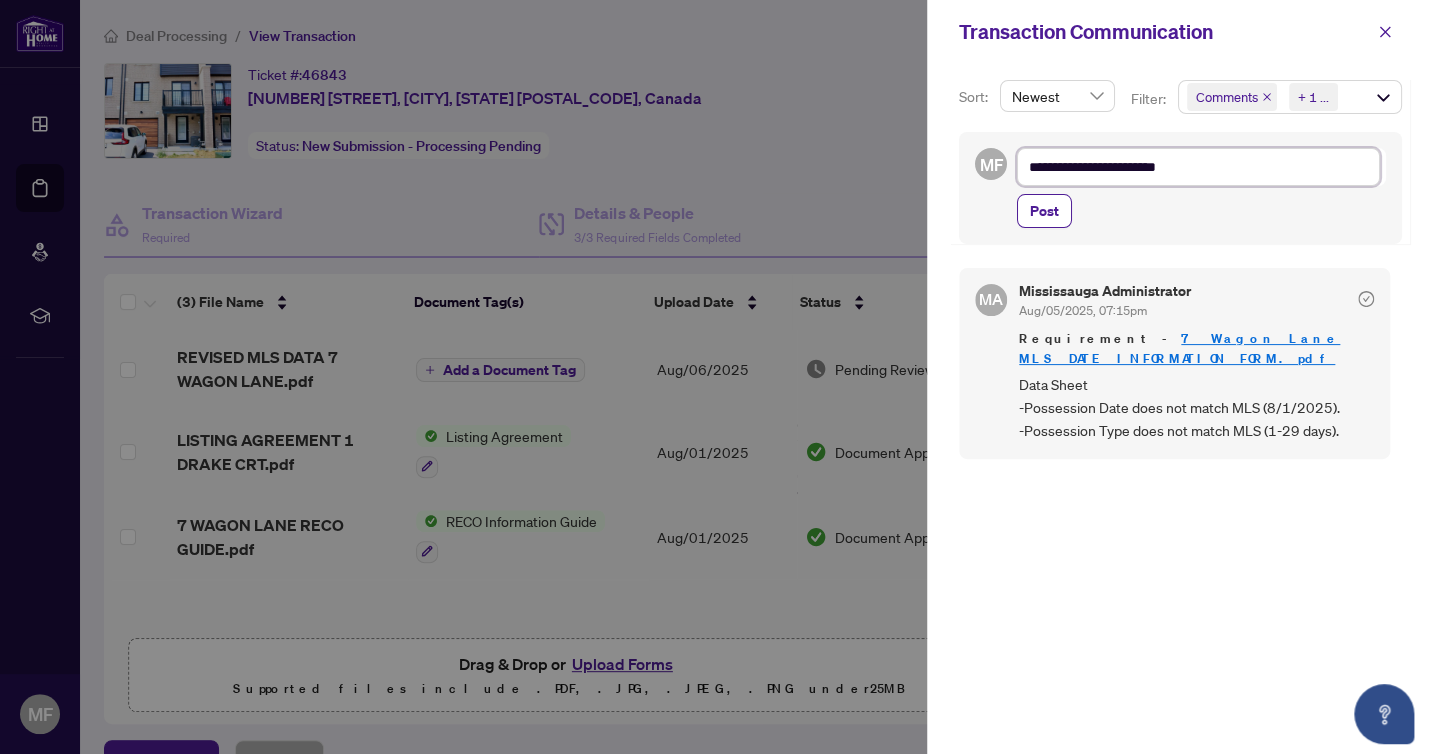 type on "**********" 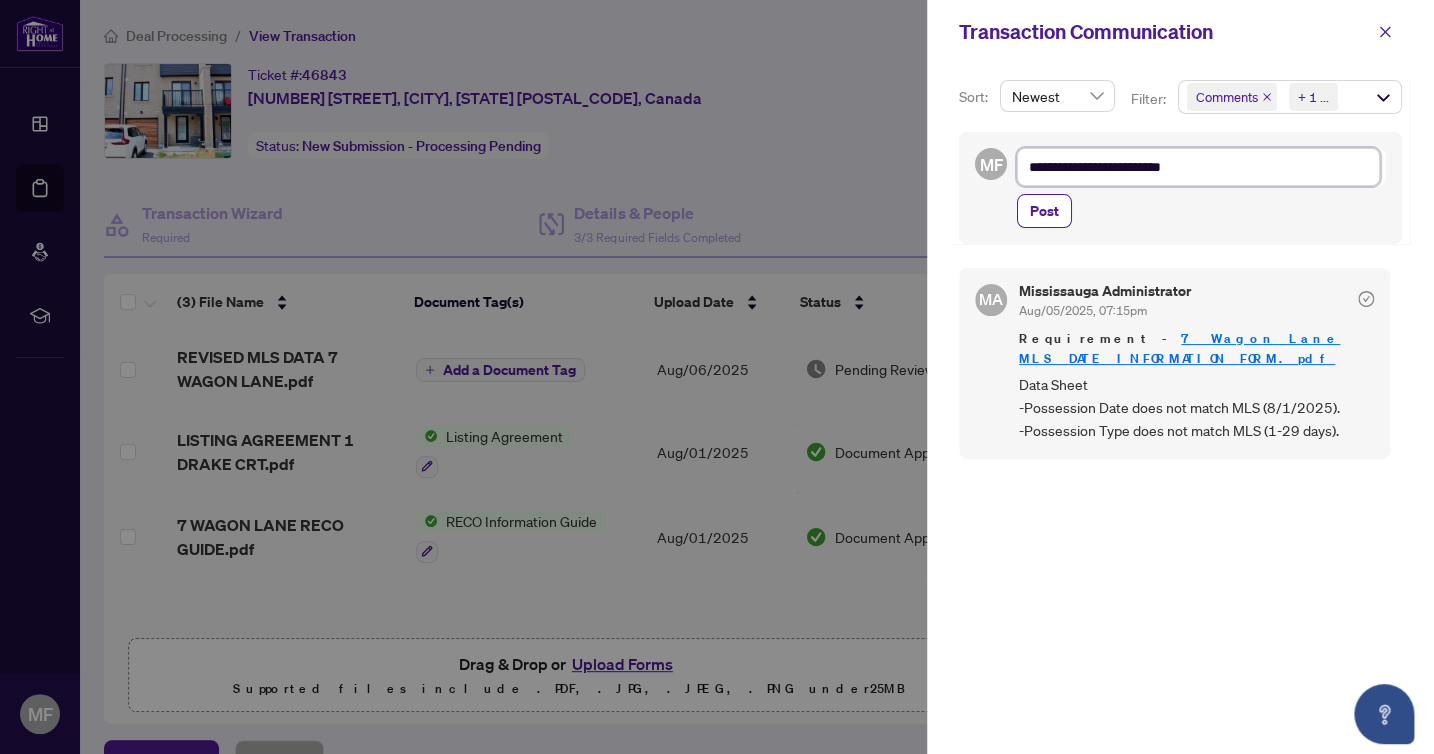 type on "**********" 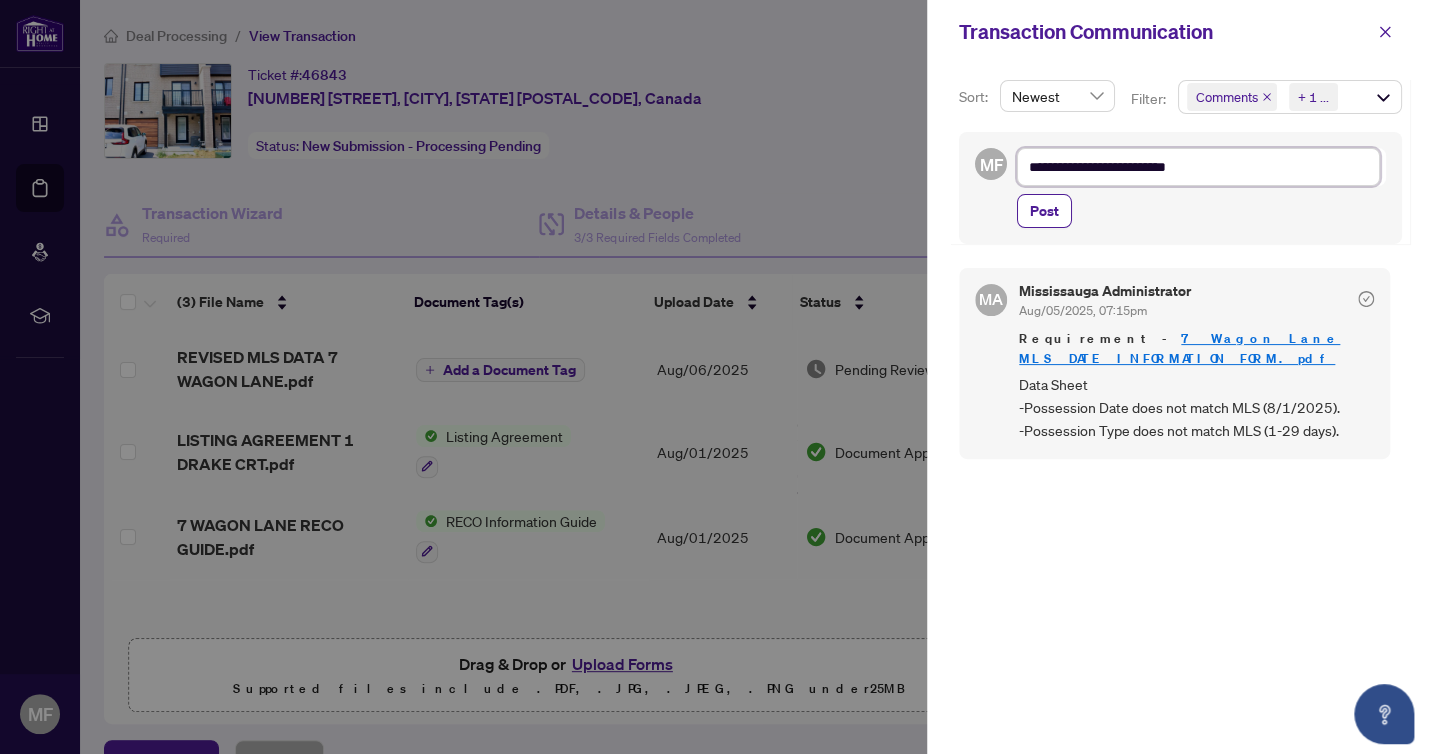 type on "**********" 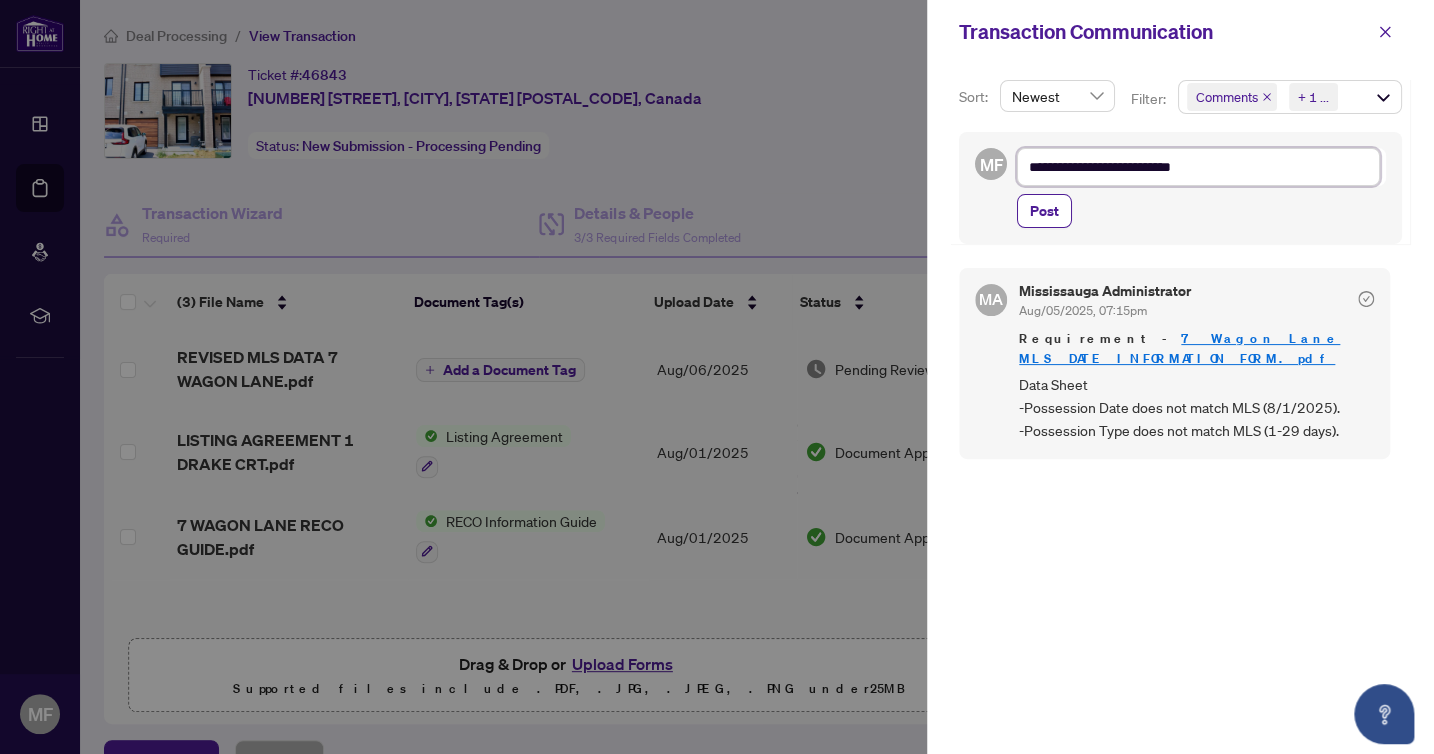 type on "**********" 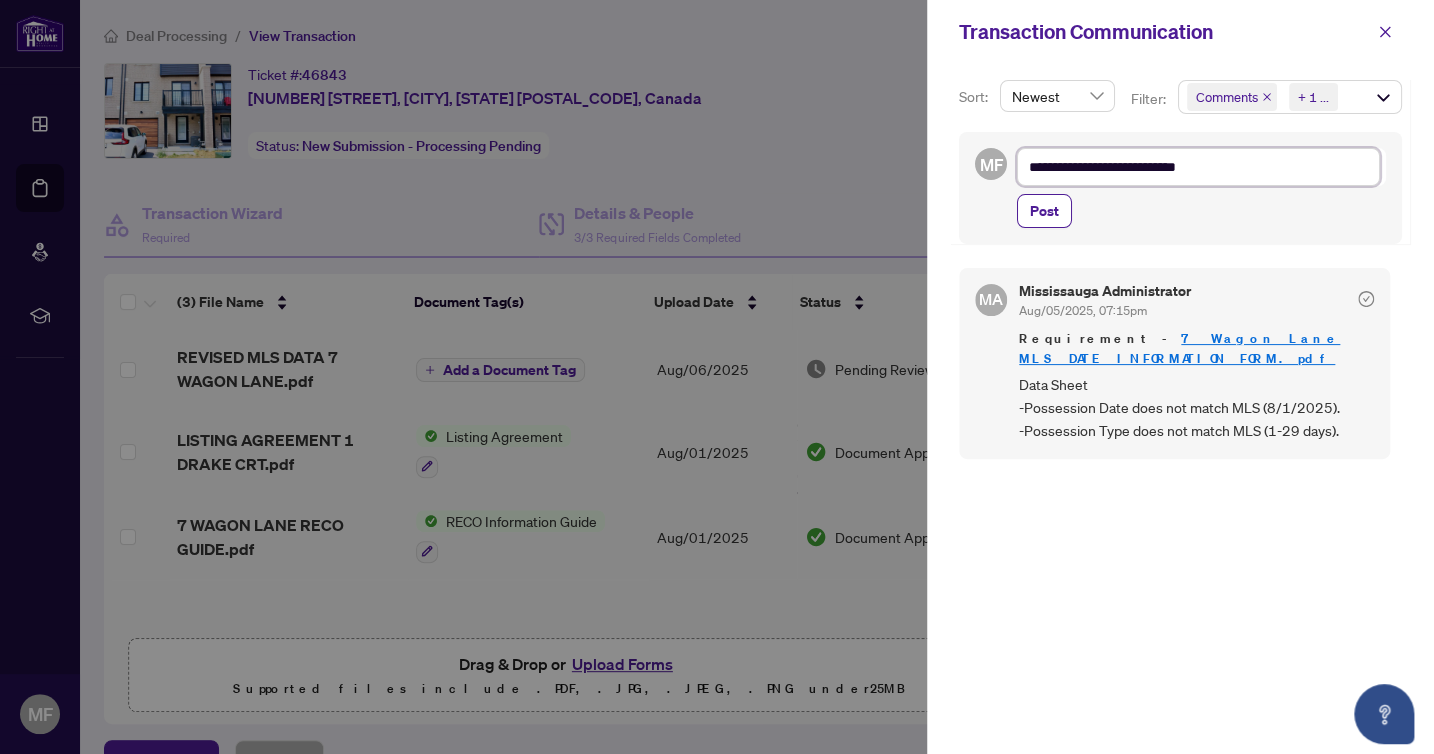 type on "**********" 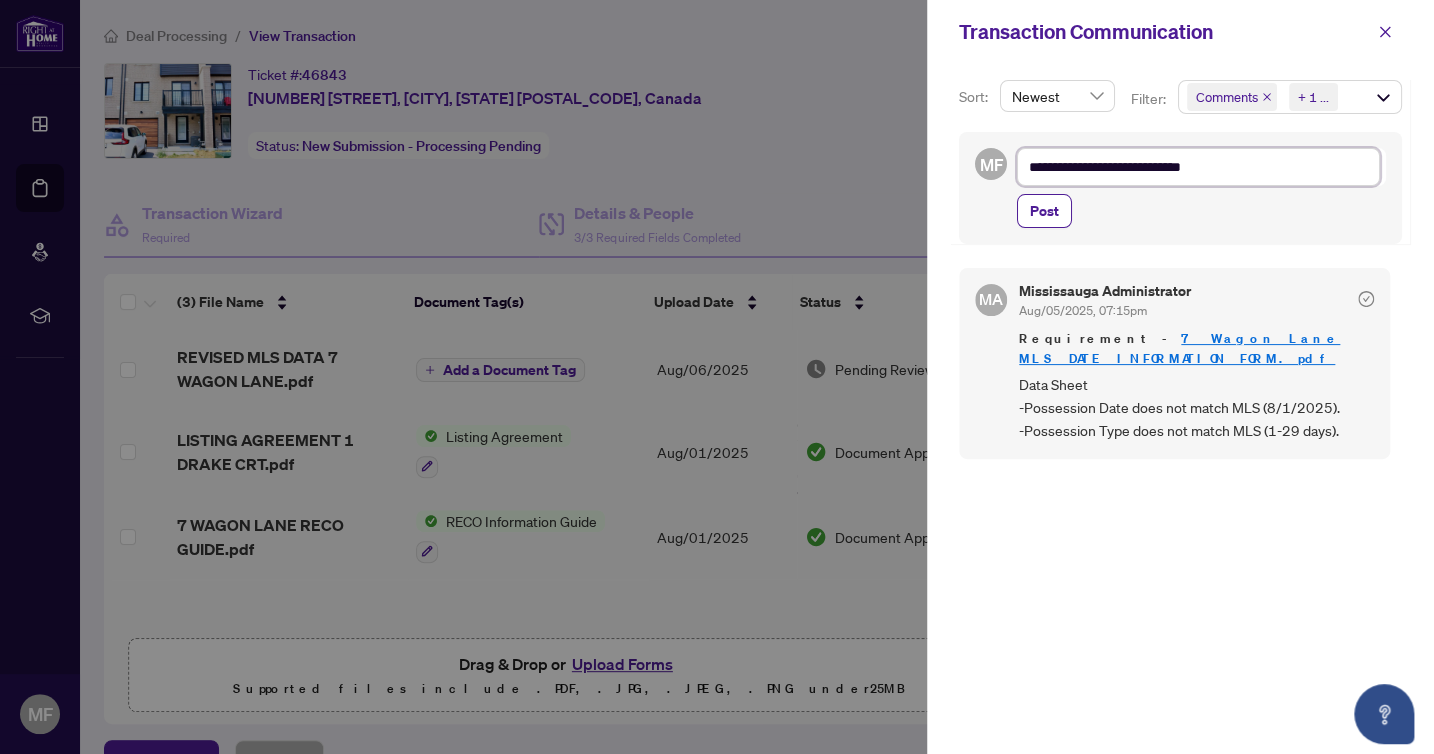 type on "**********" 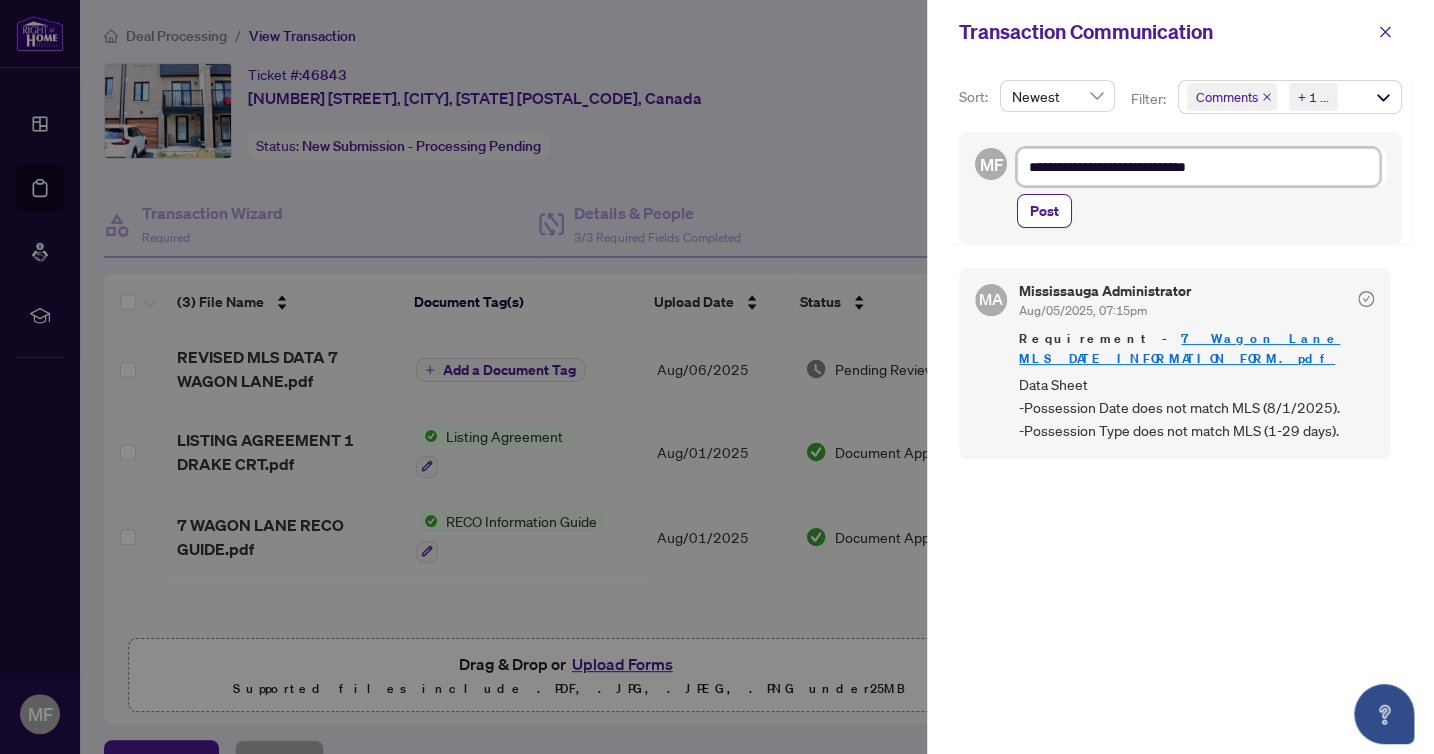 type on "**********" 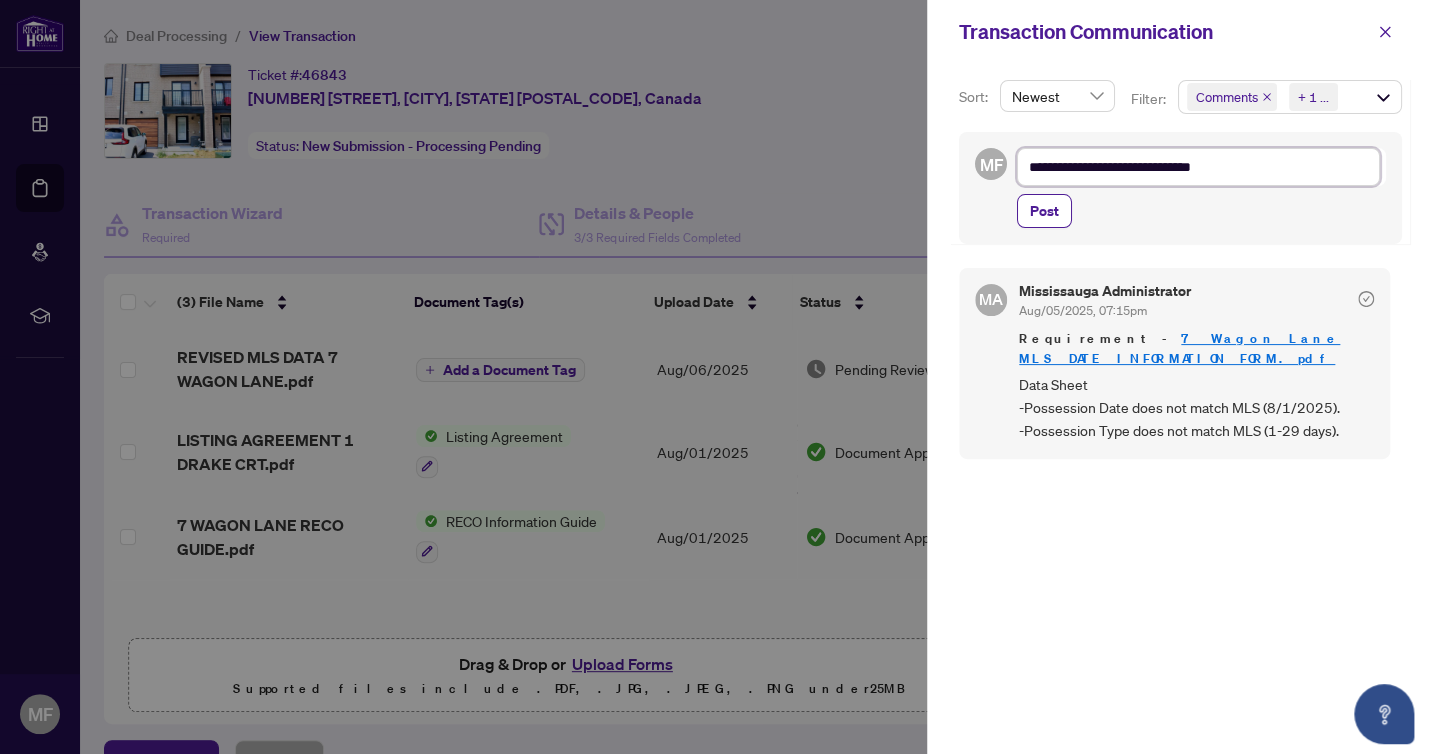 type on "**********" 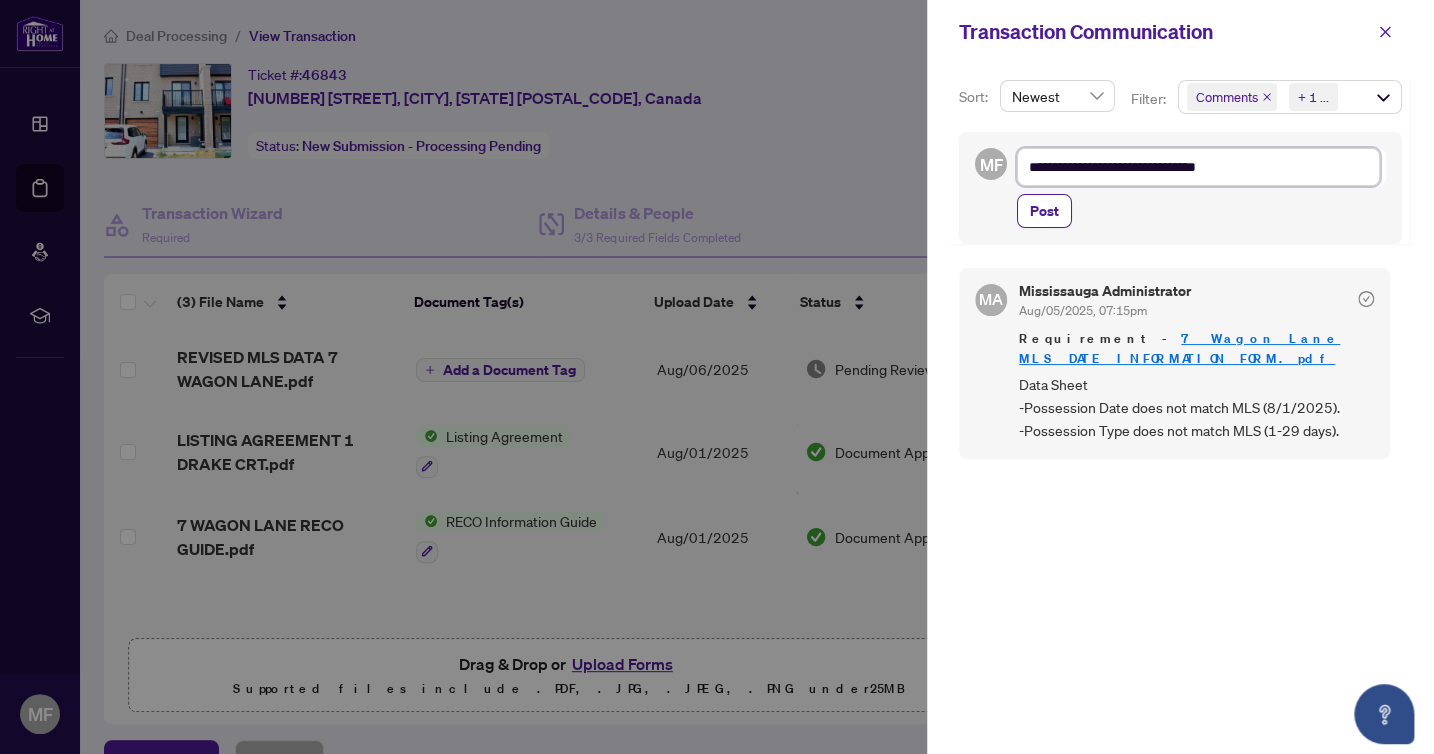 type on "**********" 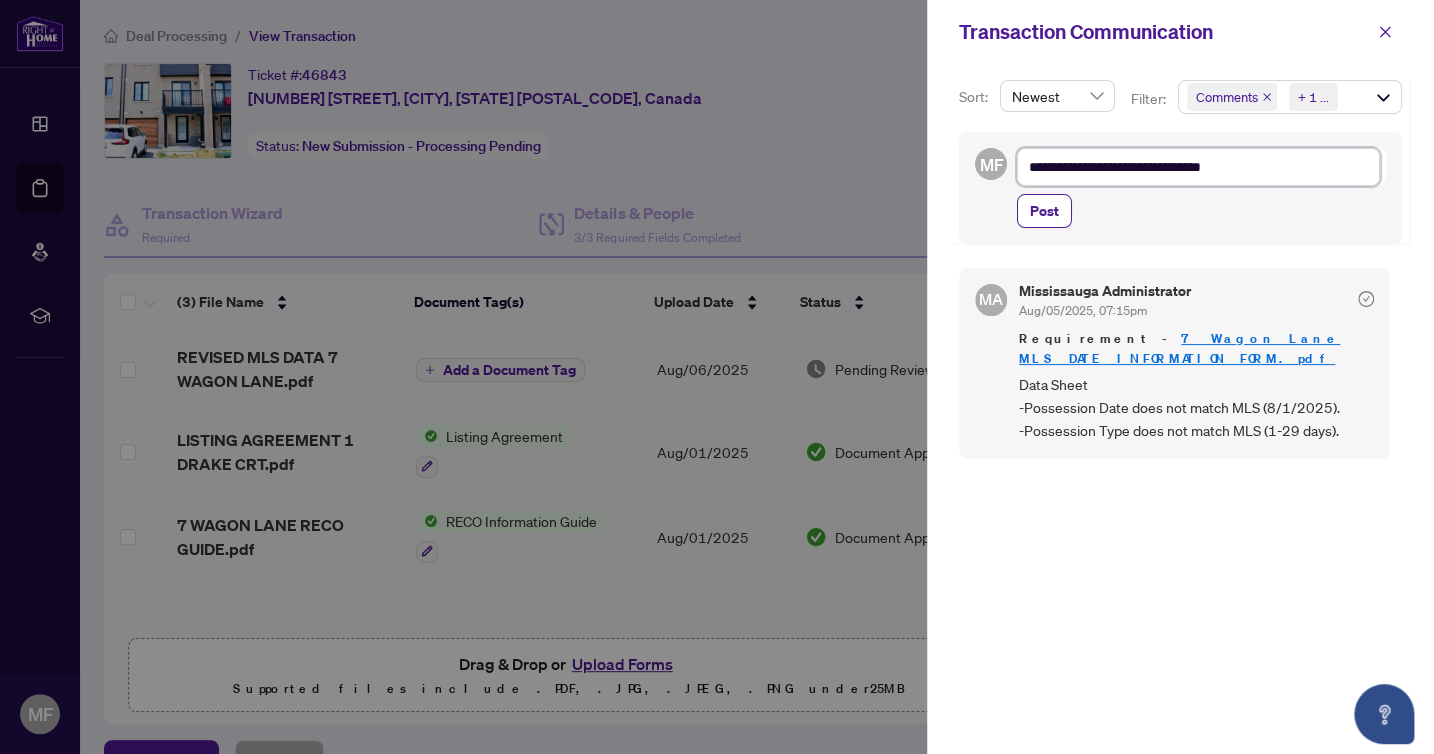 type on "**********" 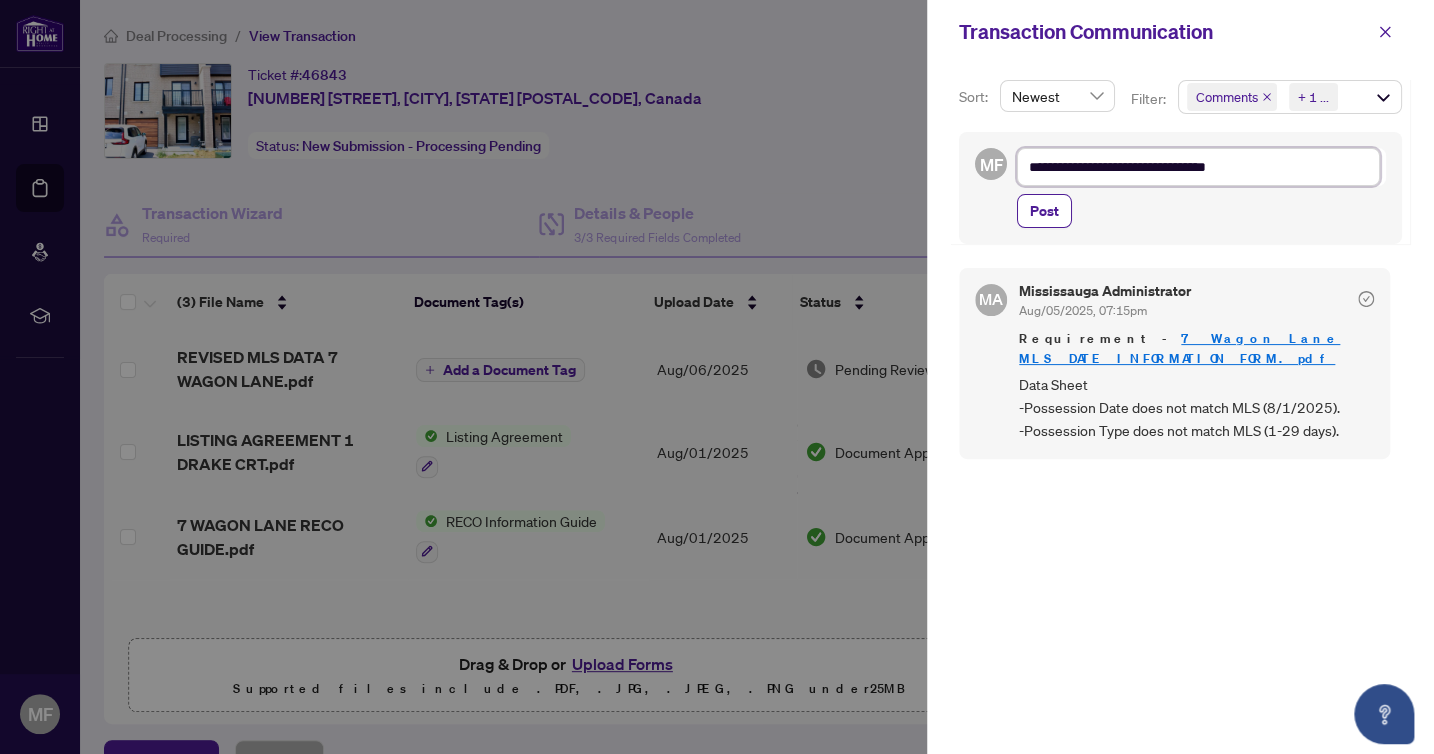 type on "**********" 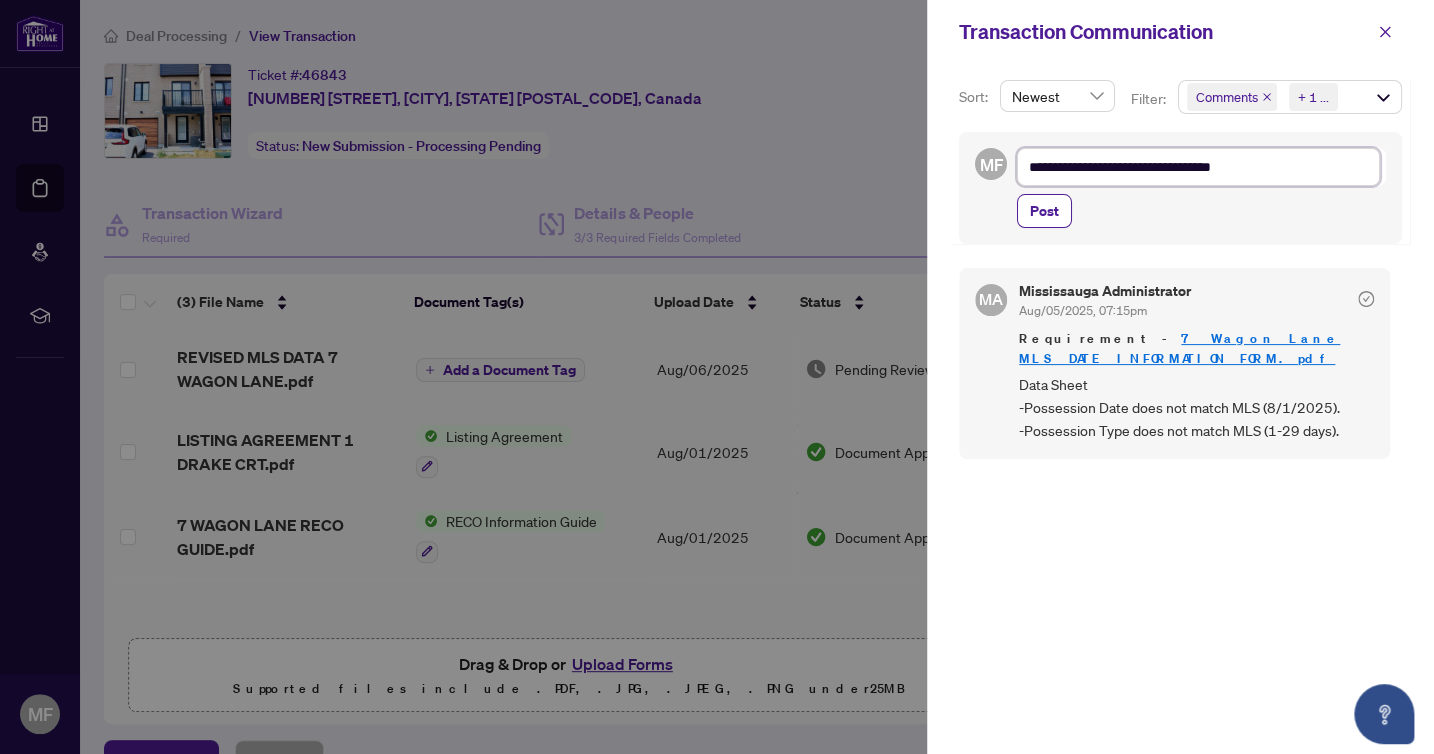 type on "**********" 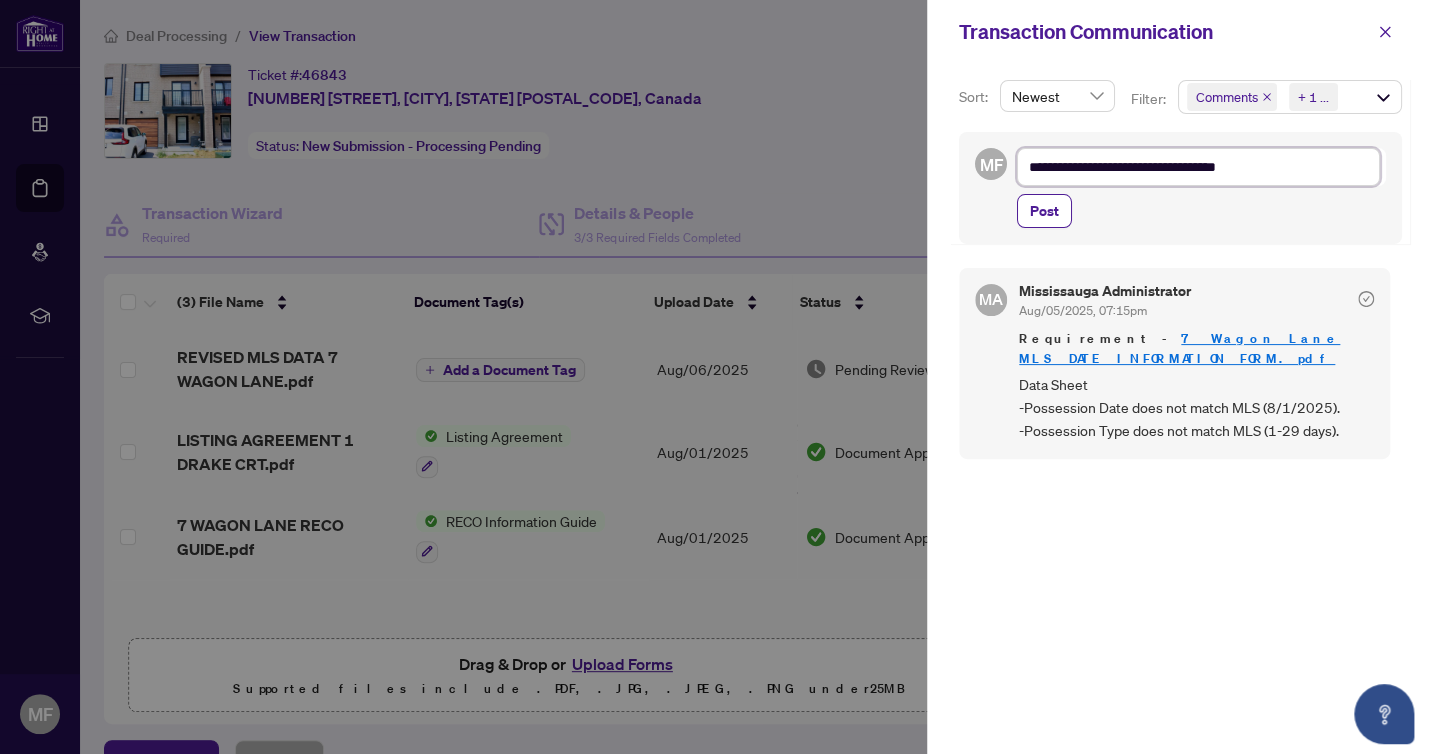 type on "**********" 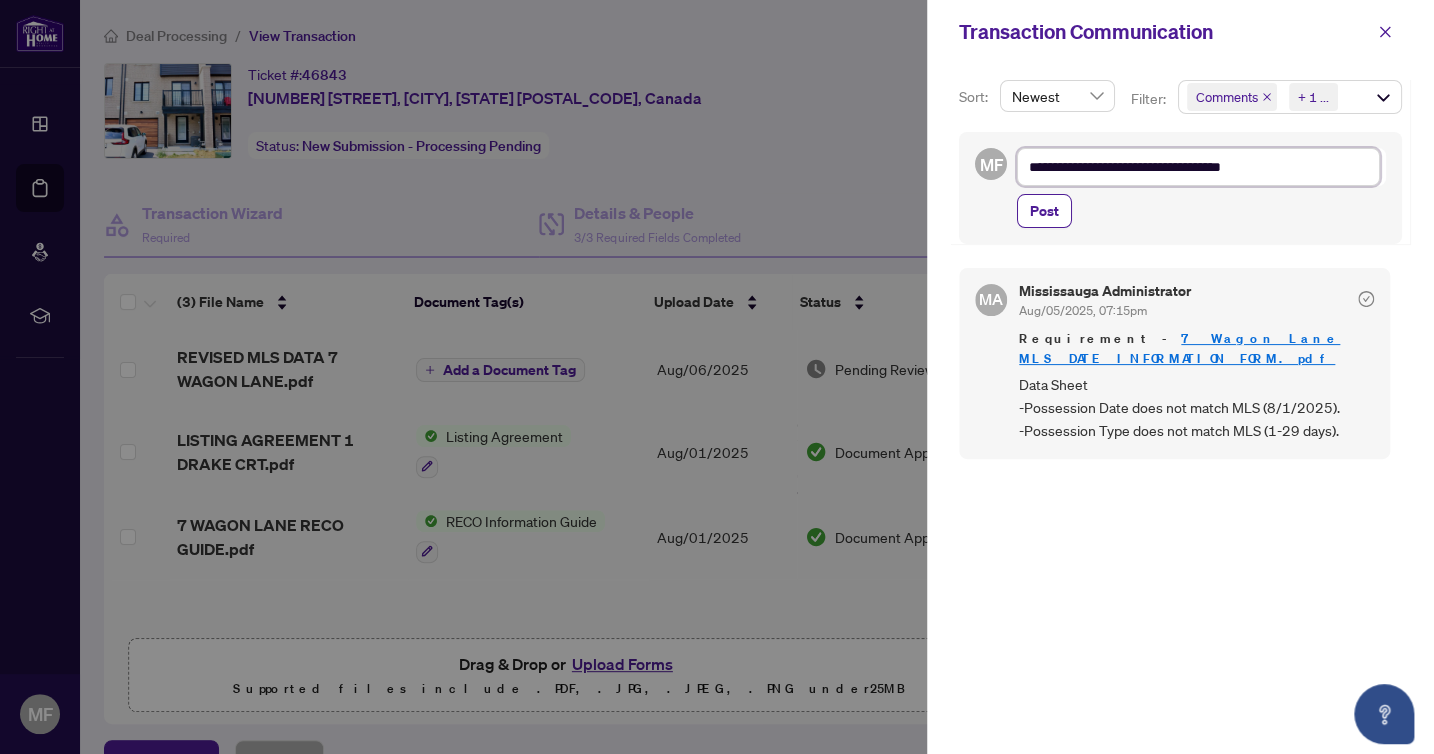 type on "**********" 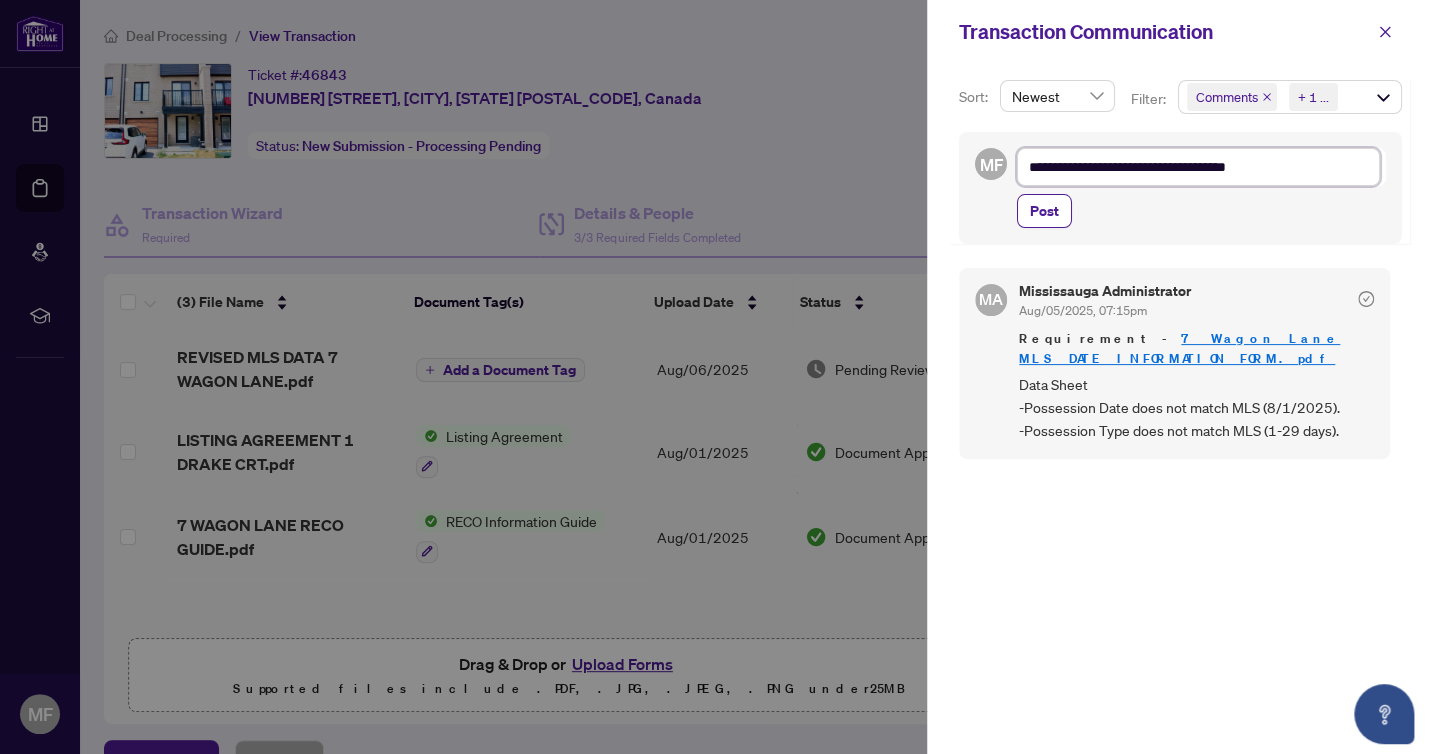 type on "**********" 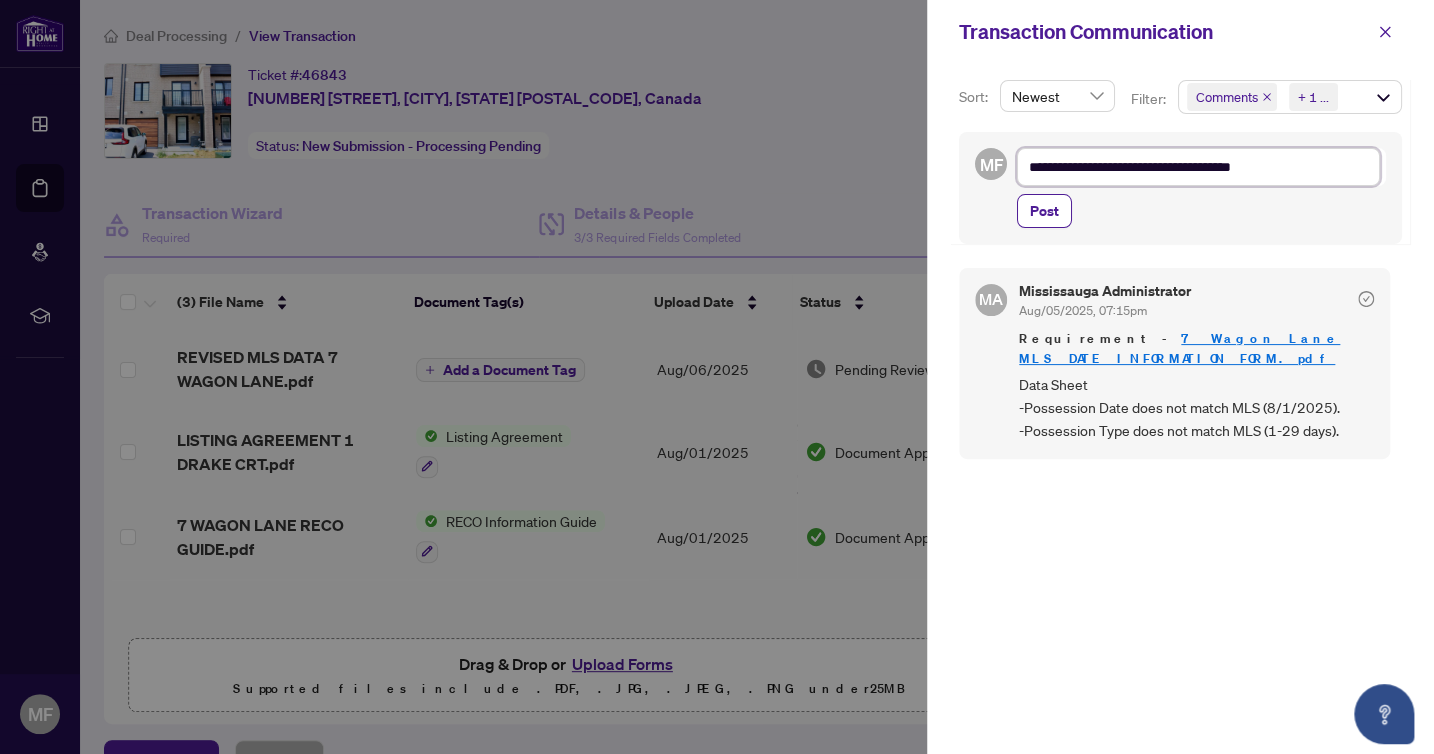 type on "**********" 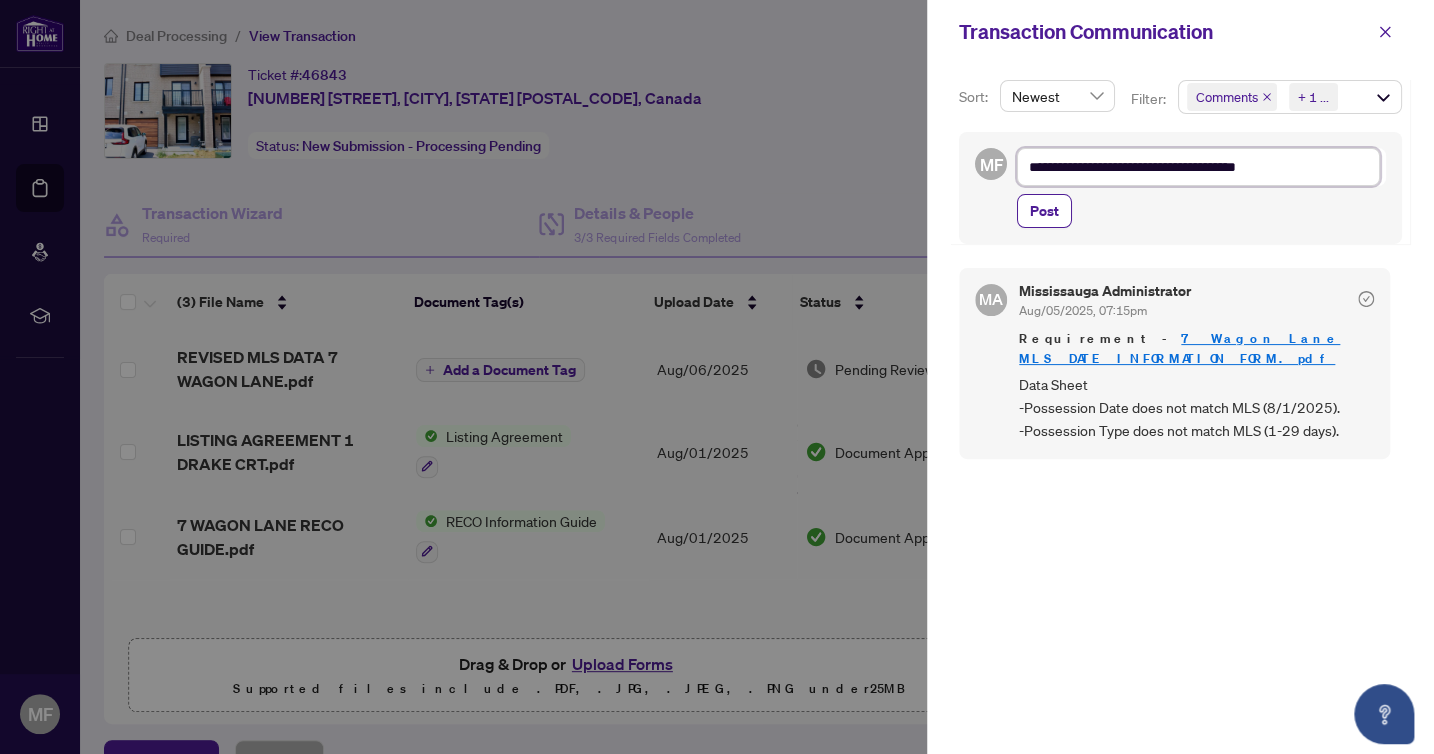 type on "**********" 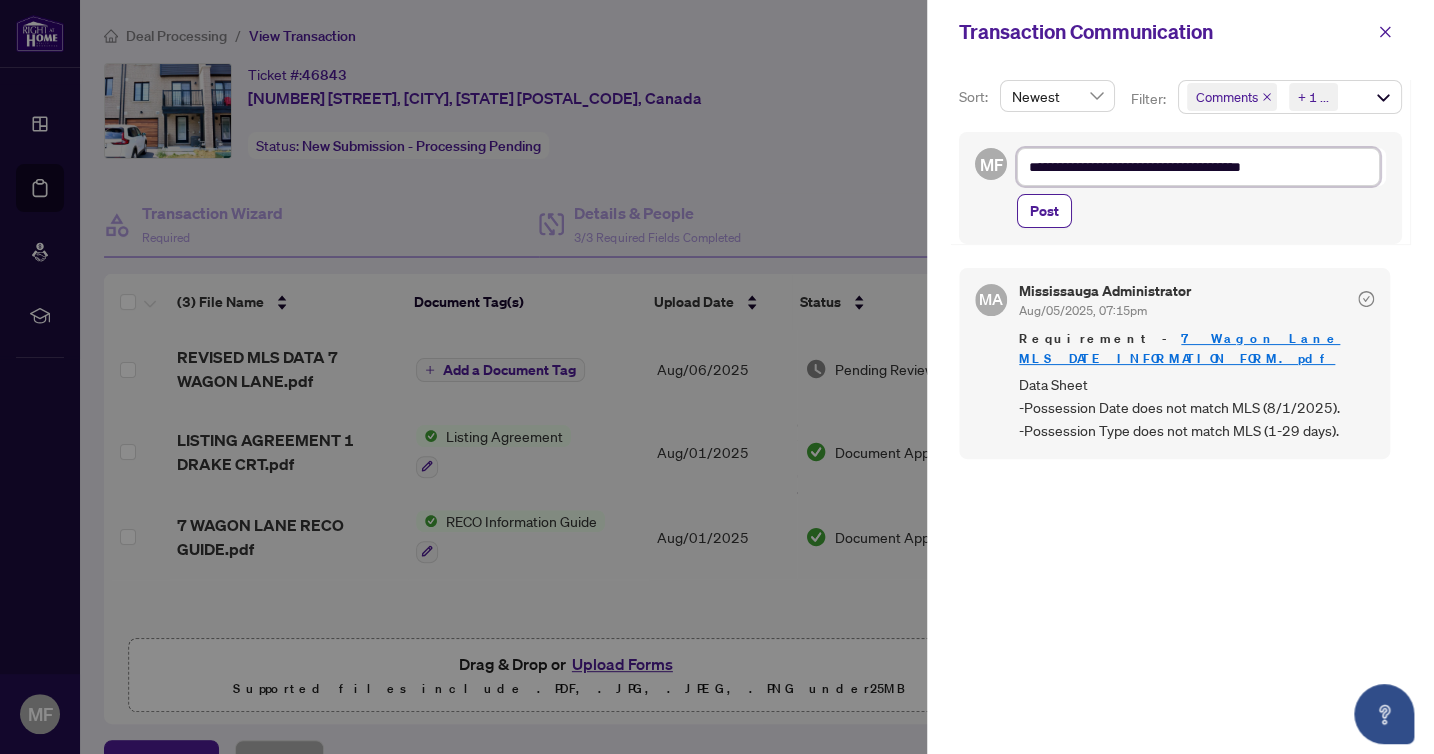 type on "**********" 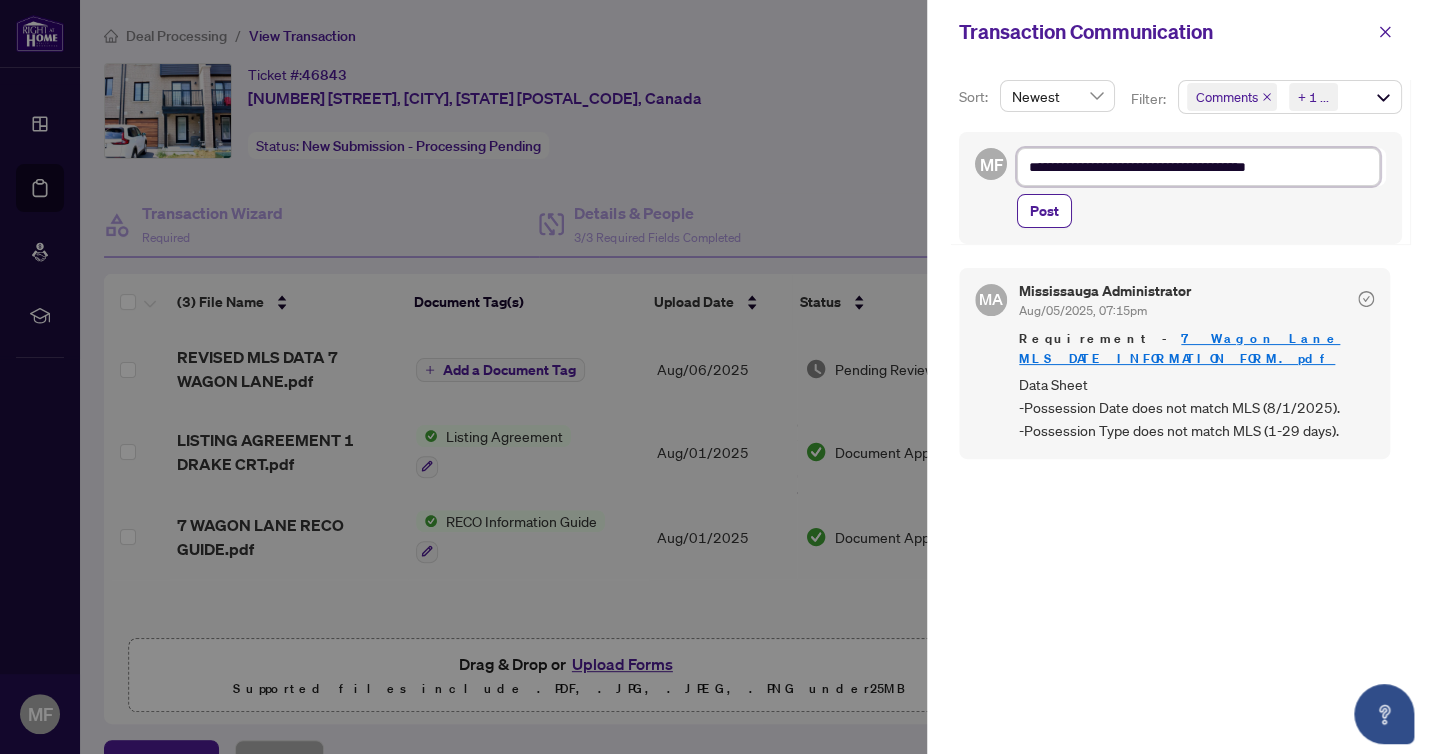 type on "**********" 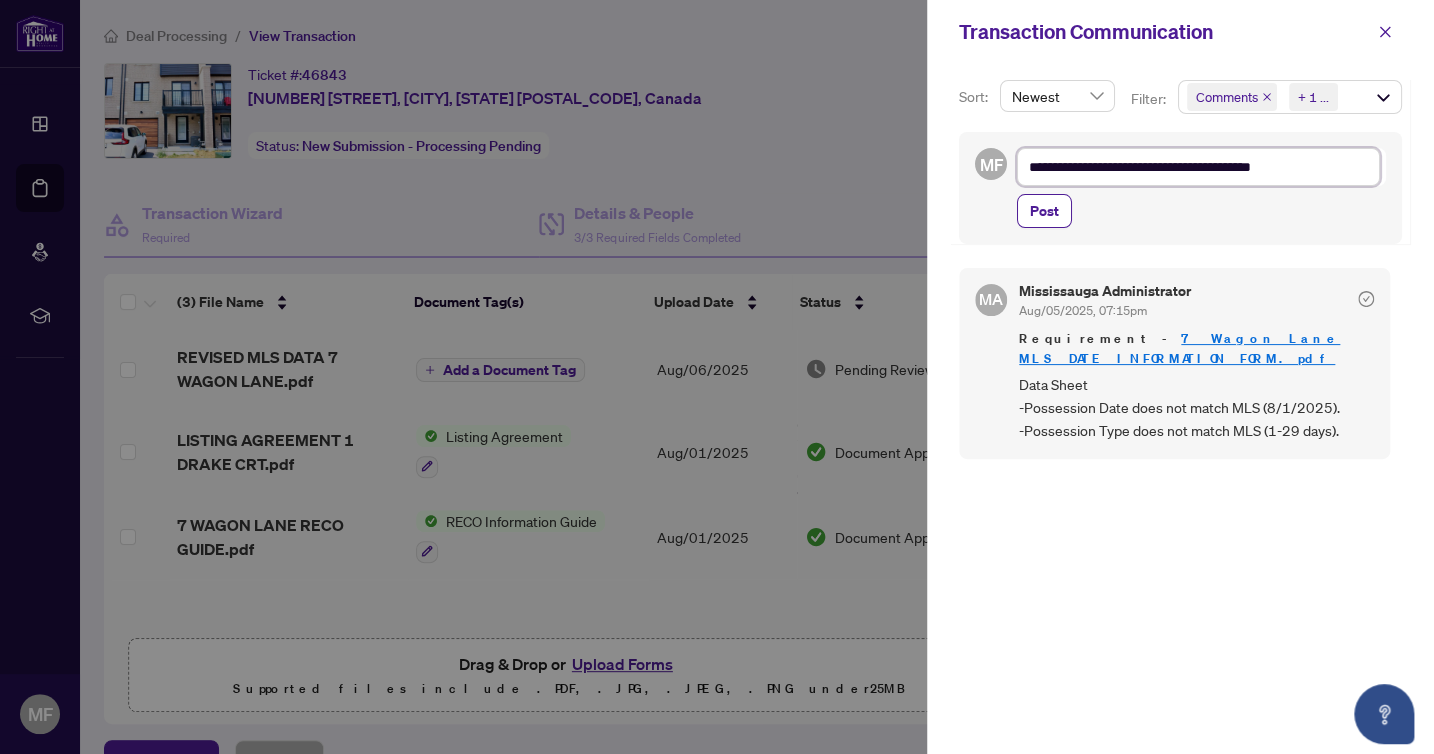 type on "**********" 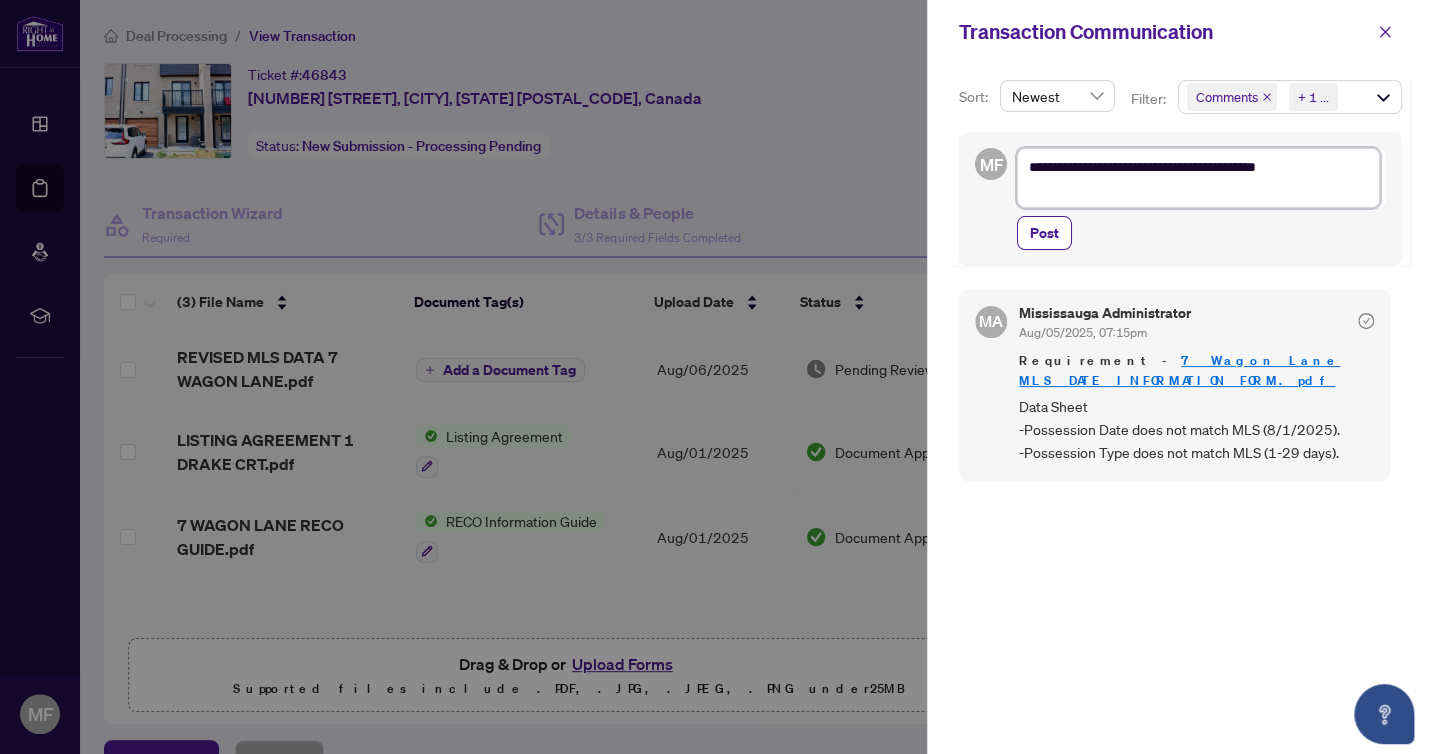 type on "**********" 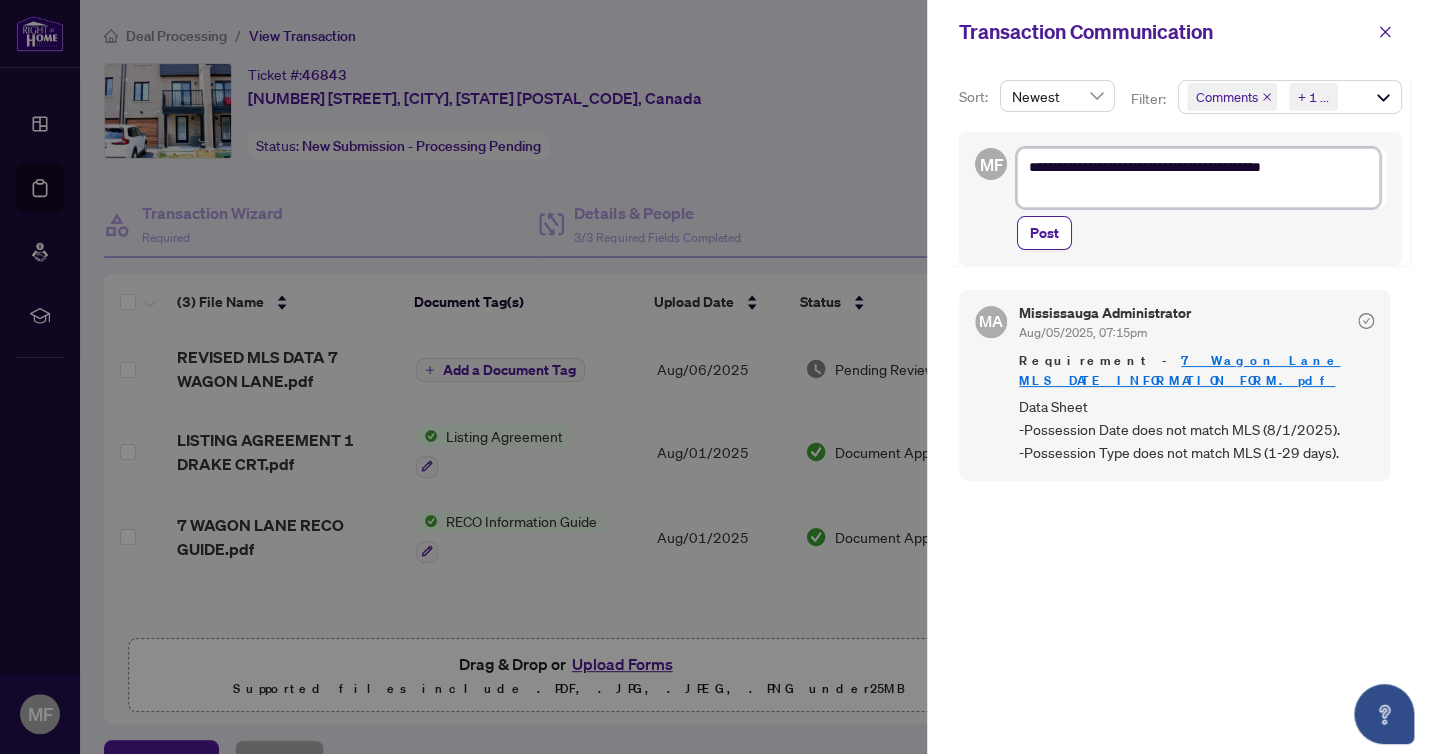 type on "**********" 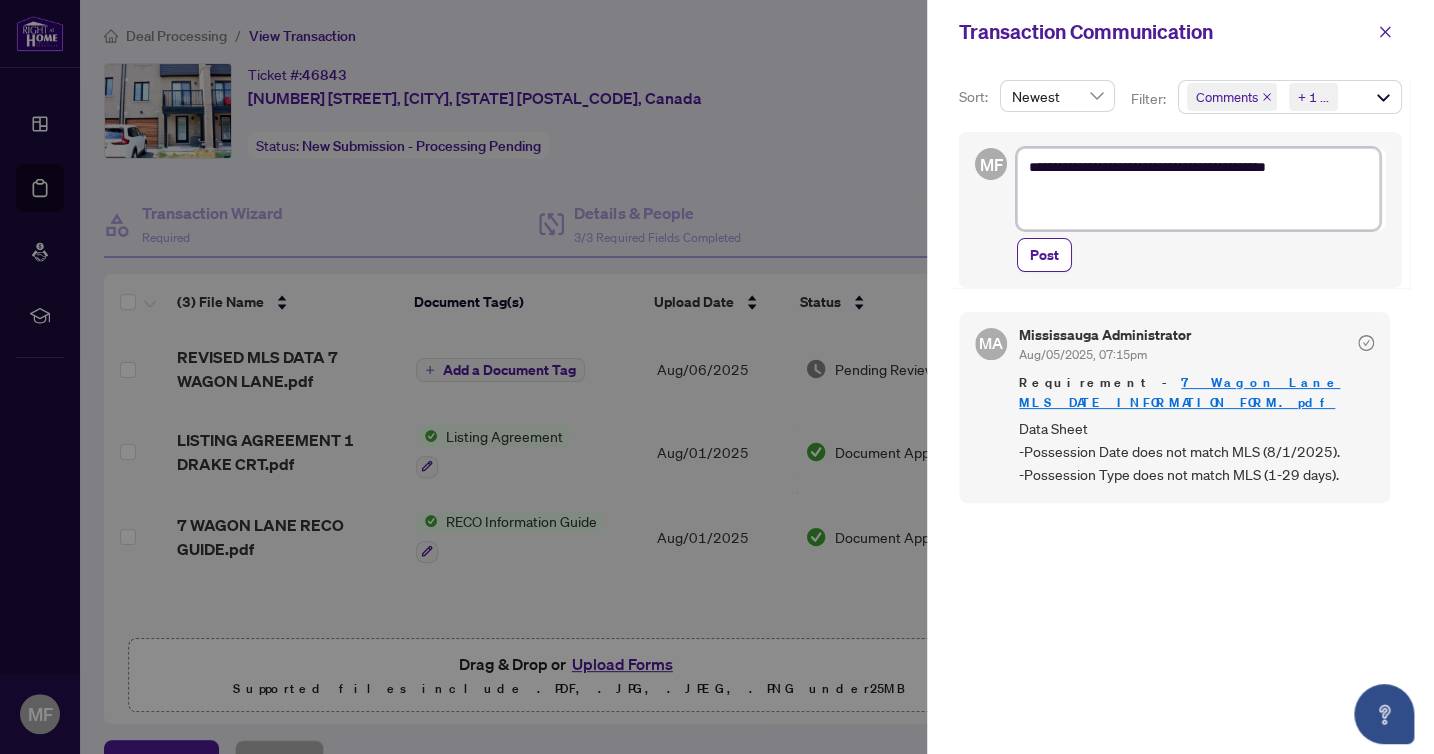 click on "**********" at bounding box center [1198, 189] 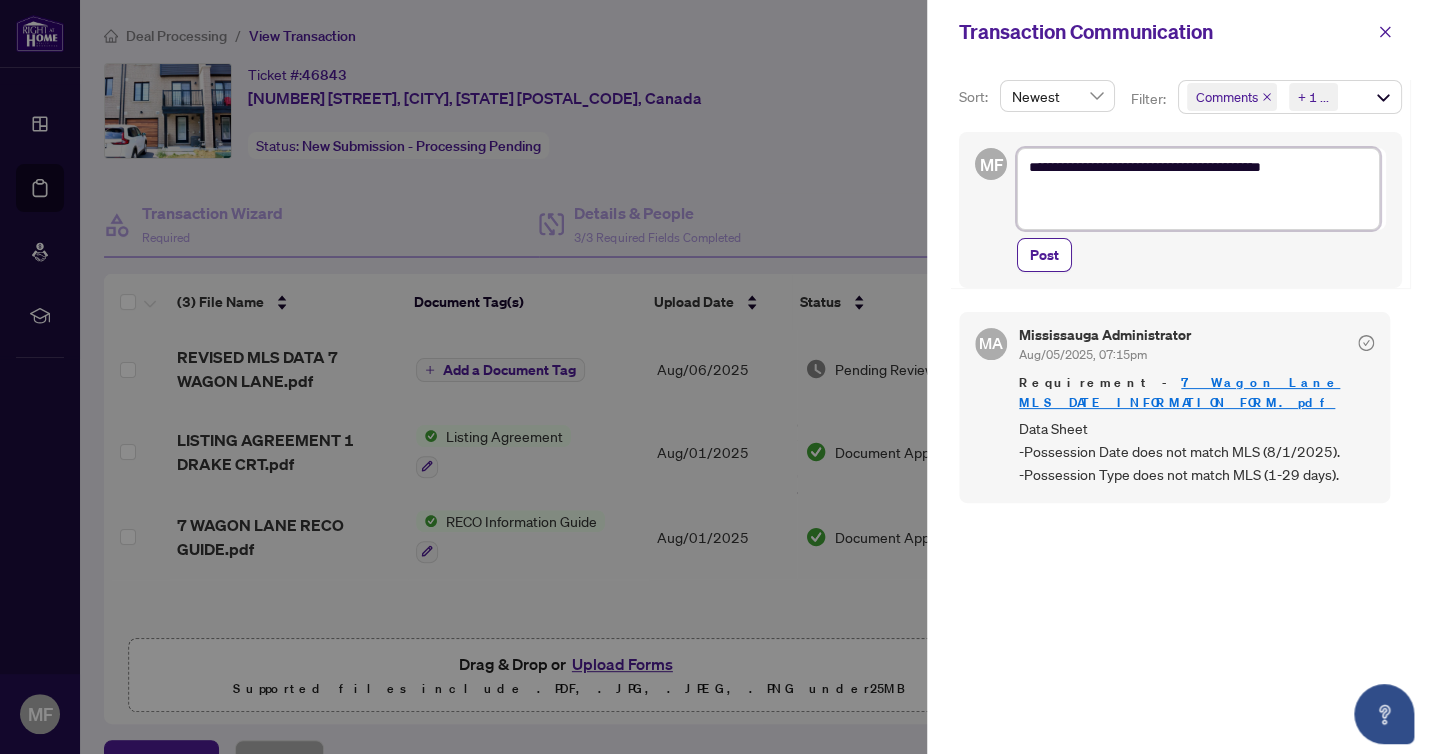 type on "**********" 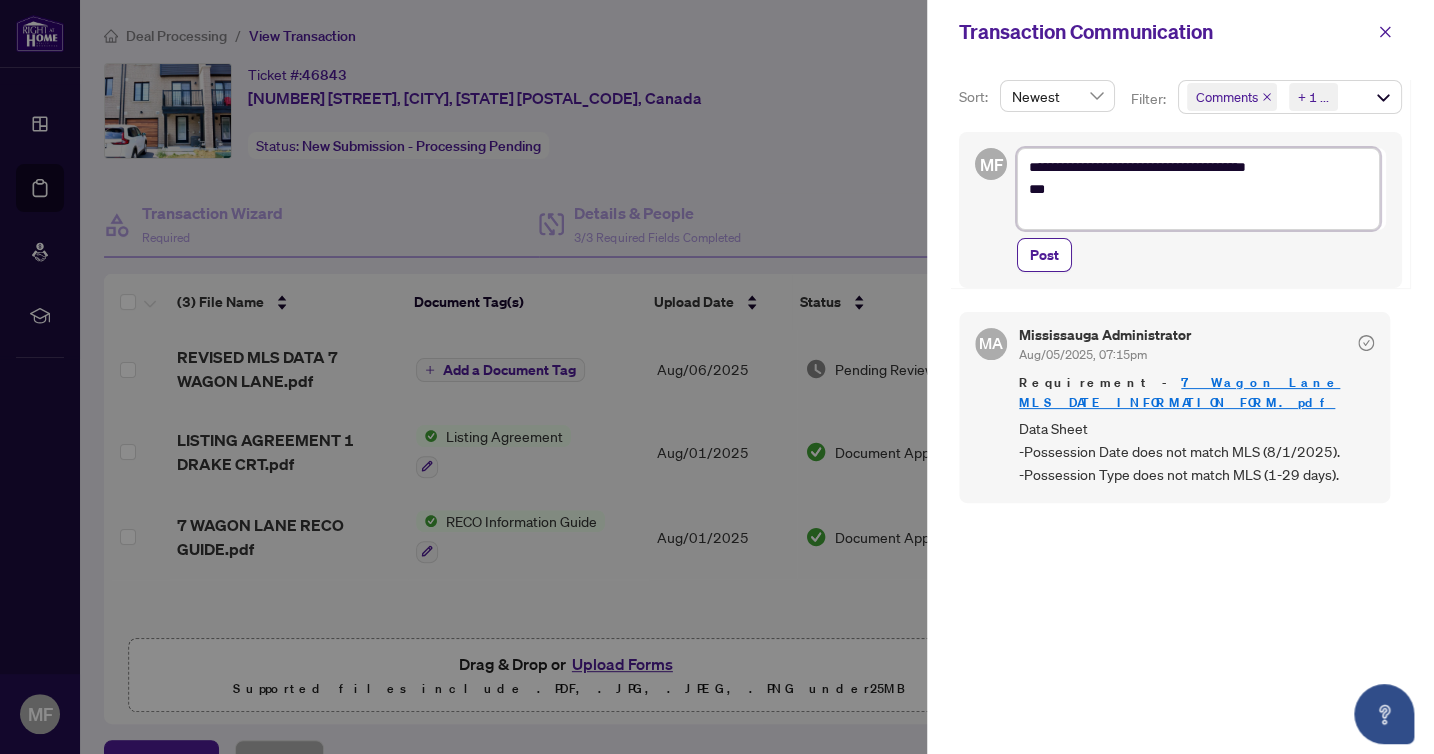 type on "**********" 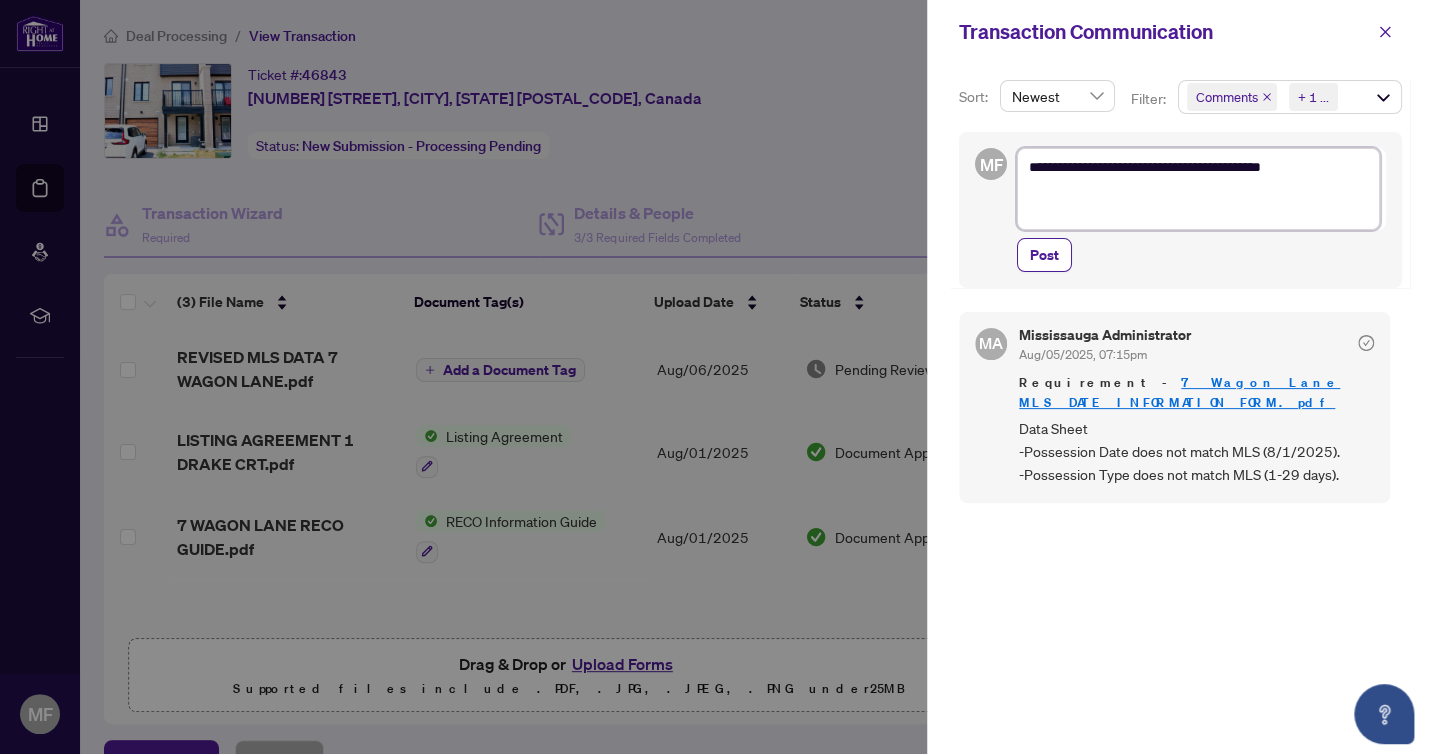 type on "**********" 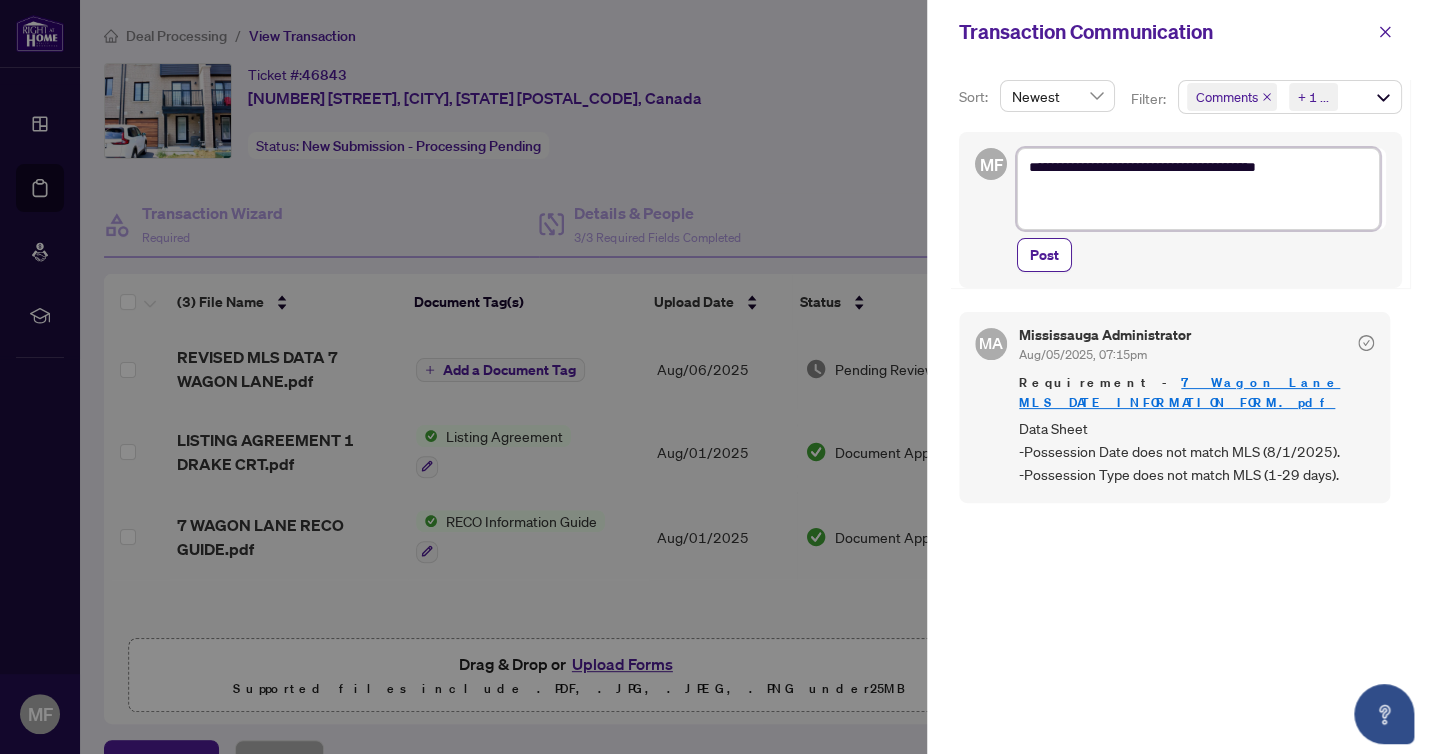 type on "**********" 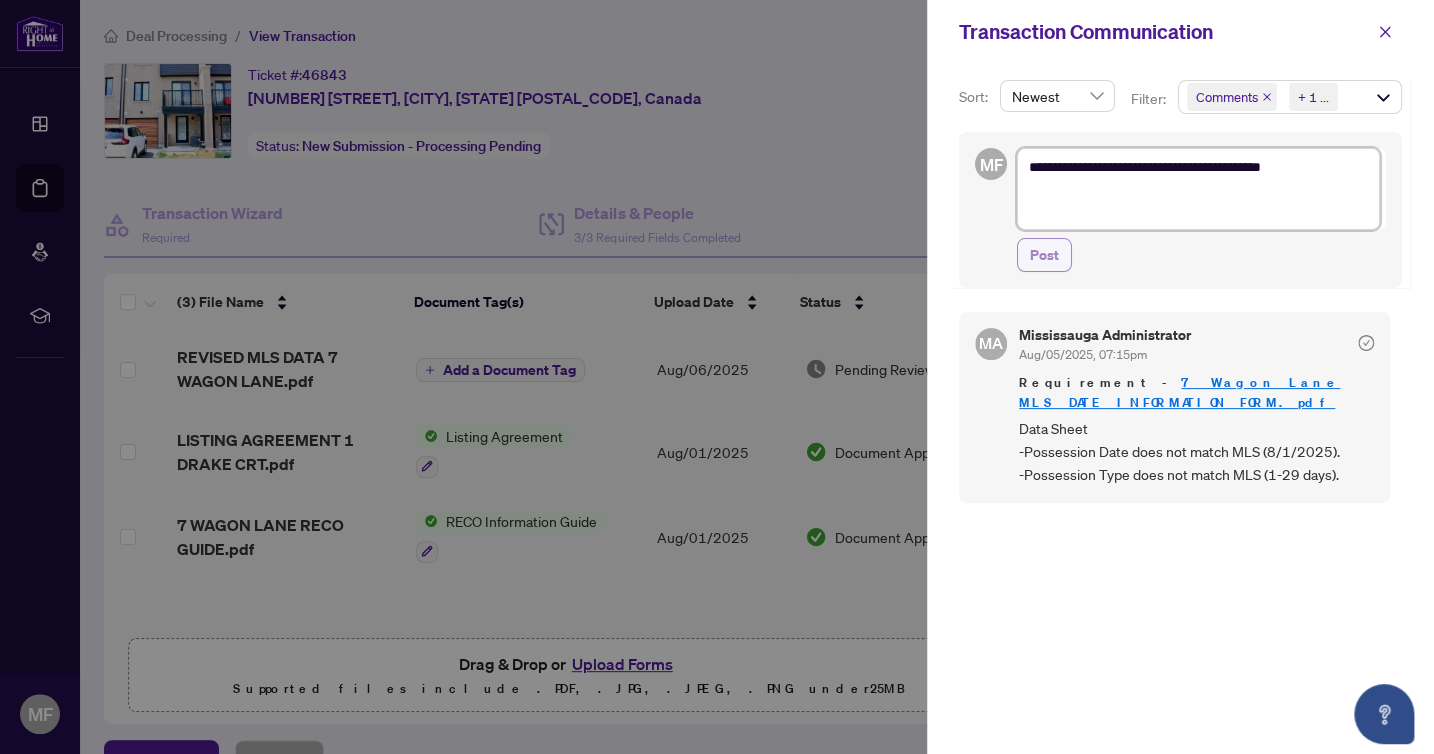 type on "**********" 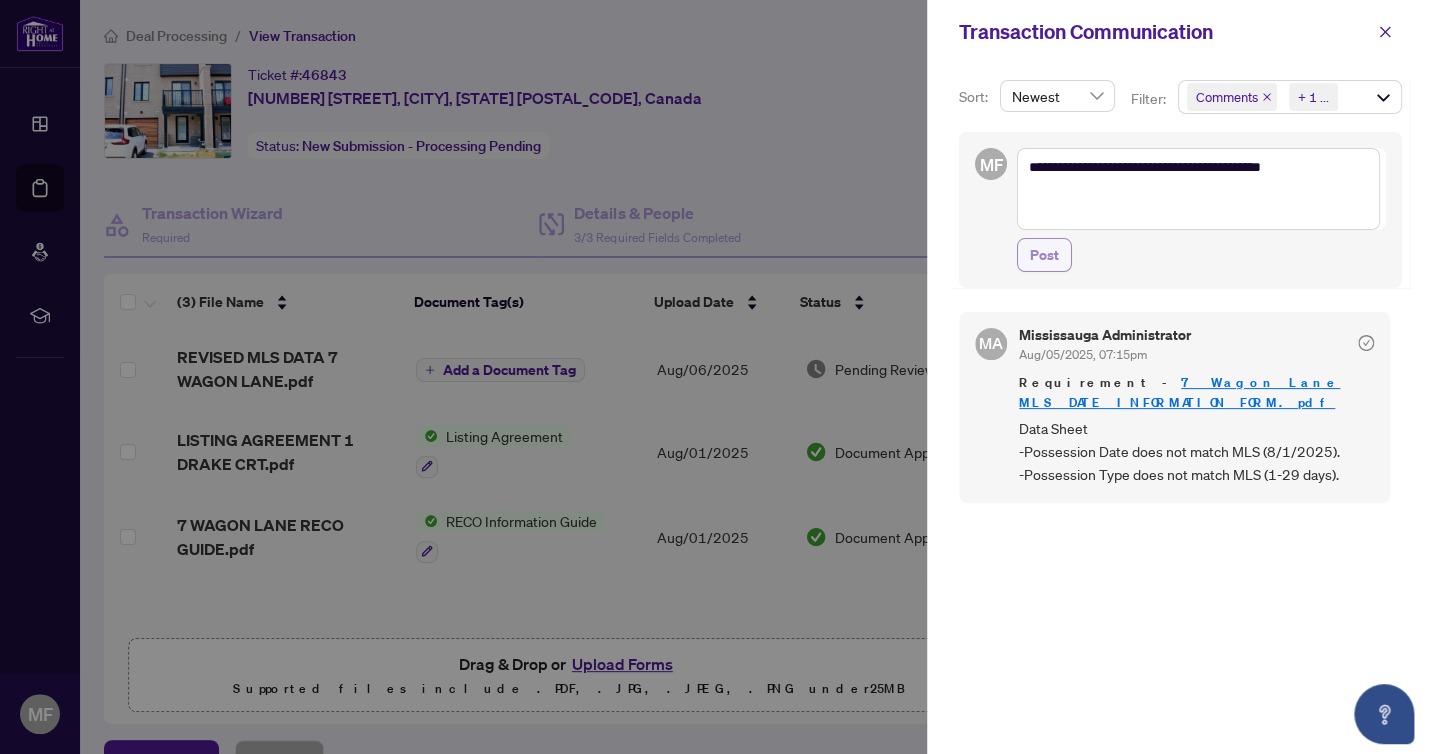 click on "Post" at bounding box center (1044, 255) 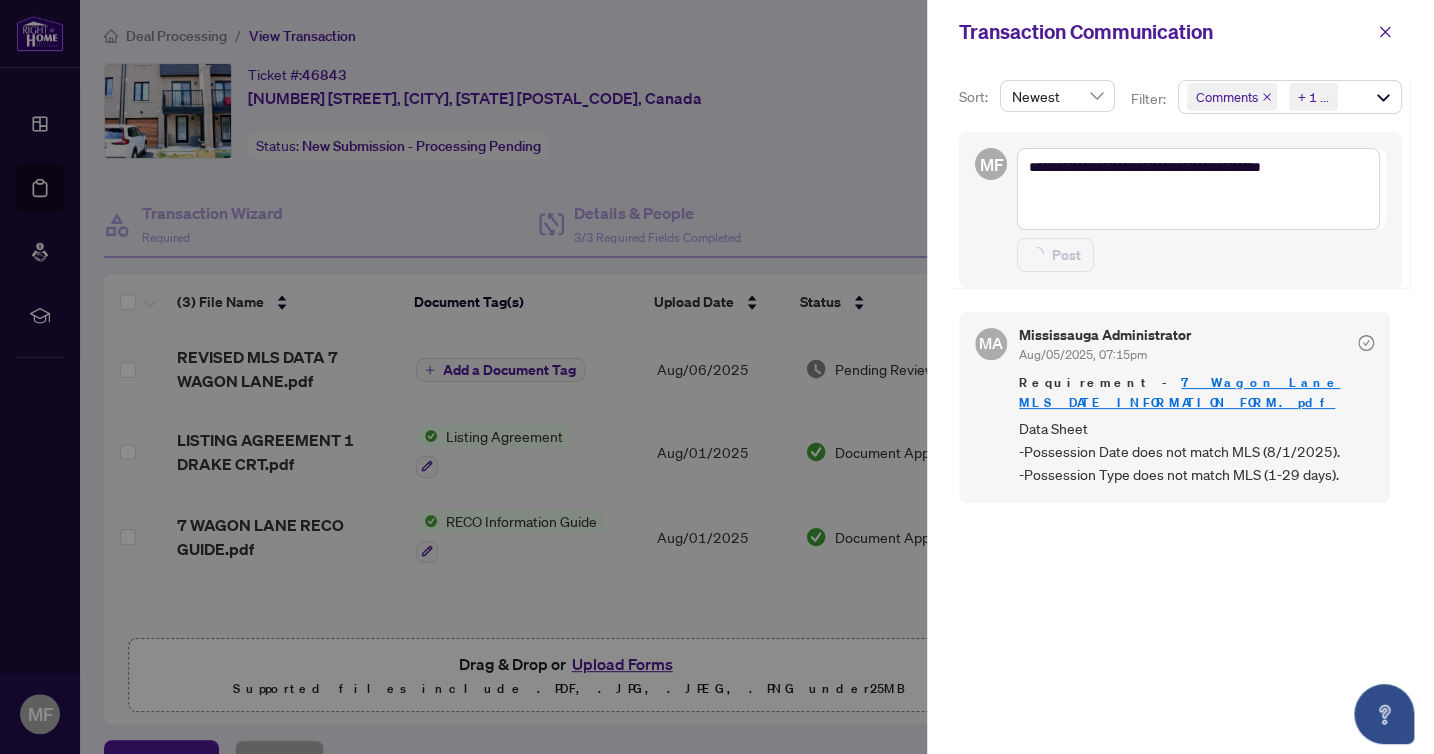 type 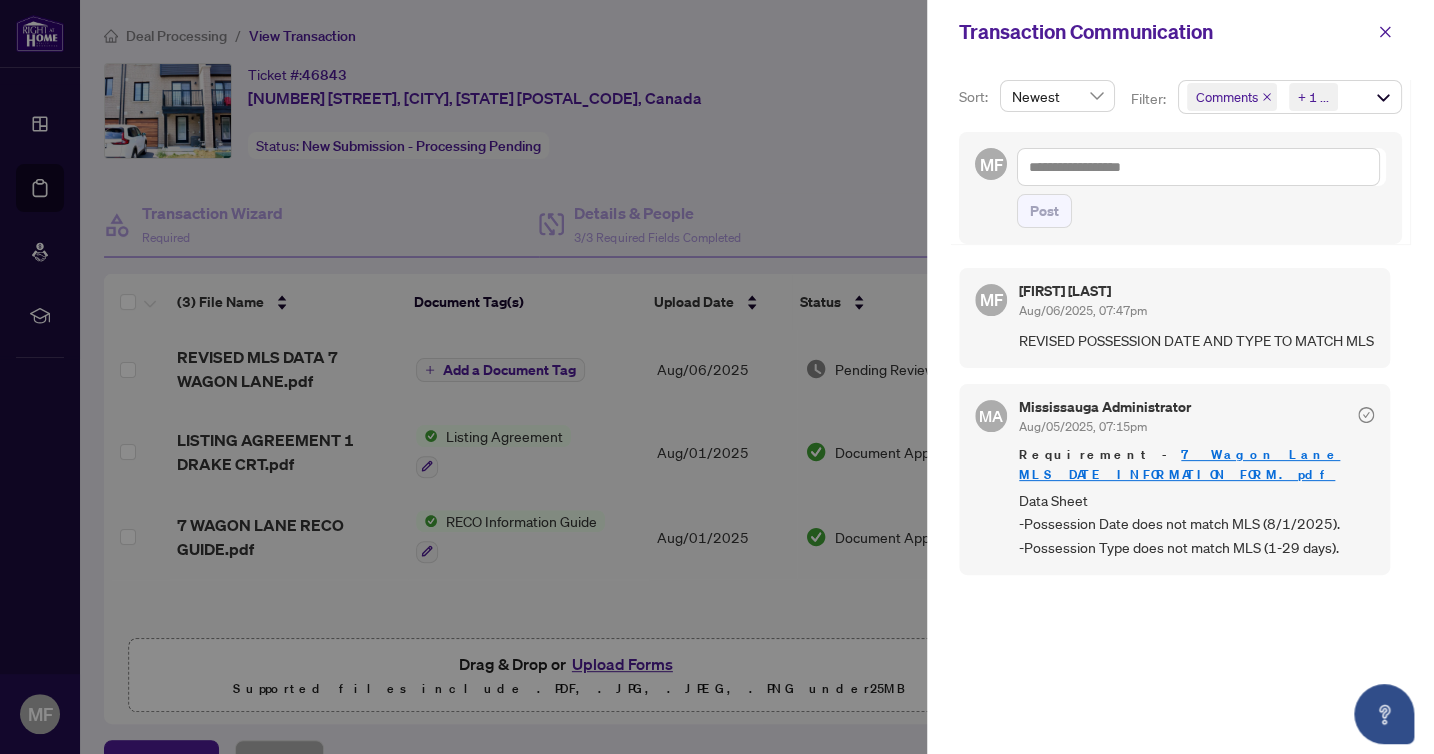 click at bounding box center [717, 377] 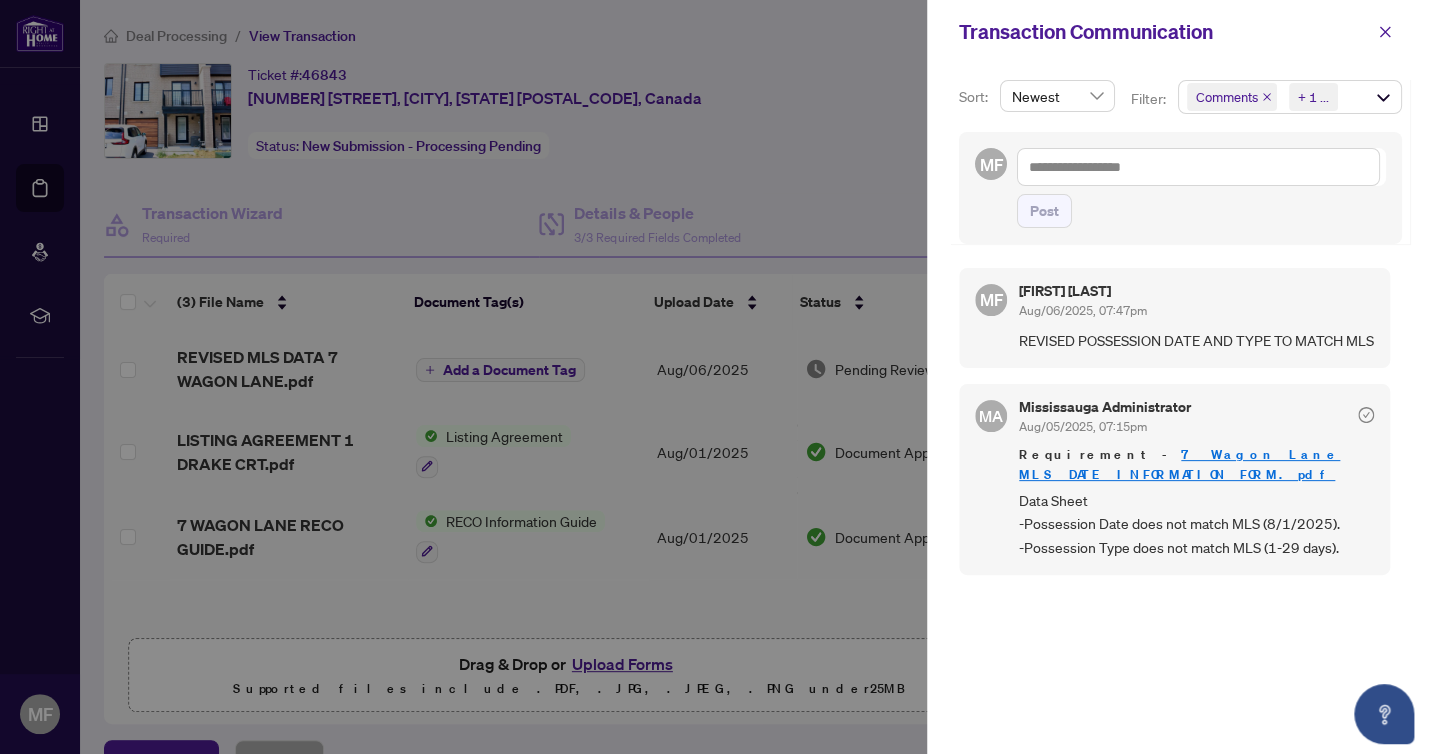 scroll, scrollTop: 0, scrollLeft: 0, axis: both 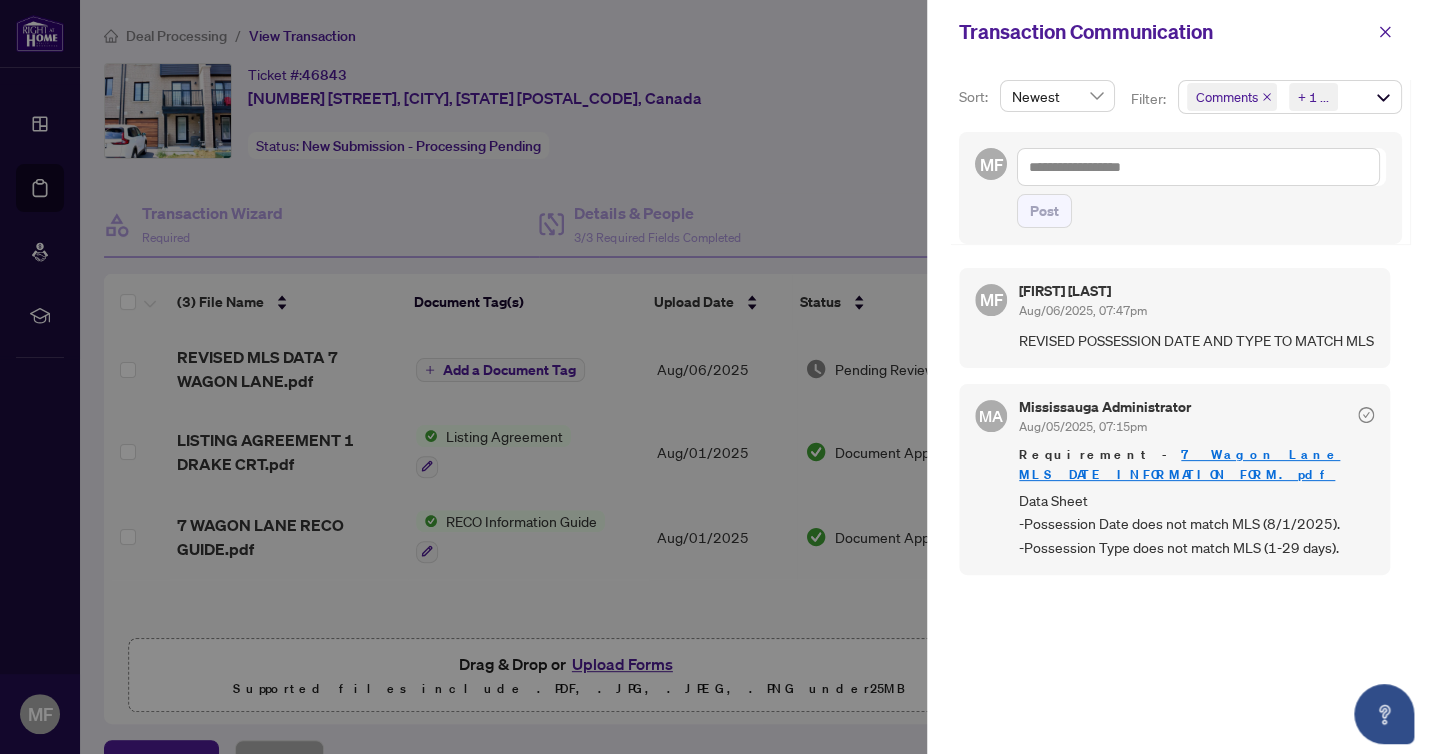 click at bounding box center [717, 377] 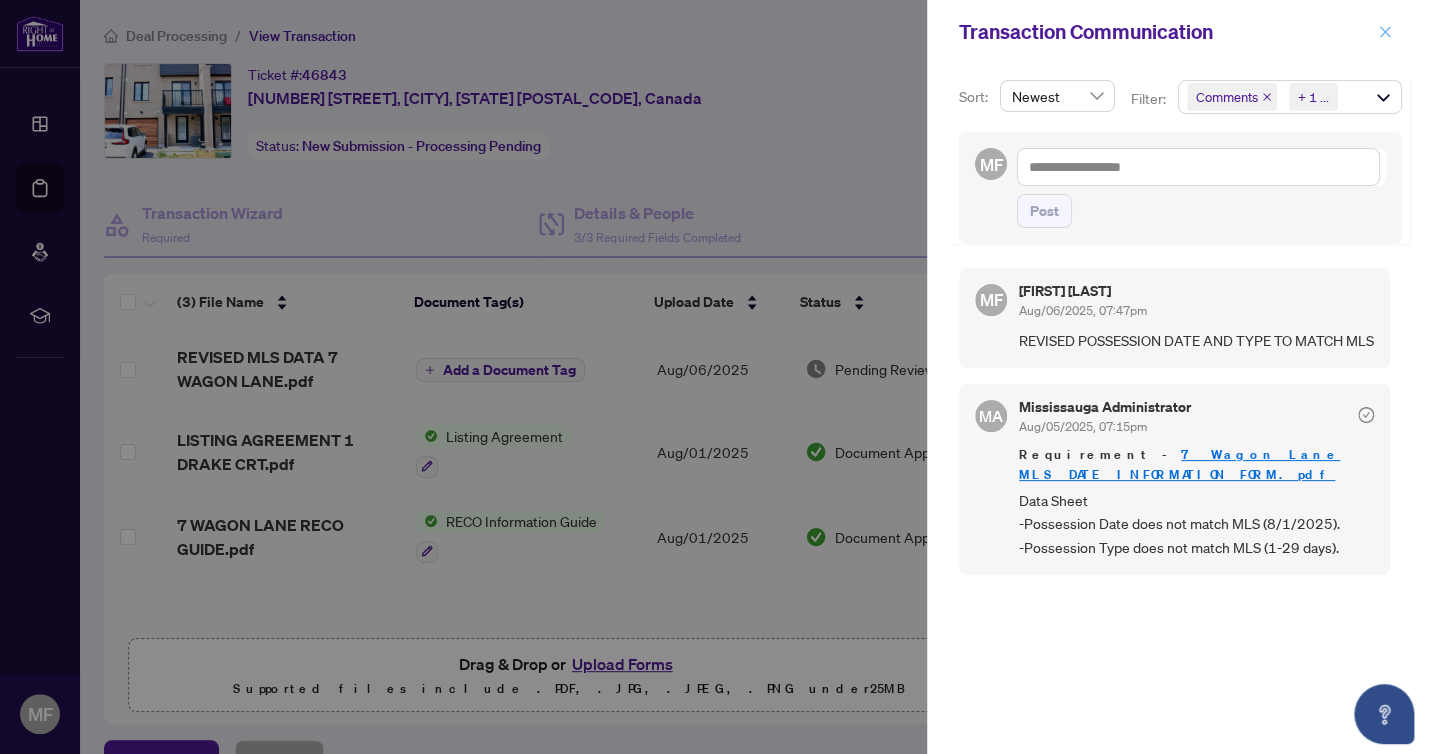 click 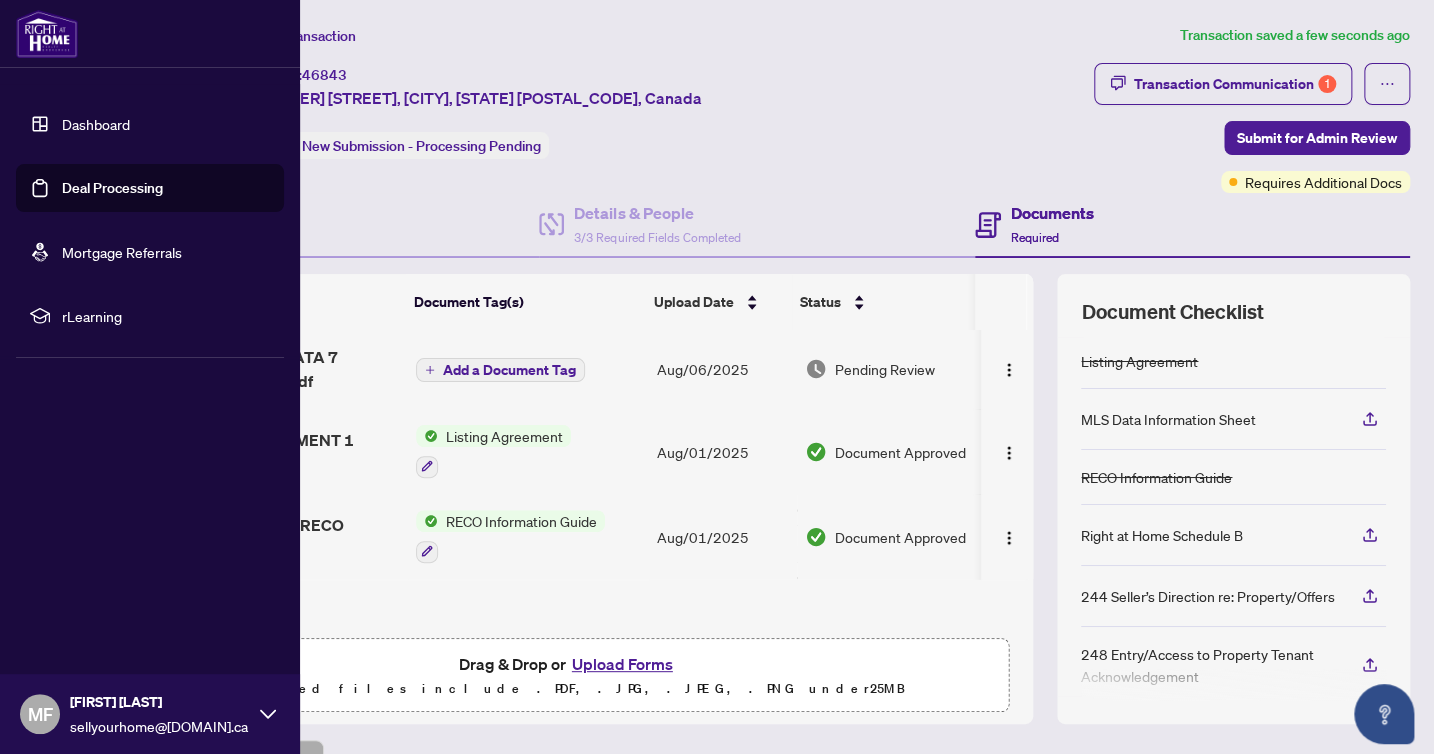 click on "Dashboard" at bounding box center (96, 124) 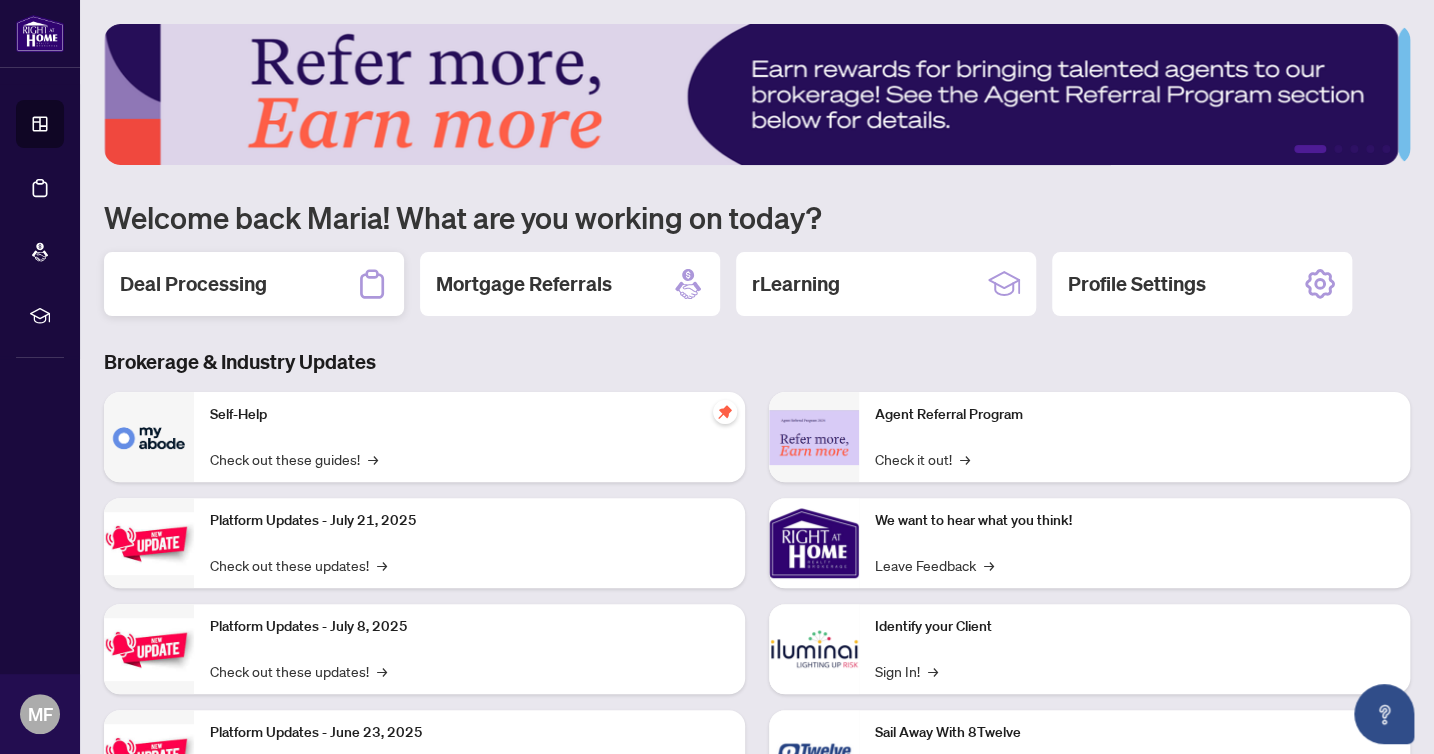 click on "Deal Processing" at bounding box center [254, 284] 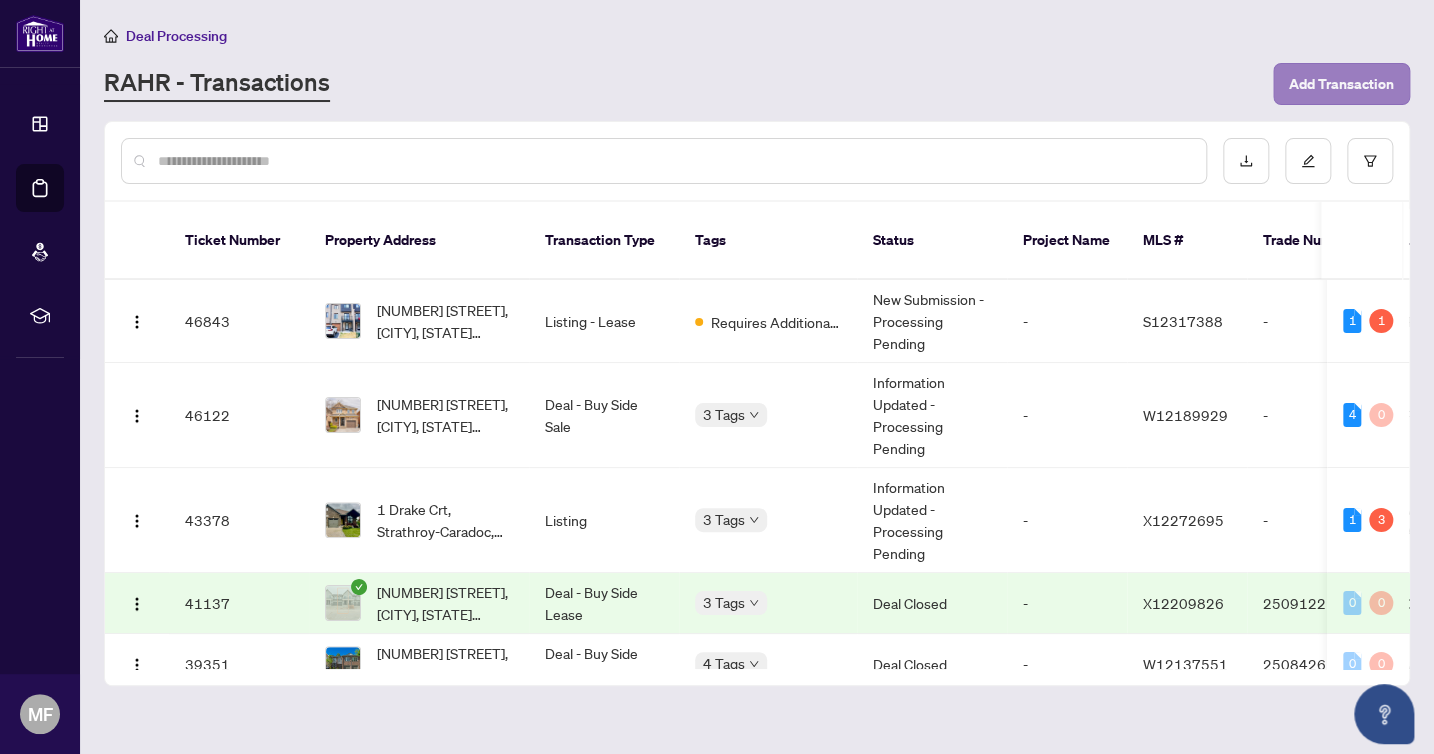 click on "Add Transaction" at bounding box center [1341, 84] 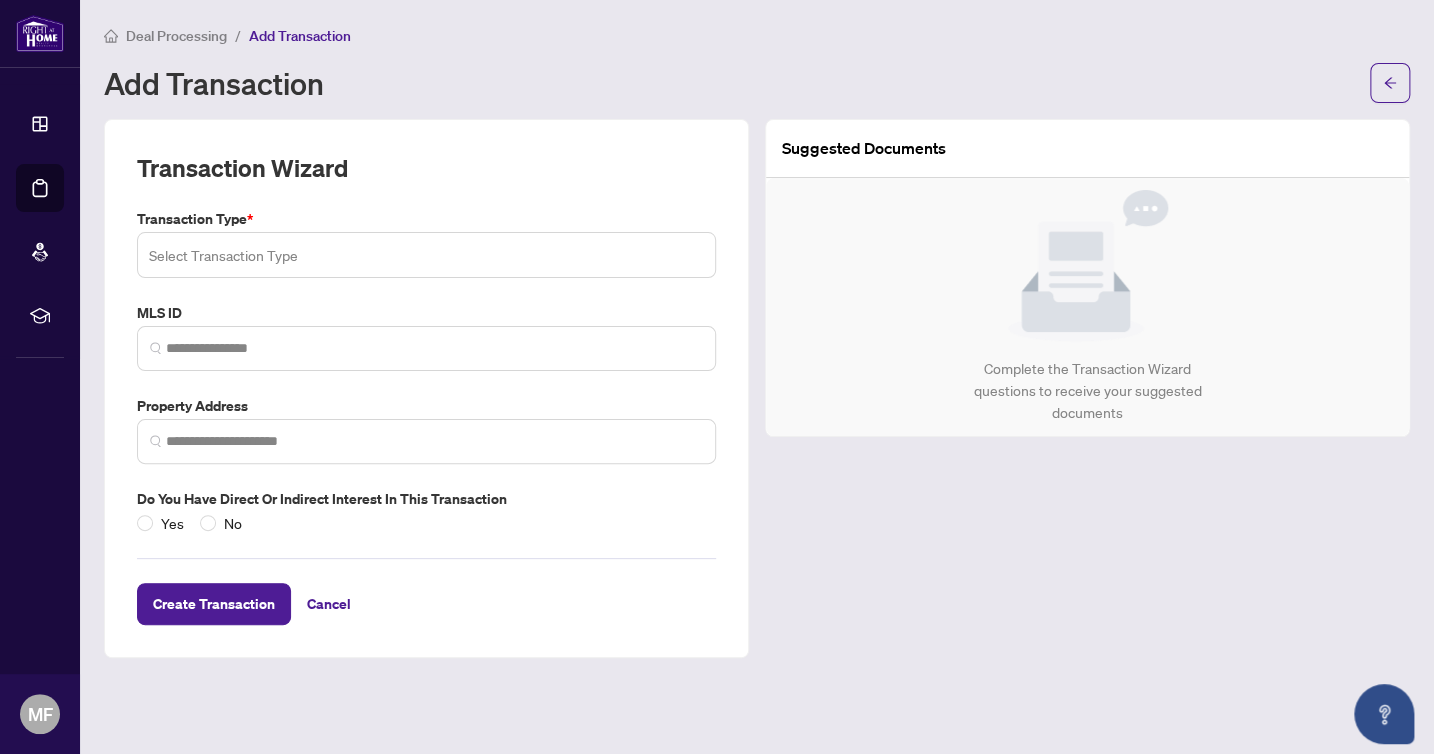click at bounding box center [426, 255] 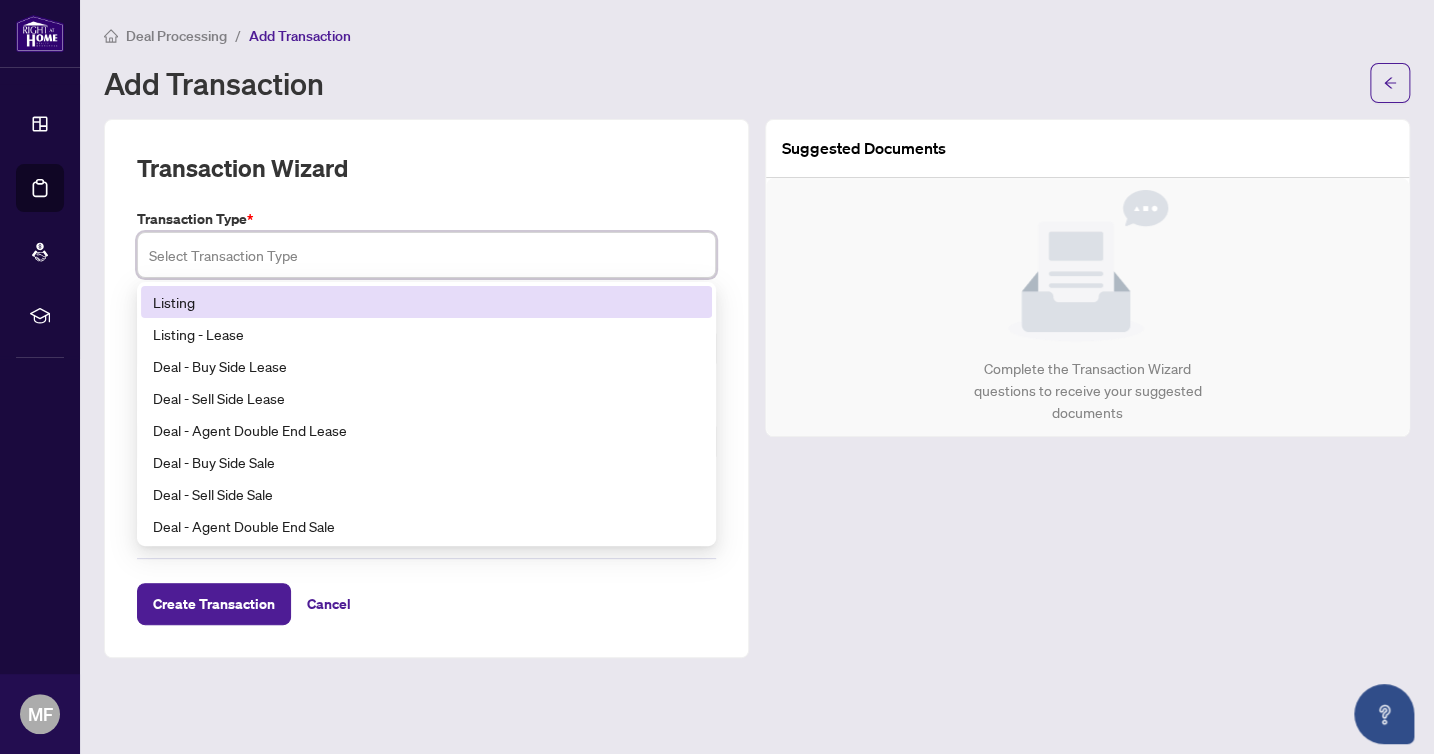 click on "Listing" at bounding box center (426, 302) 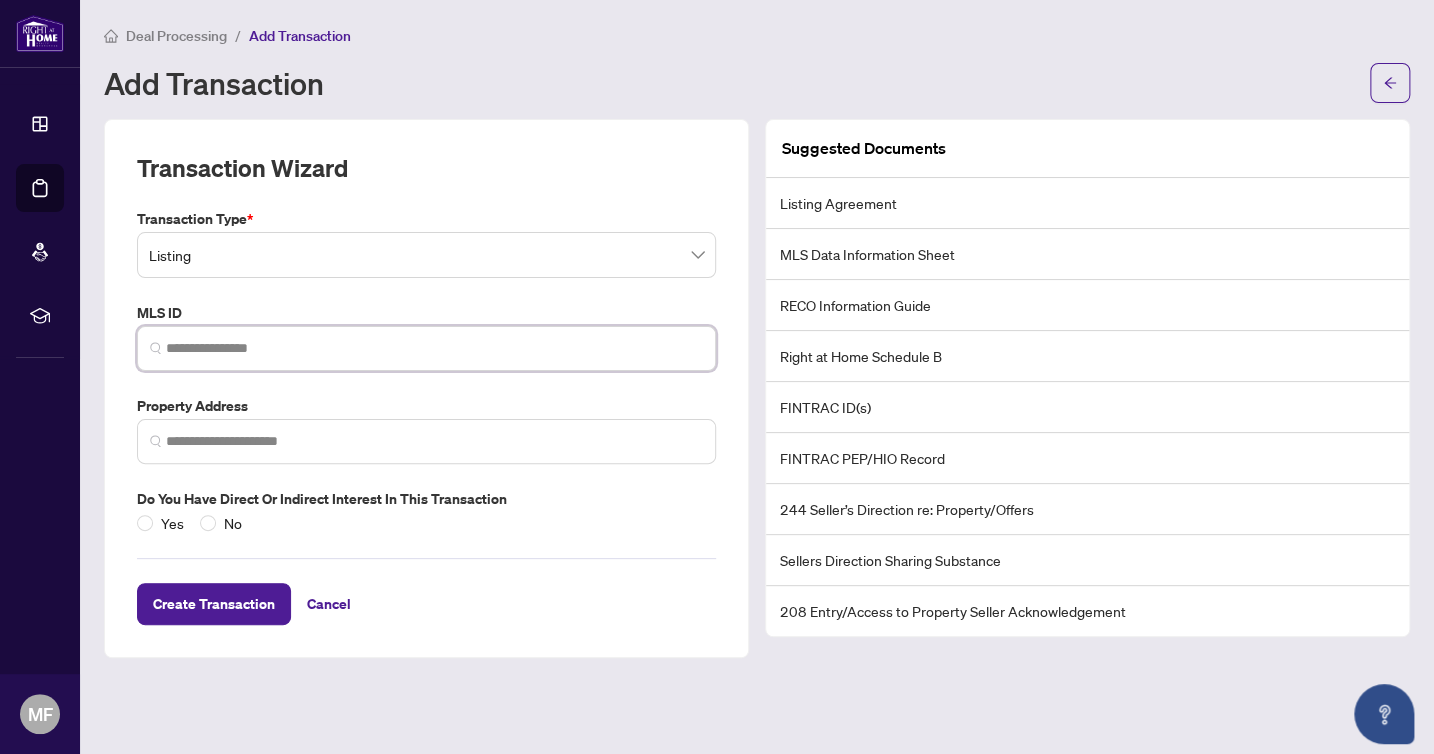 click at bounding box center (434, 348) 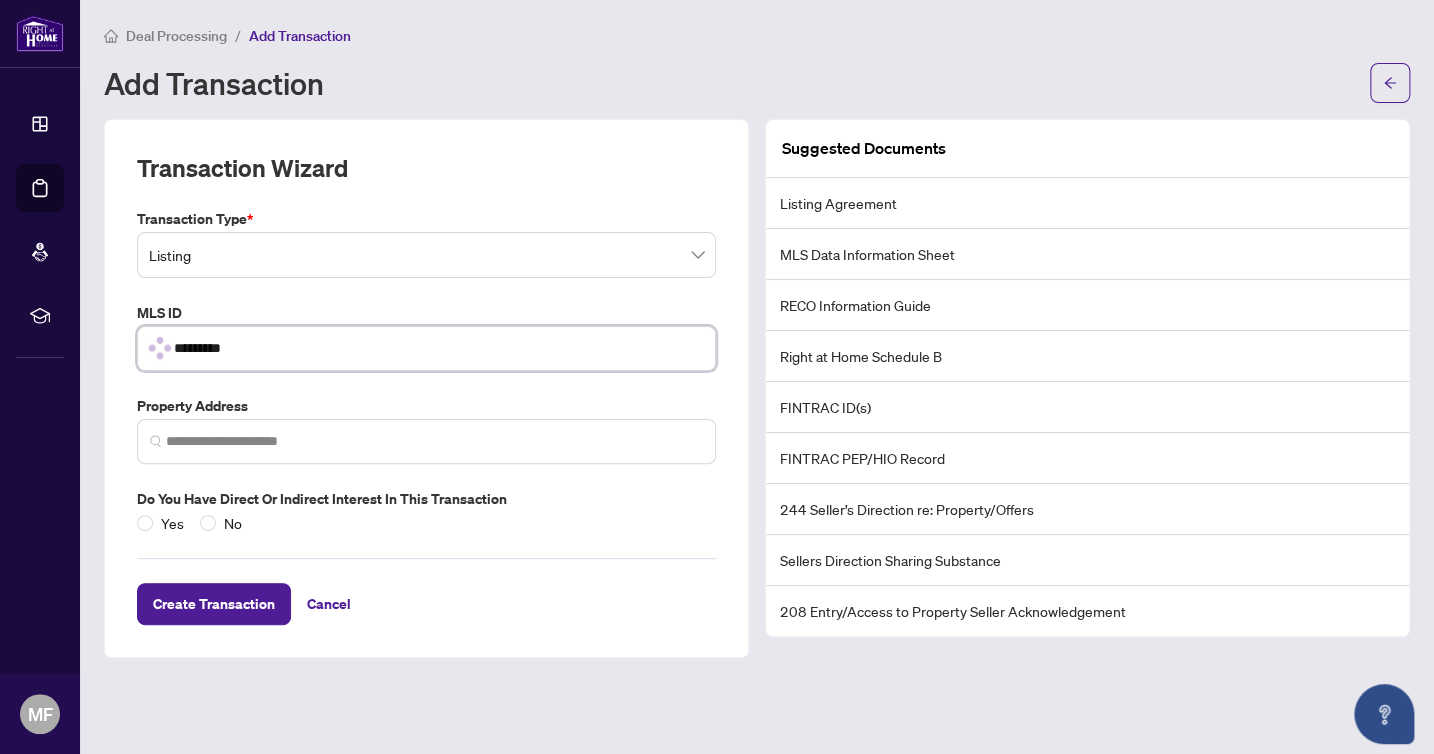 type on "*********" 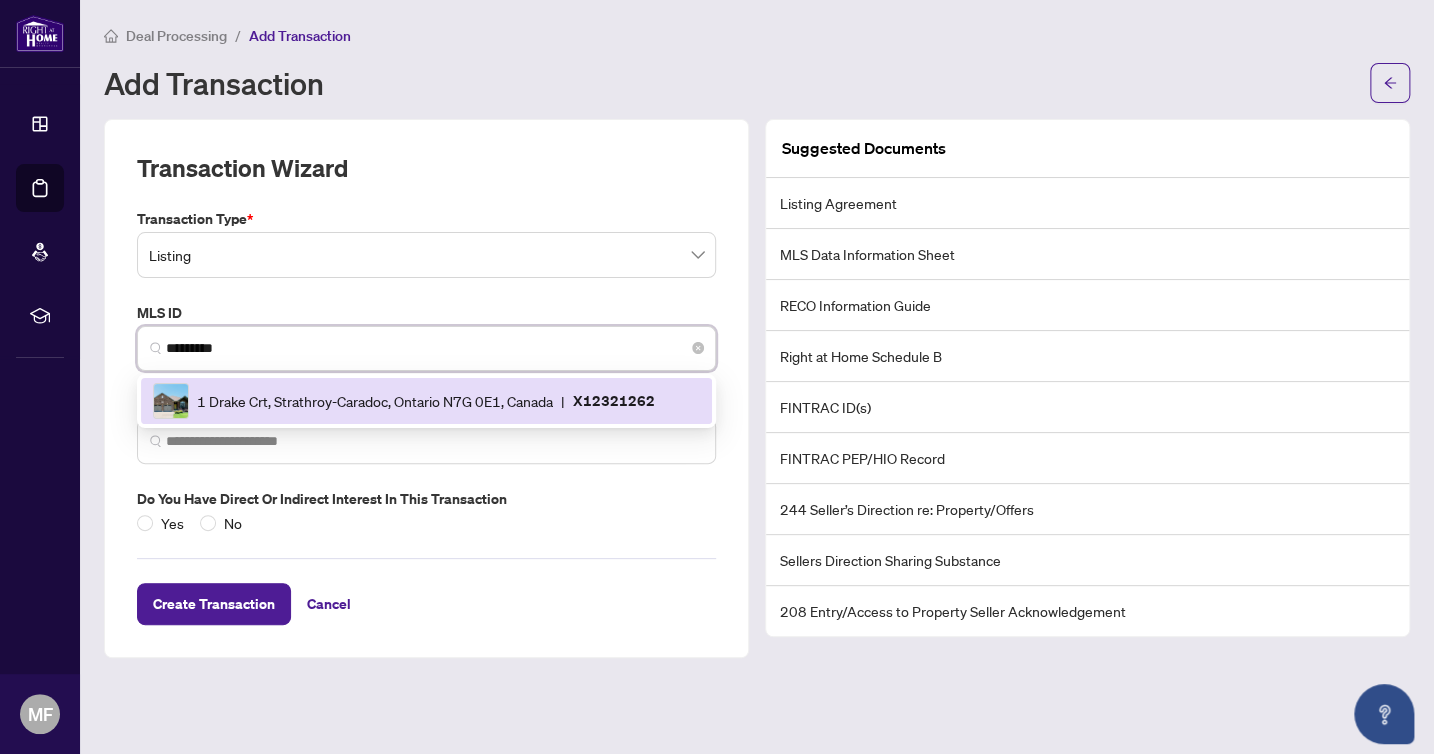 click on "[NUMBER] [STREET], [CITY], [STATE] [POSTAL_CODE], Canada | X12321262" at bounding box center [426, 401] 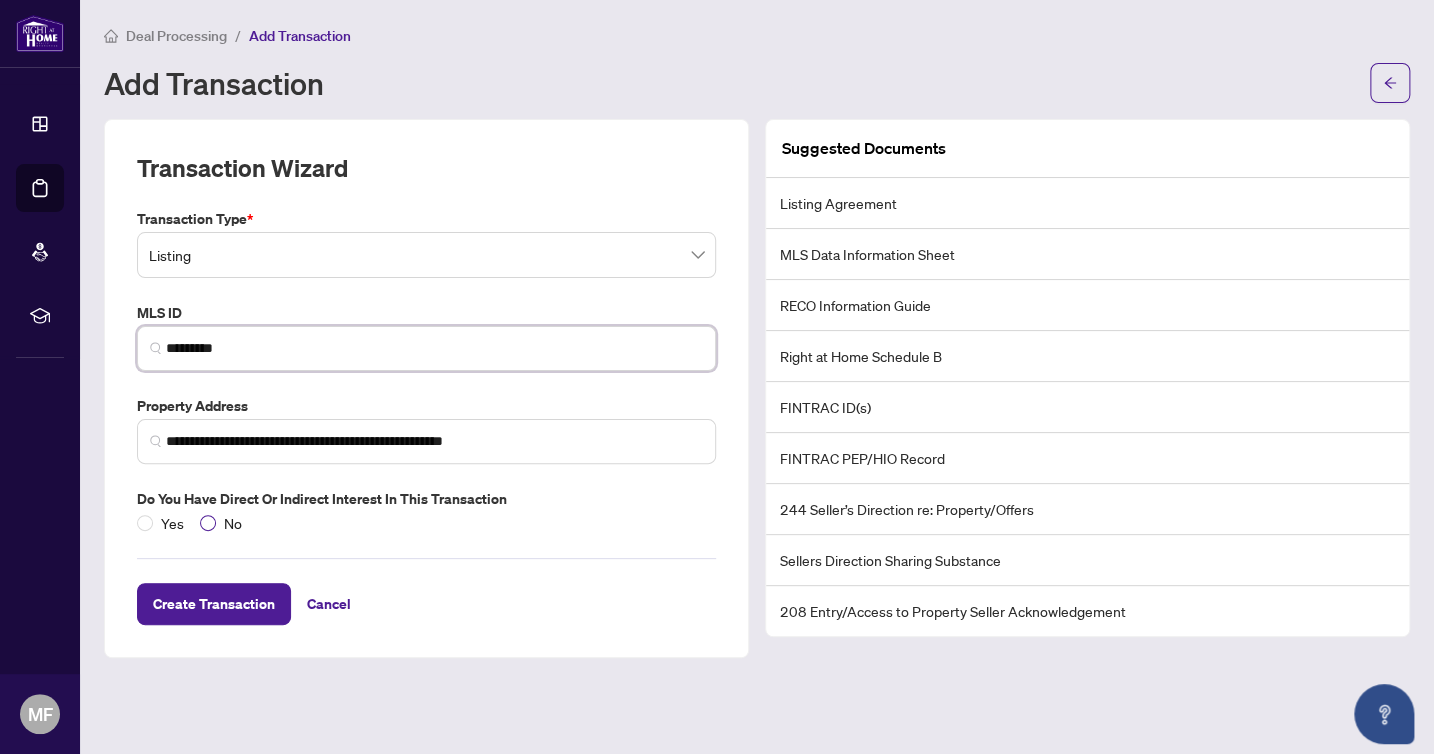 type on "*********" 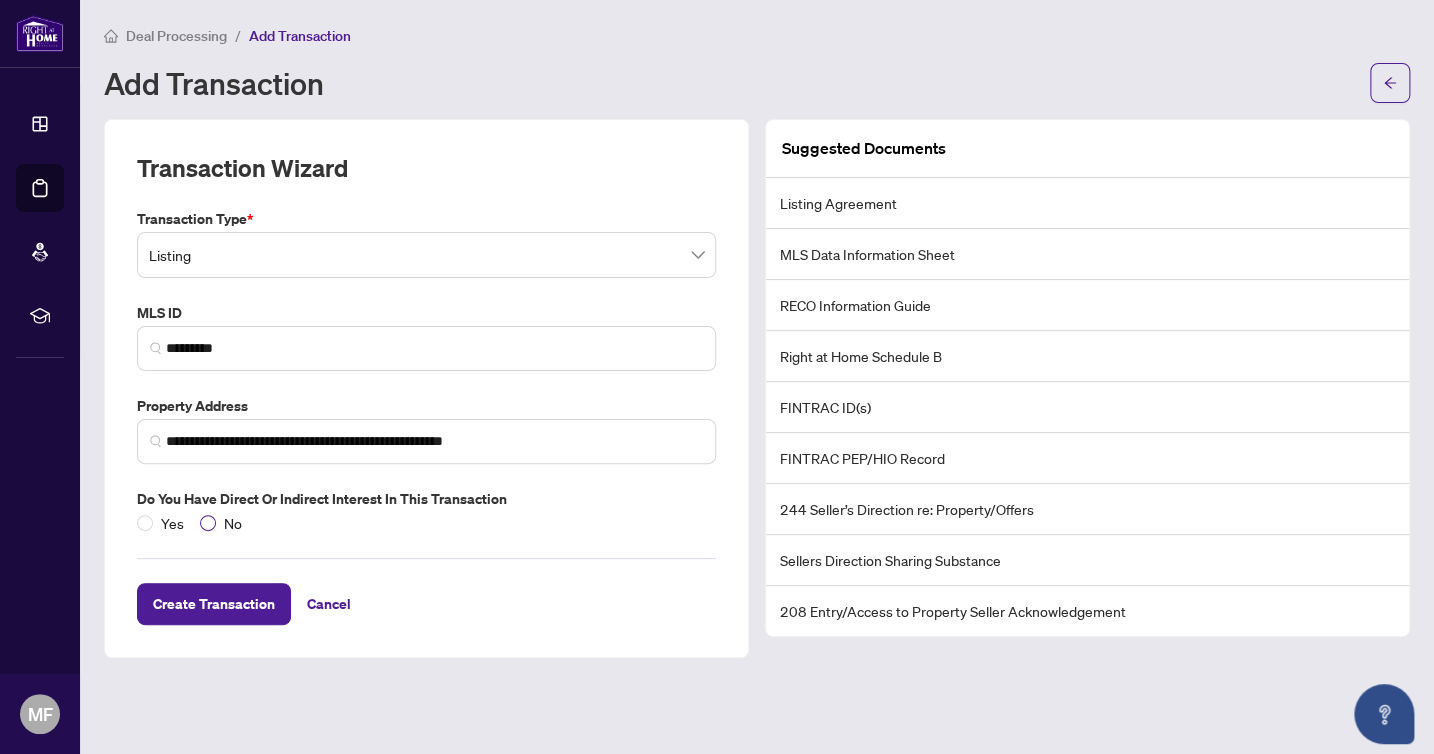 click at bounding box center [208, 523] 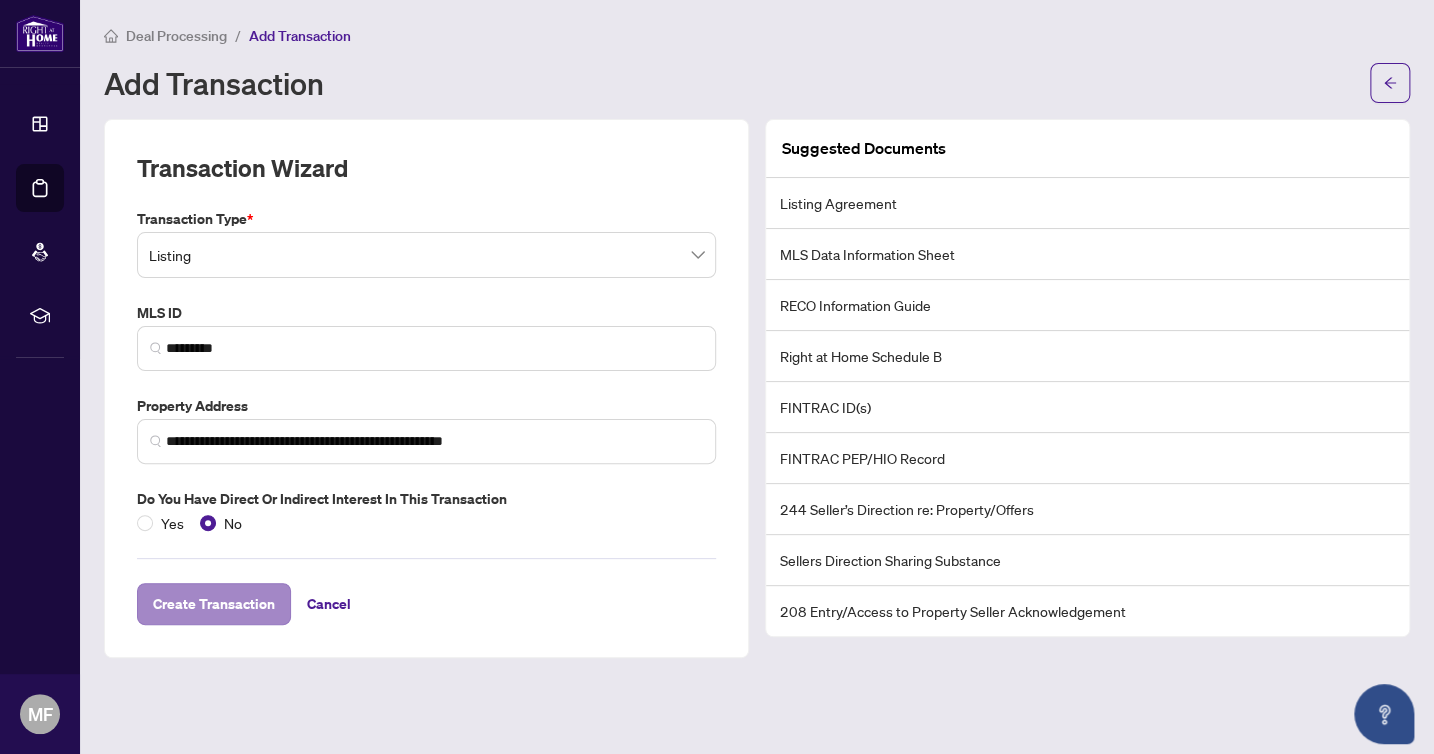 click on "Create Transaction" at bounding box center (214, 604) 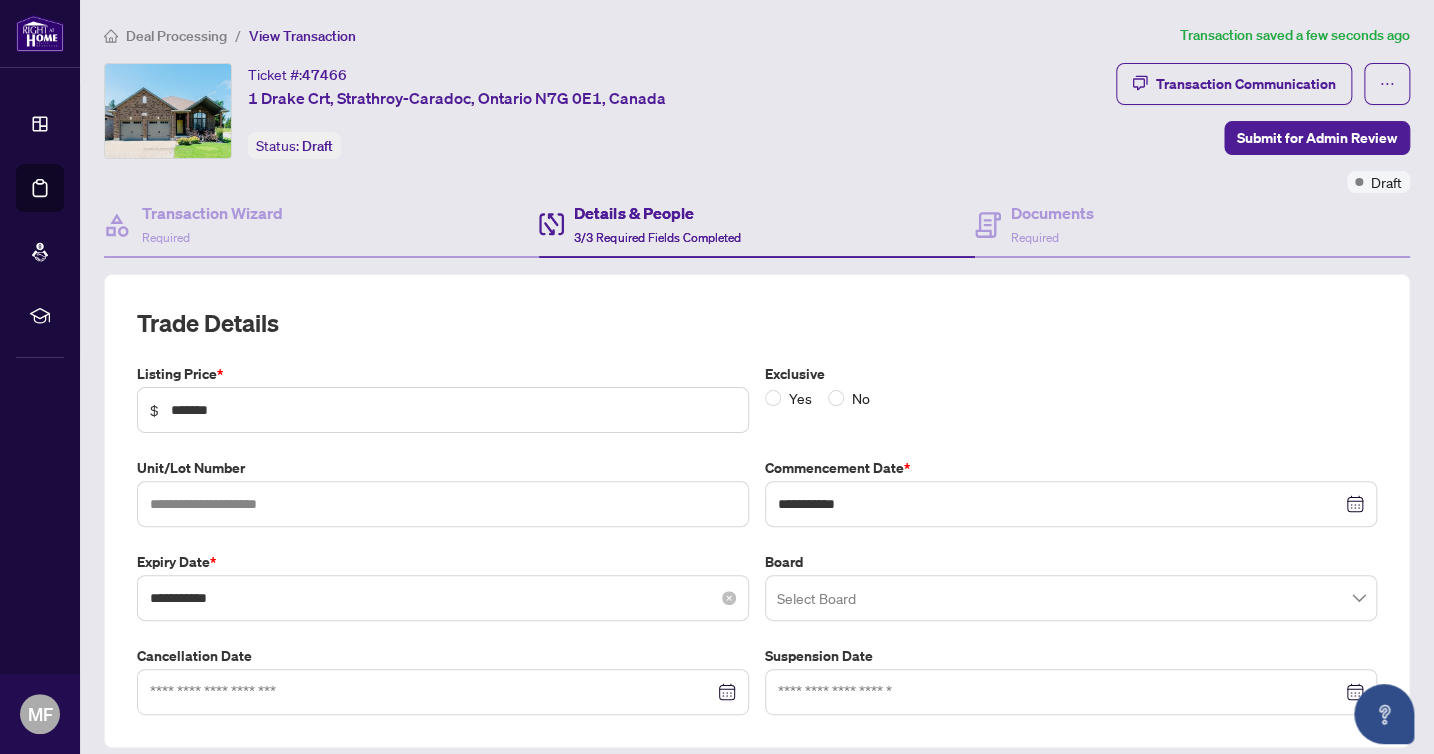 scroll, scrollTop: 58, scrollLeft: 0, axis: vertical 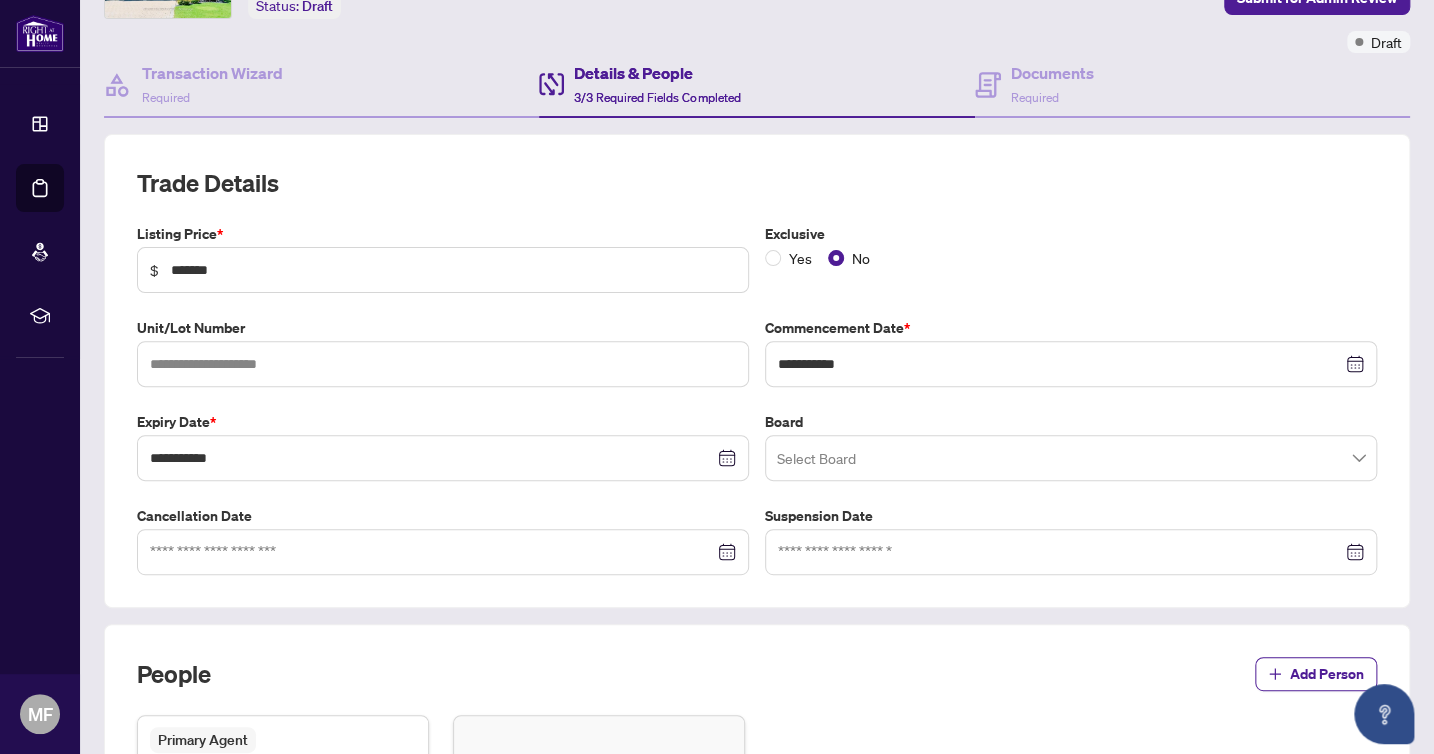 click at bounding box center [1071, 458] 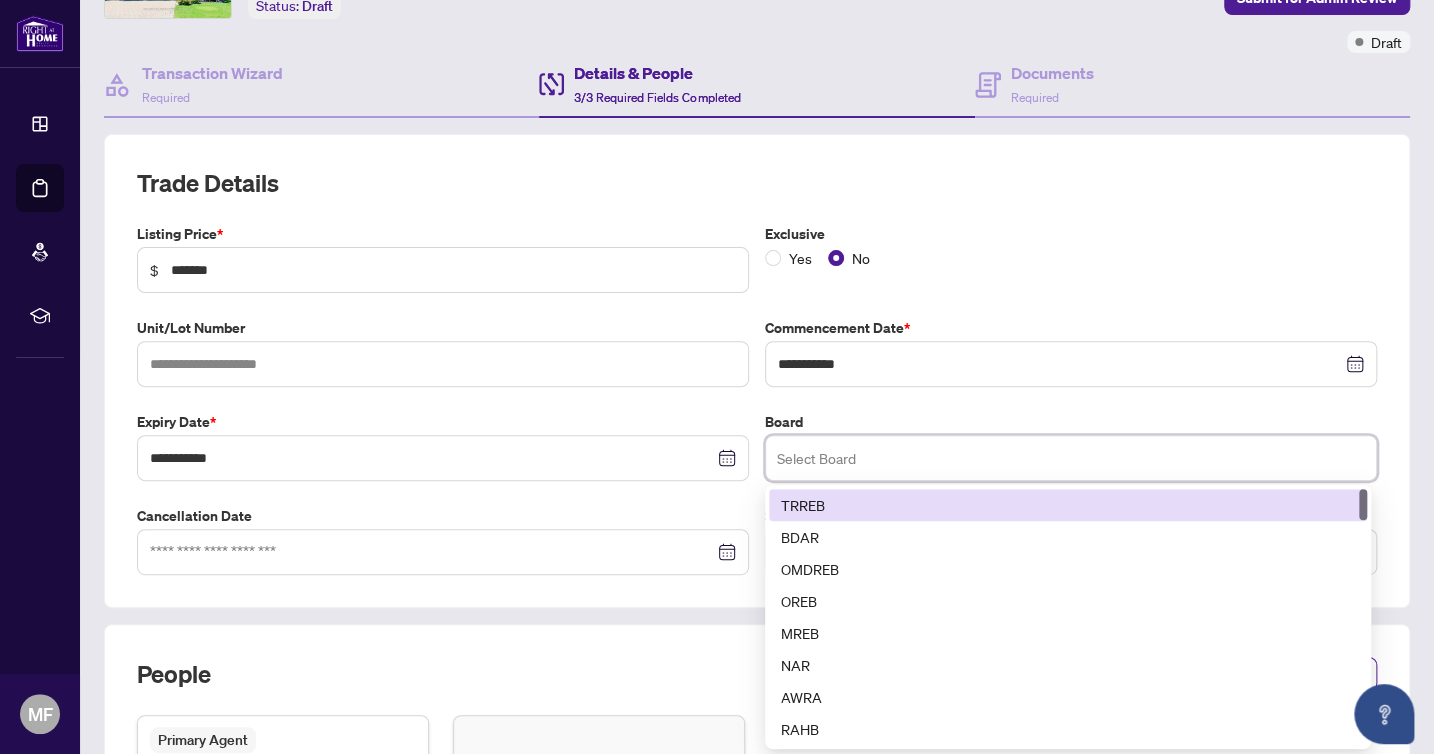 click on "TRREB" at bounding box center (1068, 505) 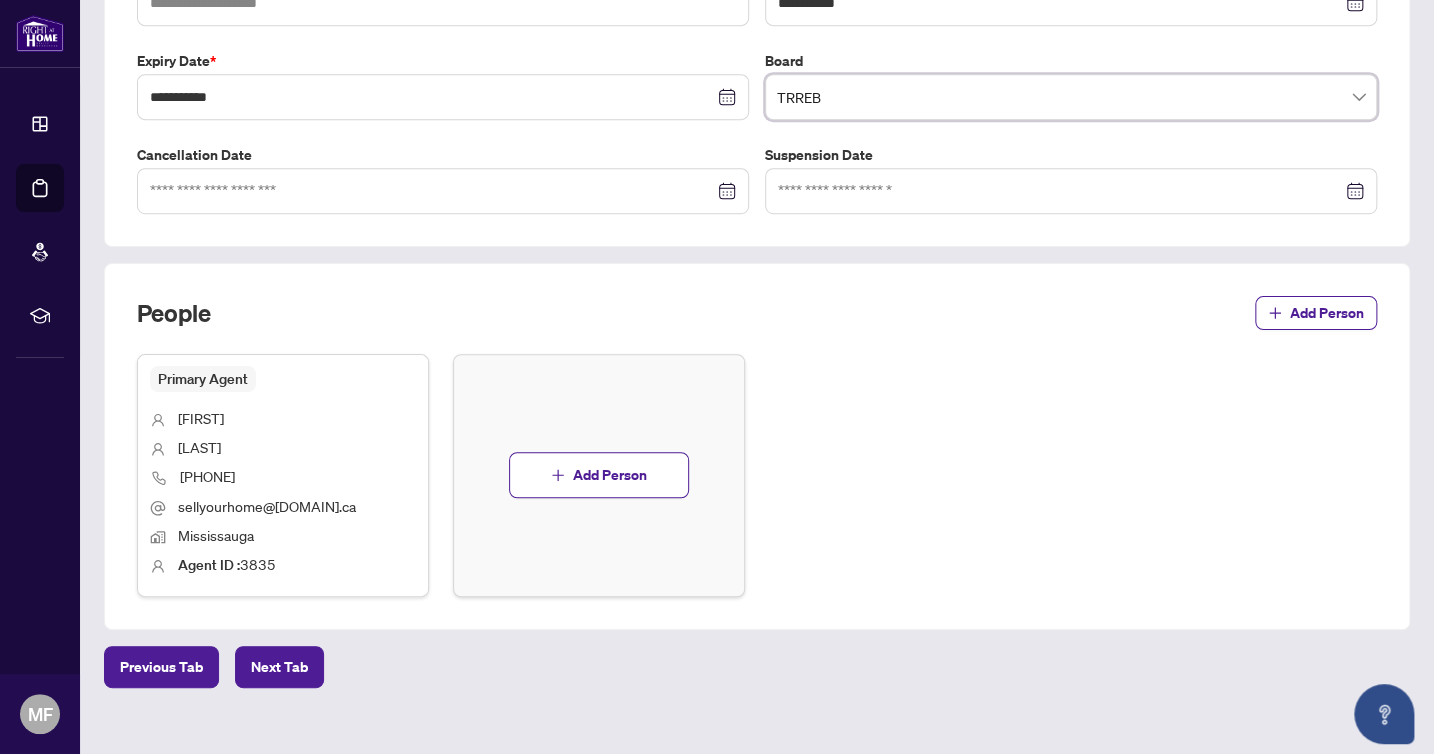 scroll, scrollTop: 504, scrollLeft: 0, axis: vertical 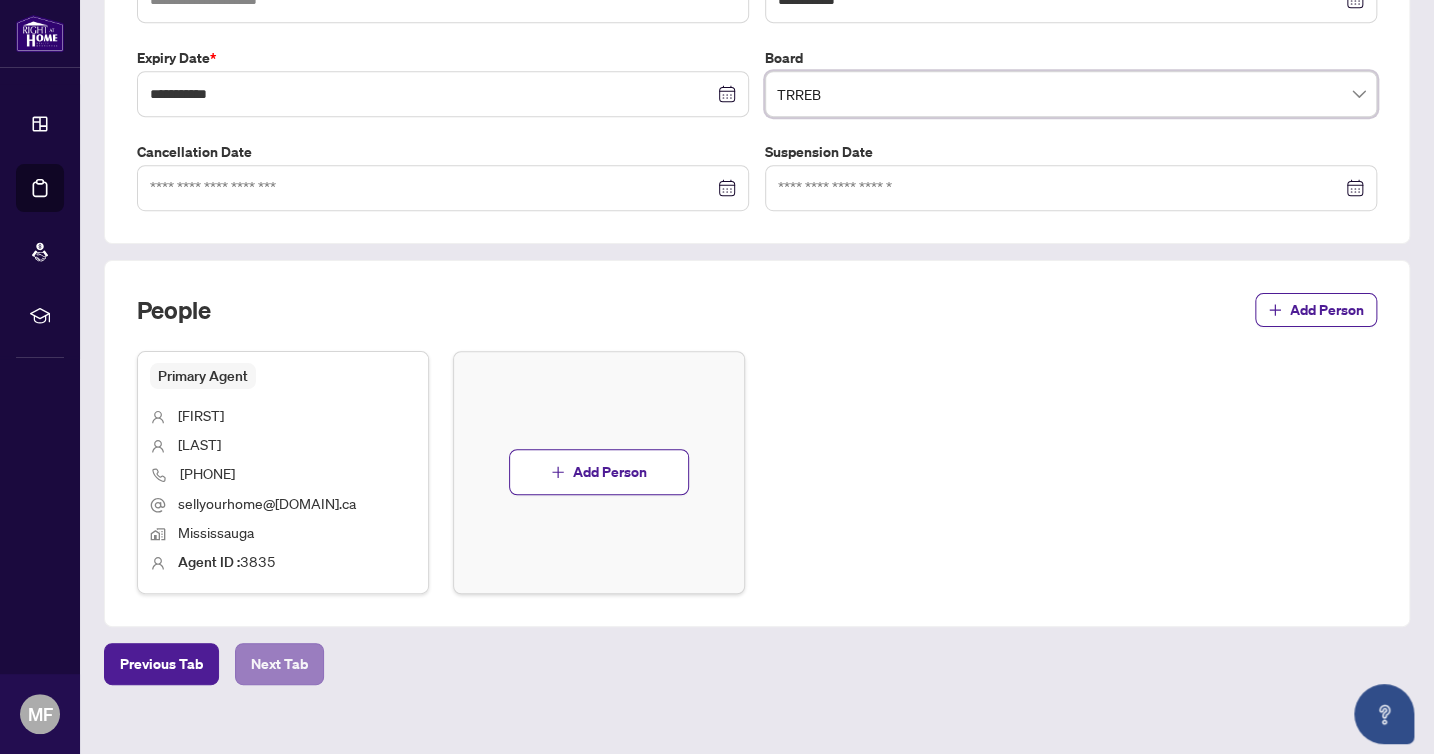 click on "Next Tab" at bounding box center (279, 664) 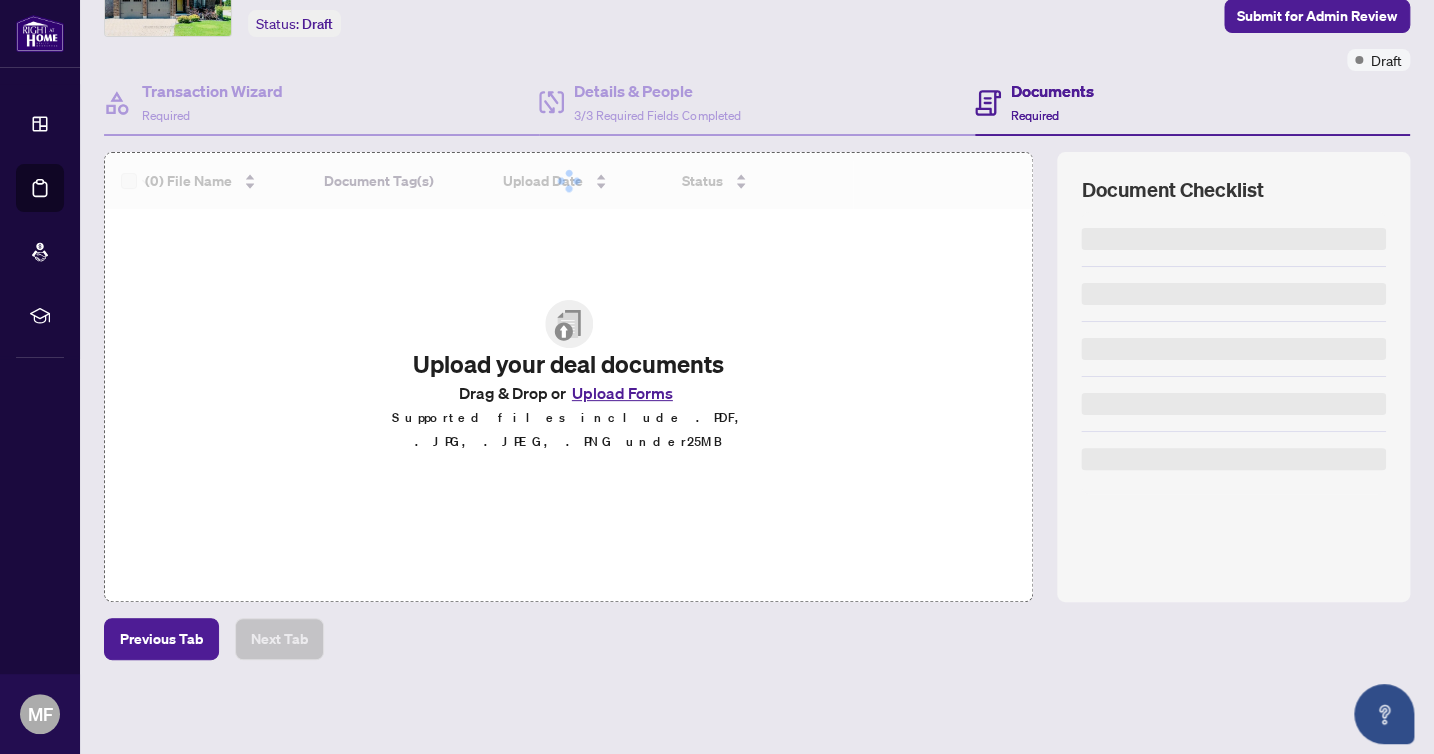 scroll, scrollTop: 119, scrollLeft: 0, axis: vertical 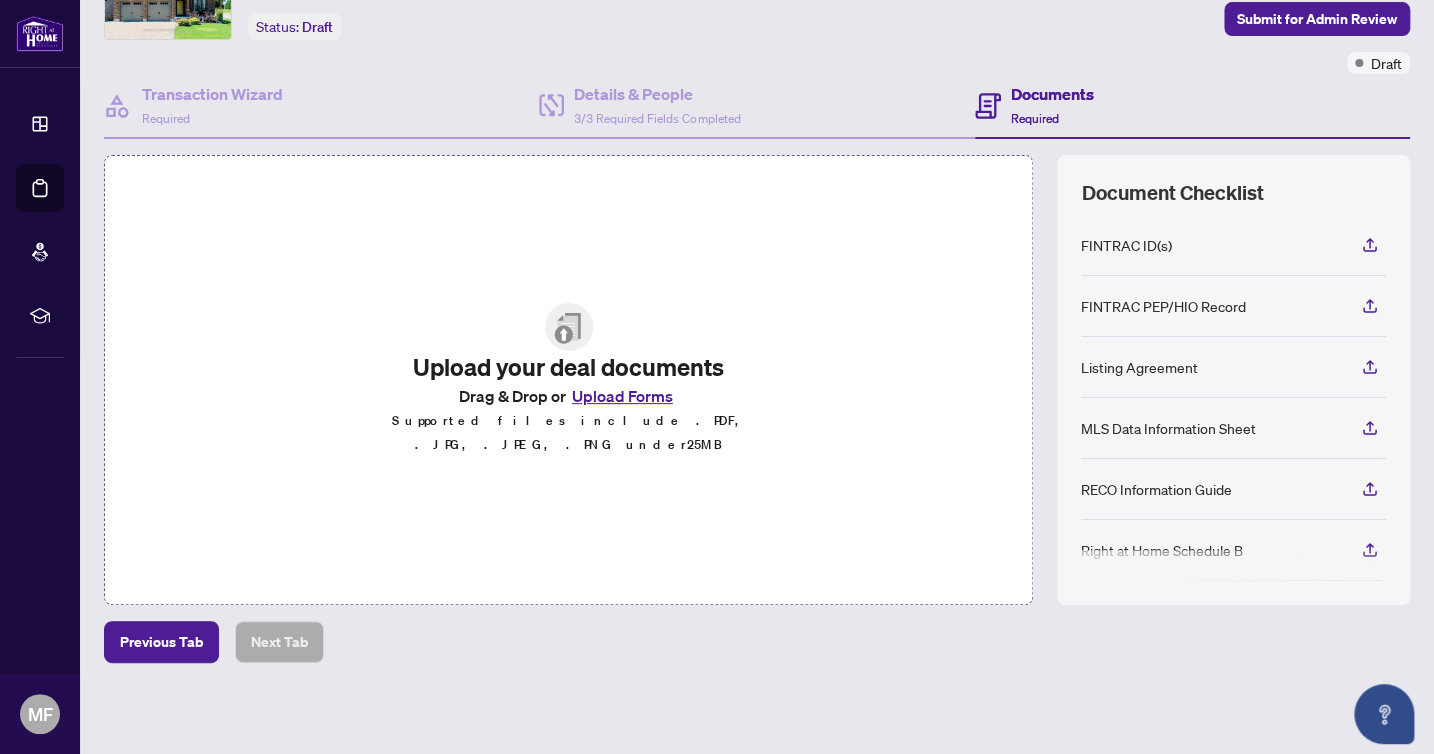 click on "Upload Forms" at bounding box center [622, 396] 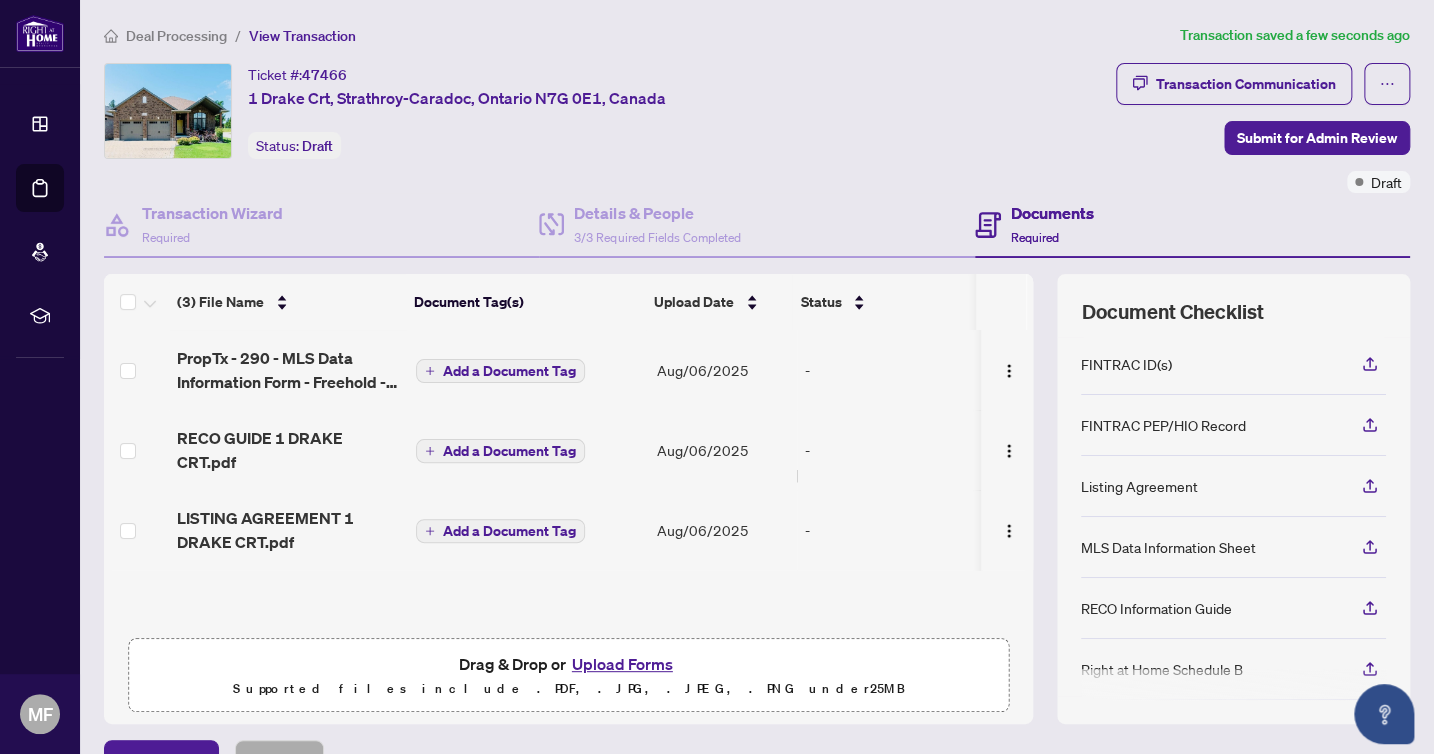 scroll, scrollTop: 0, scrollLeft: 0, axis: both 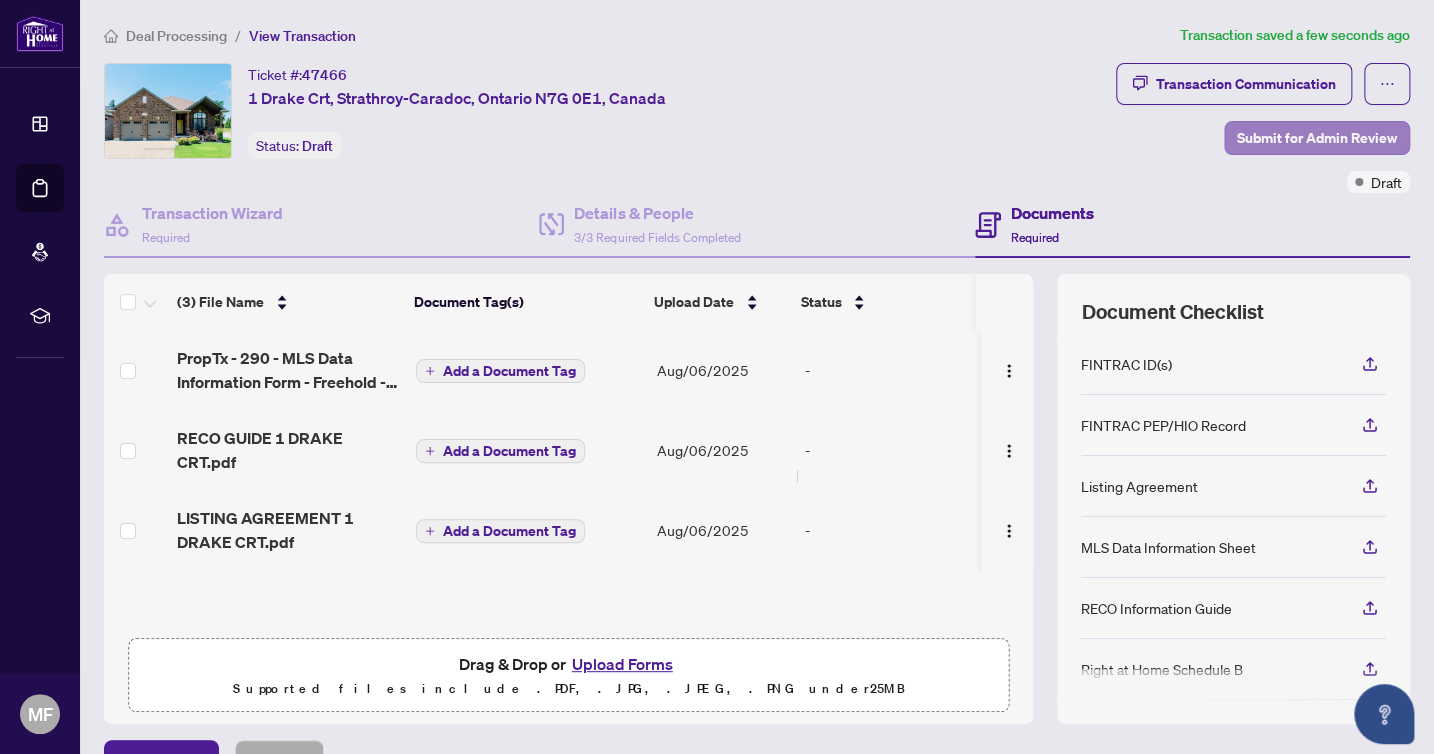 click on "Submit for Admin Review" at bounding box center (1317, 138) 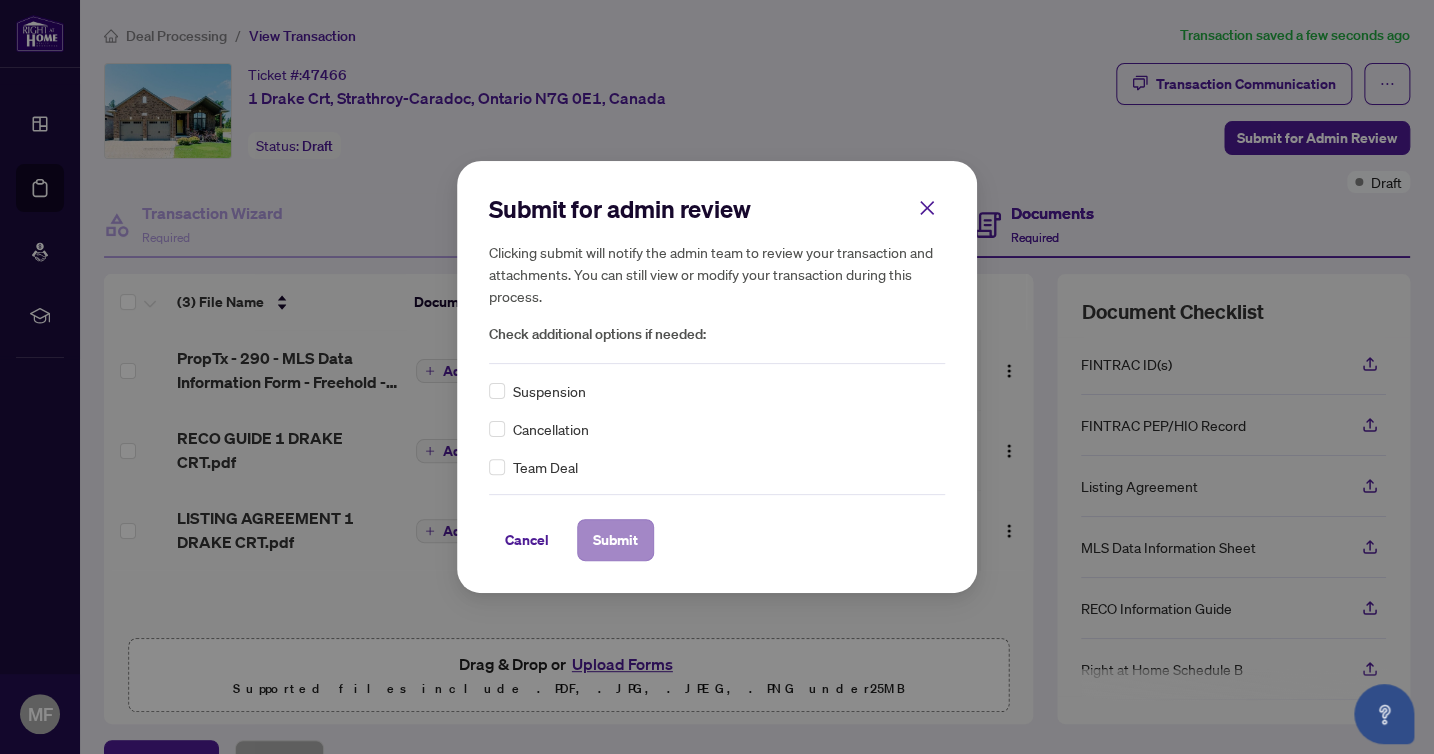 click on "Submit" at bounding box center (615, 540) 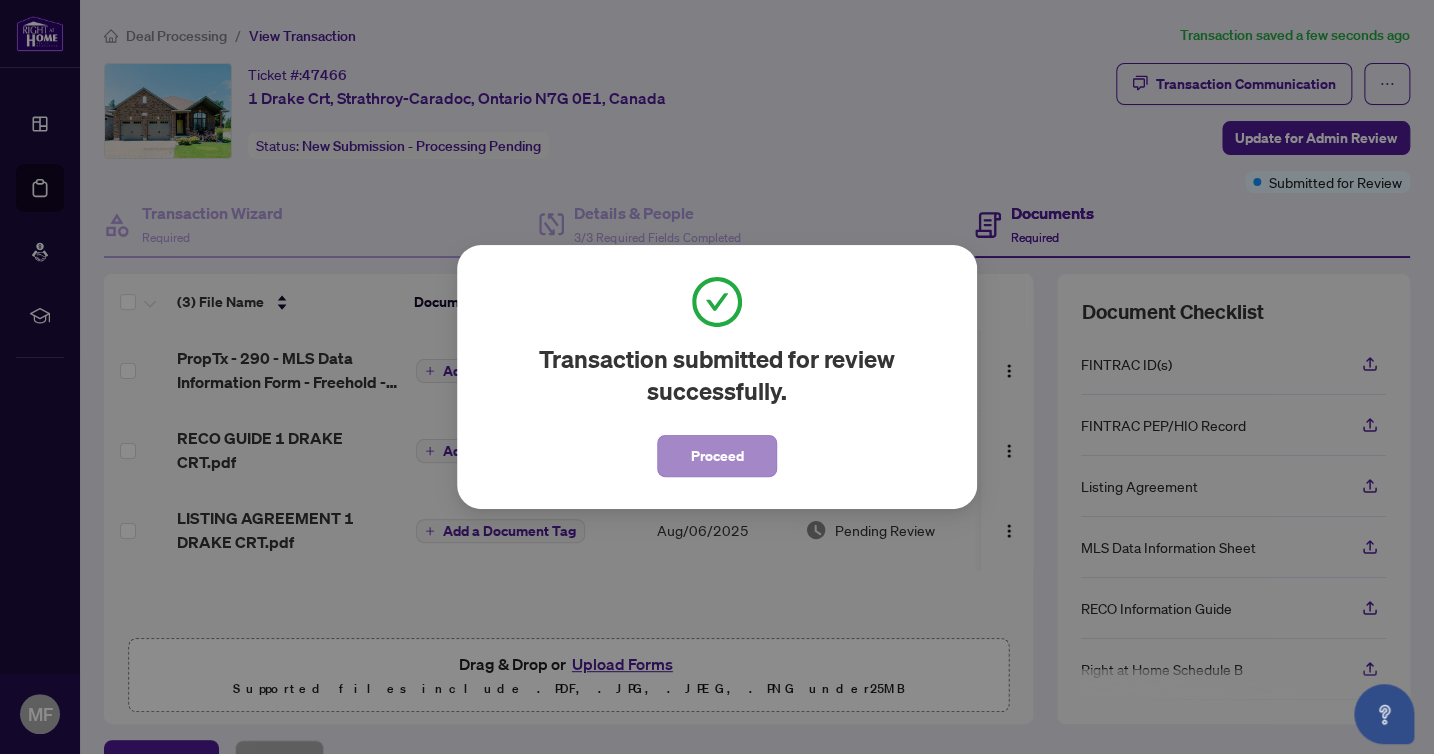 click on "Proceed" at bounding box center (717, 456) 